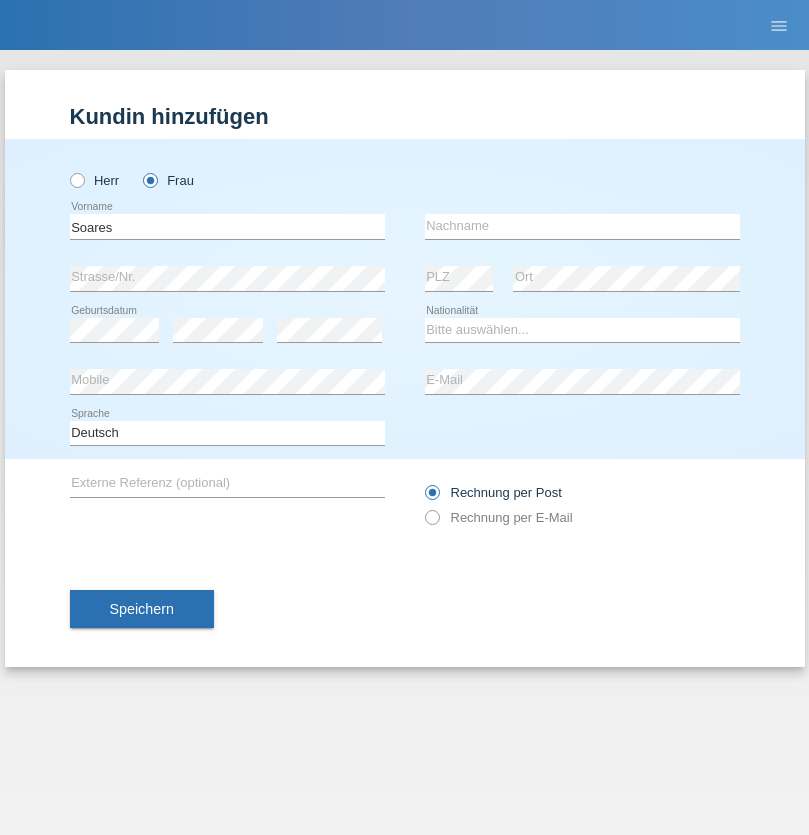 scroll, scrollTop: 0, scrollLeft: 0, axis: both 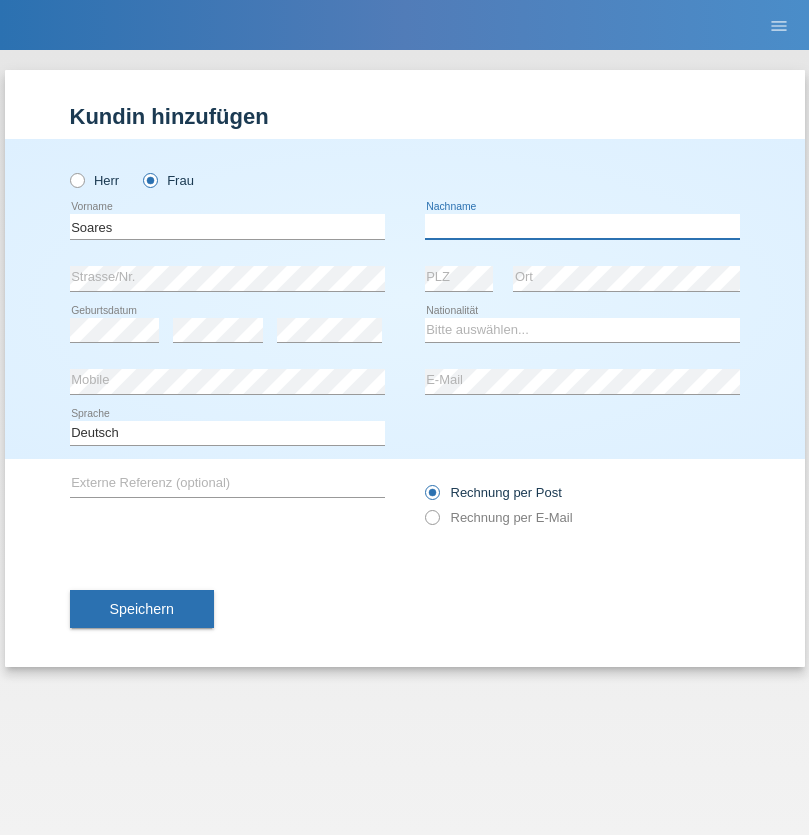 click at bounding box center (582, 226) 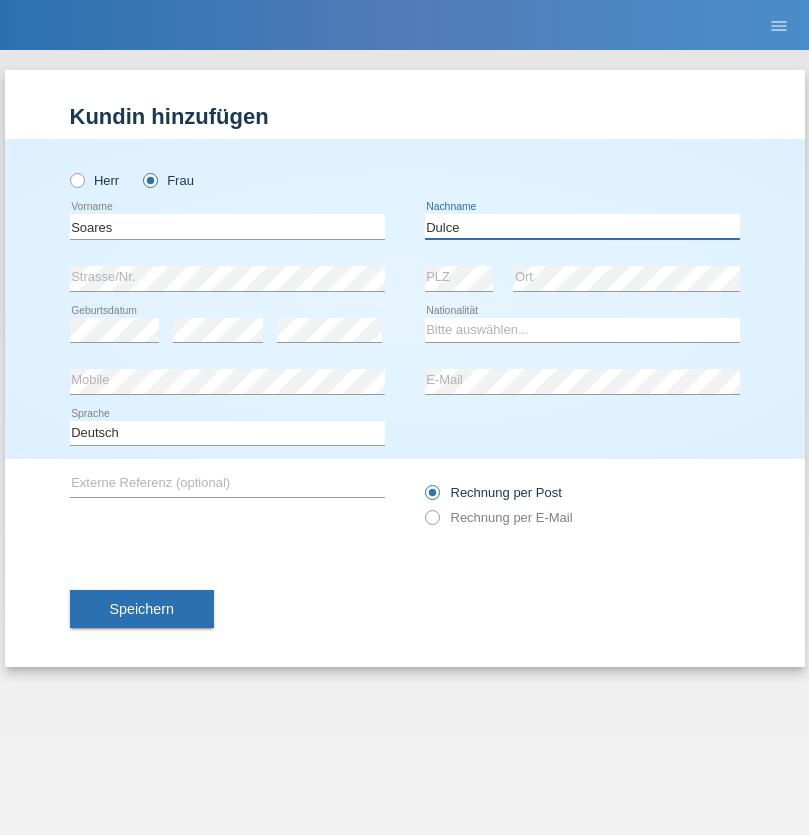 type on "Dulce" 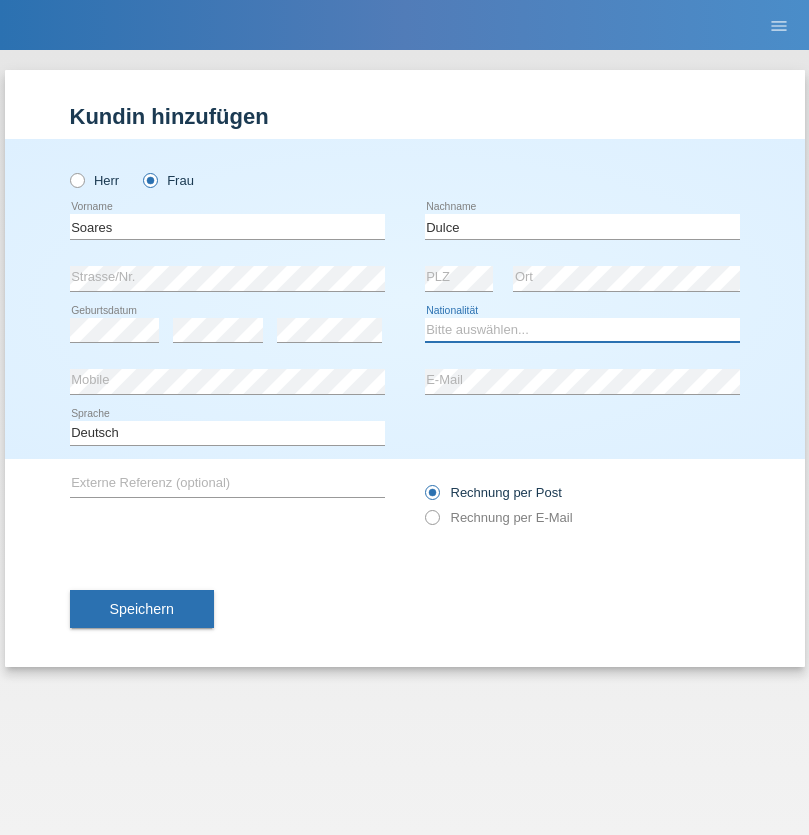 select on "PT" 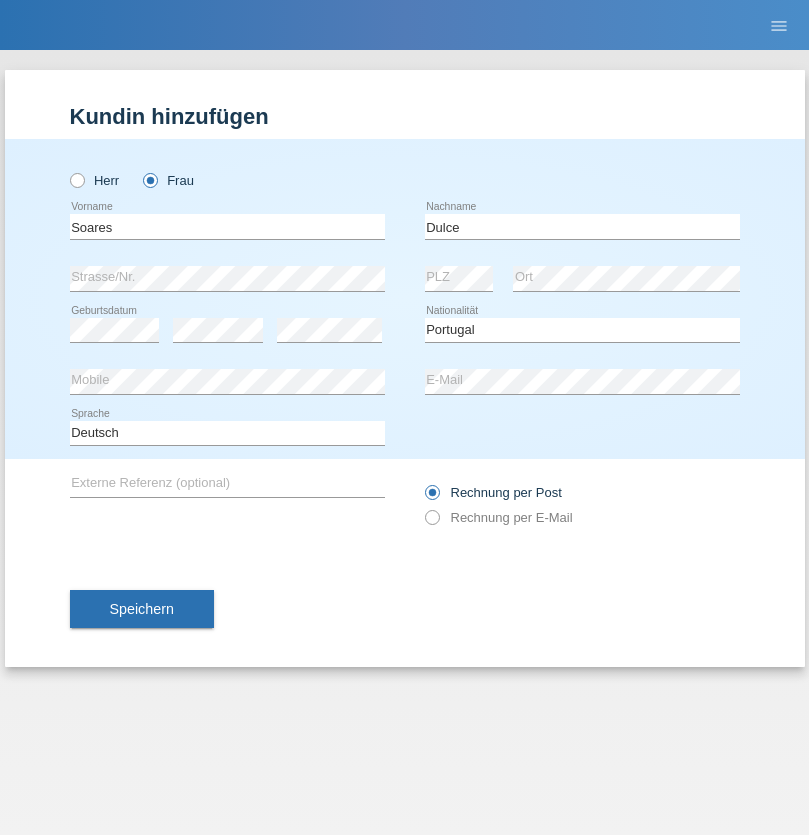 select on "C" 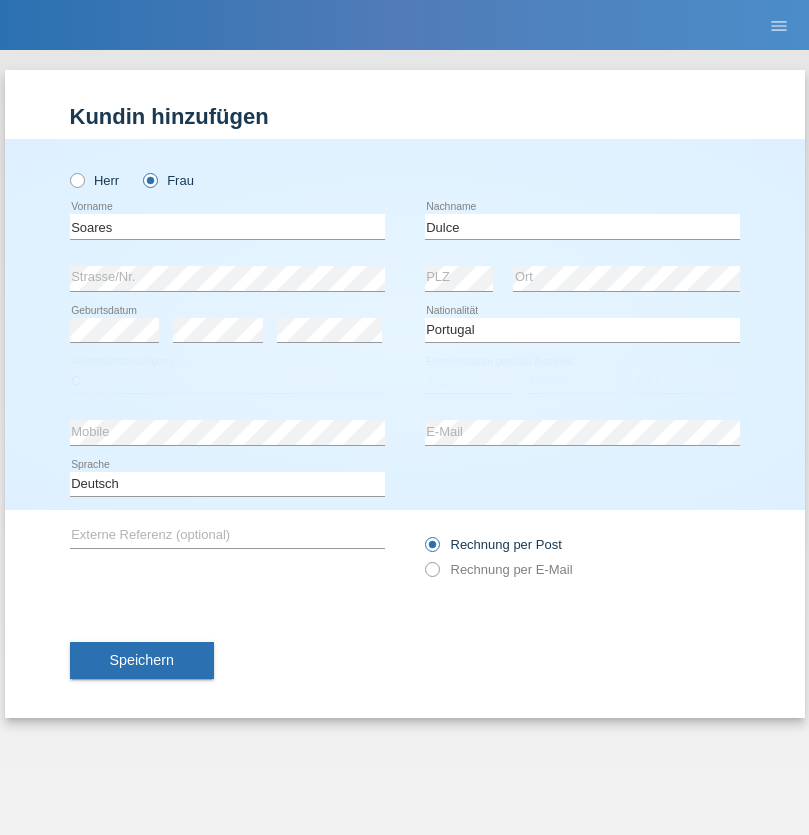 select on "15" 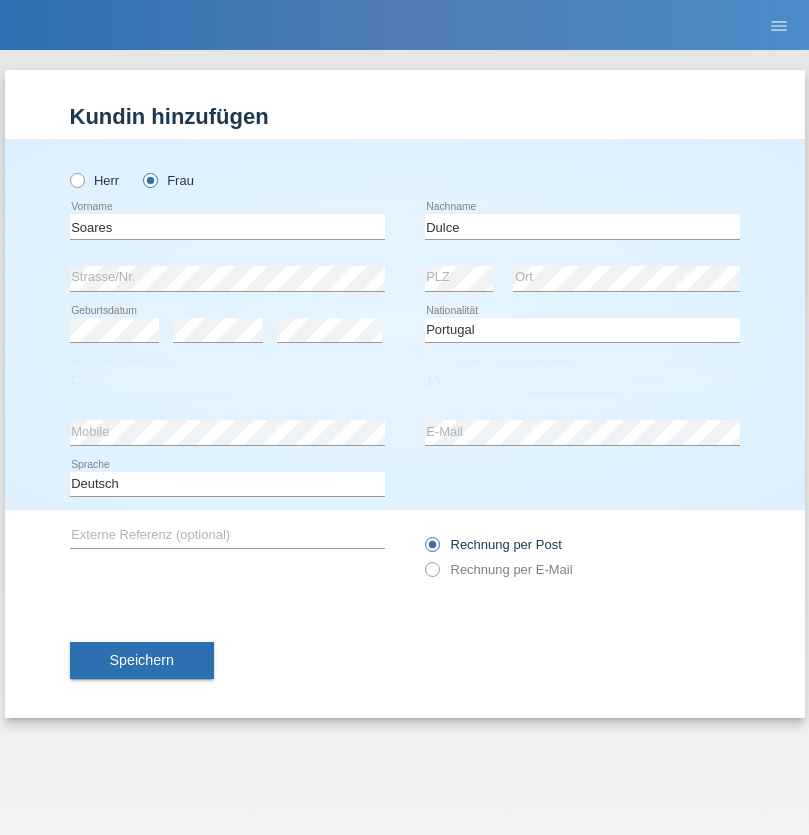 select on "12" 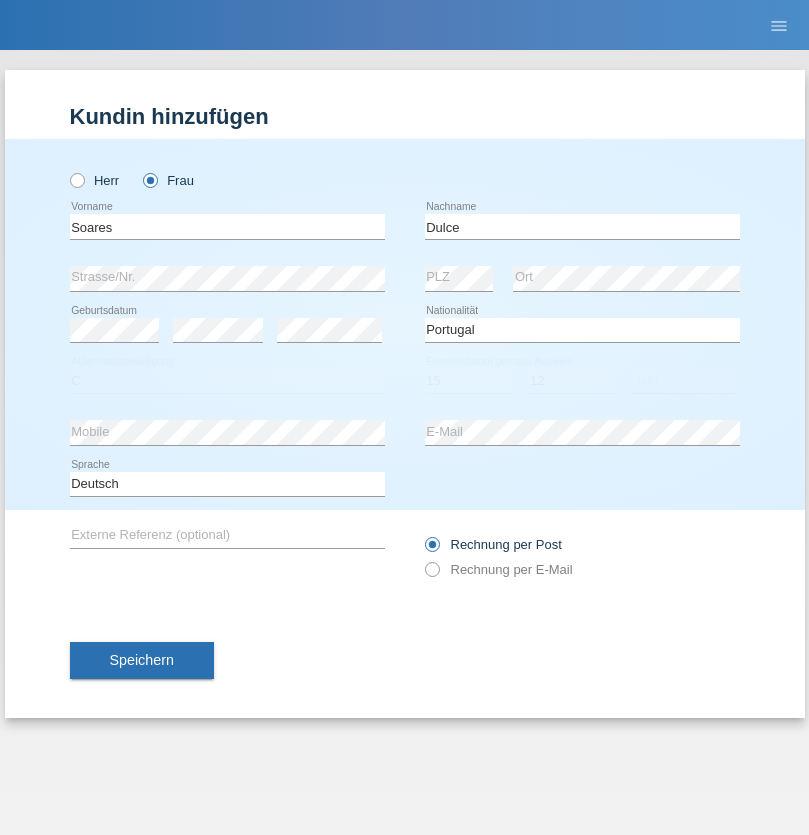 select on "2015" 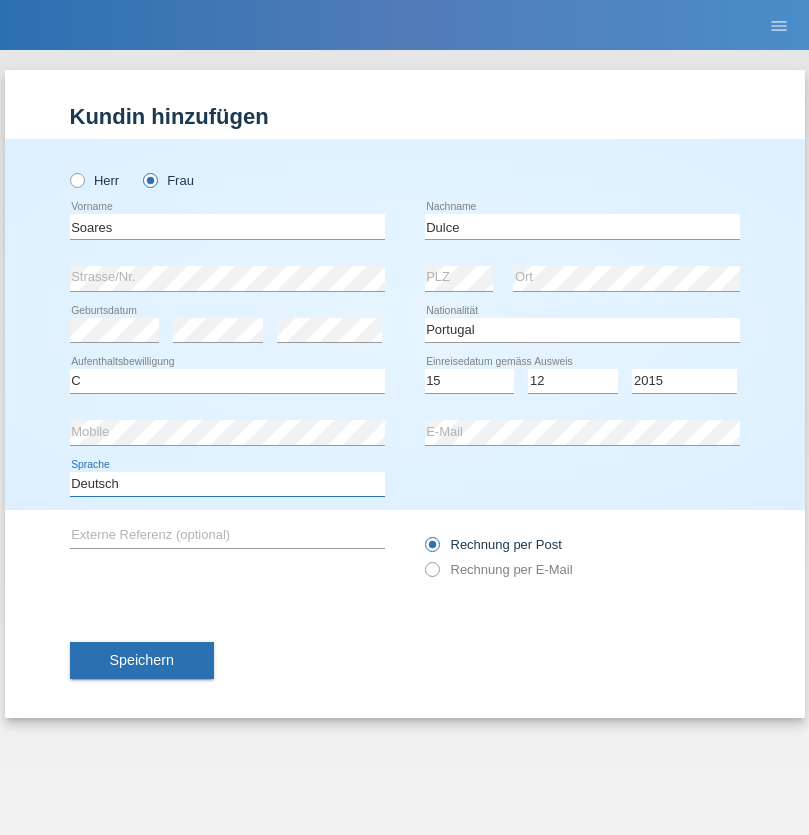 select on "en" 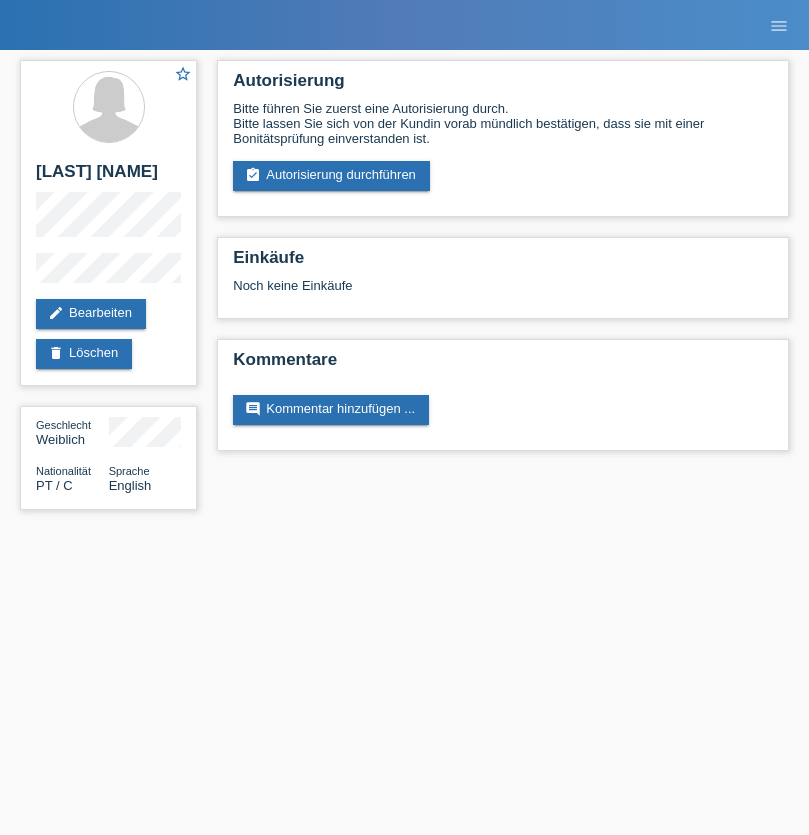scroll, scrollTop: 0, scrollLeft: 0, axis: both 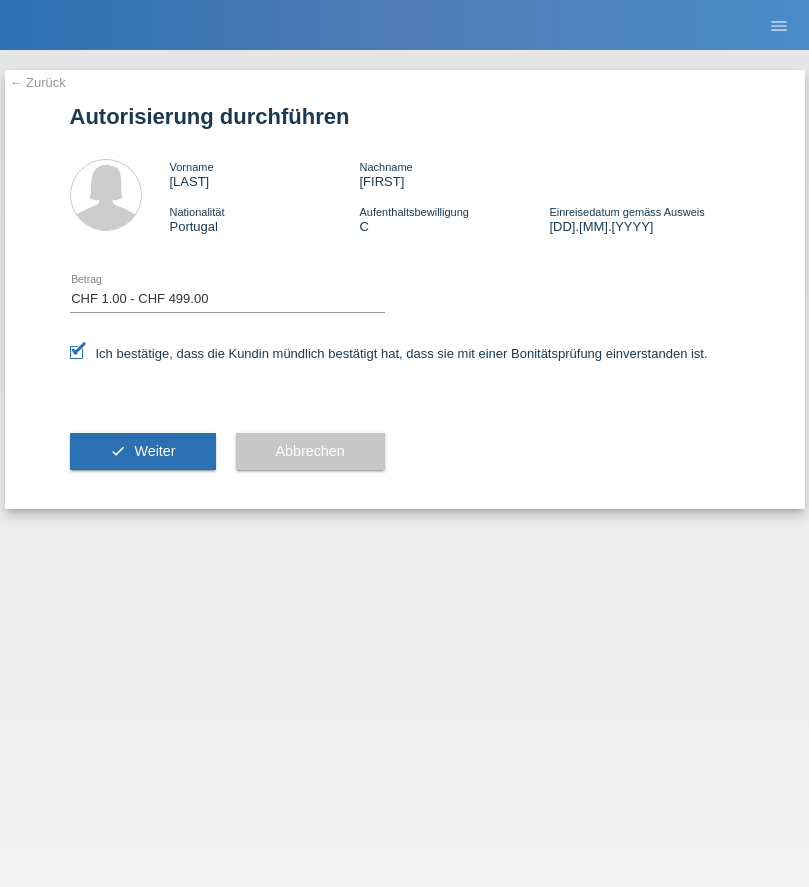 select on "1" 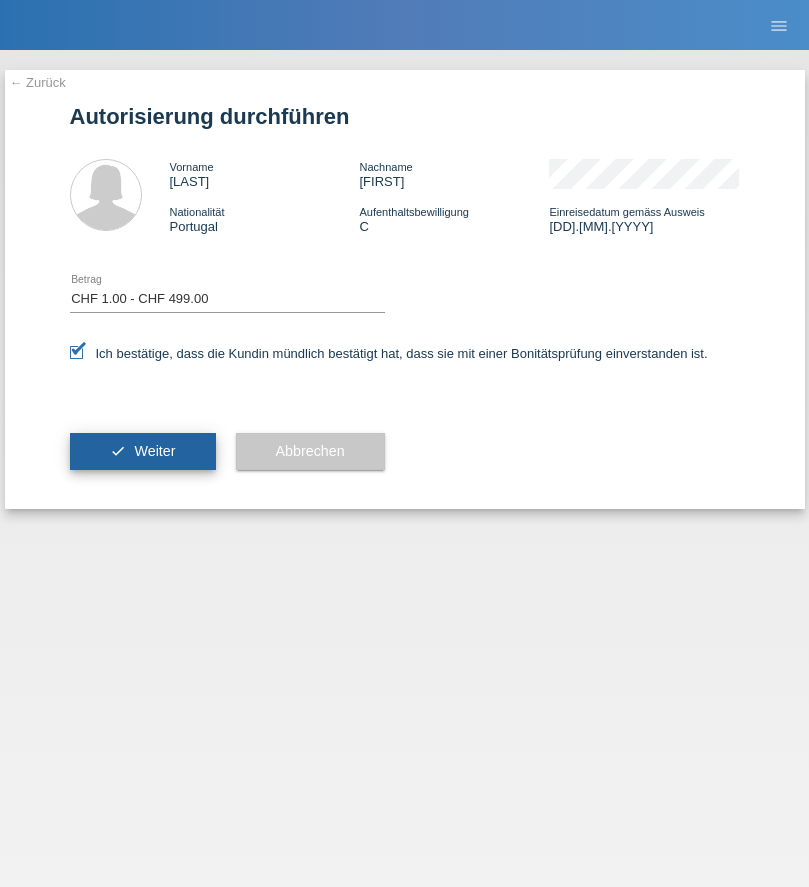 click on "Weiter" at bounding box center (154, 451) 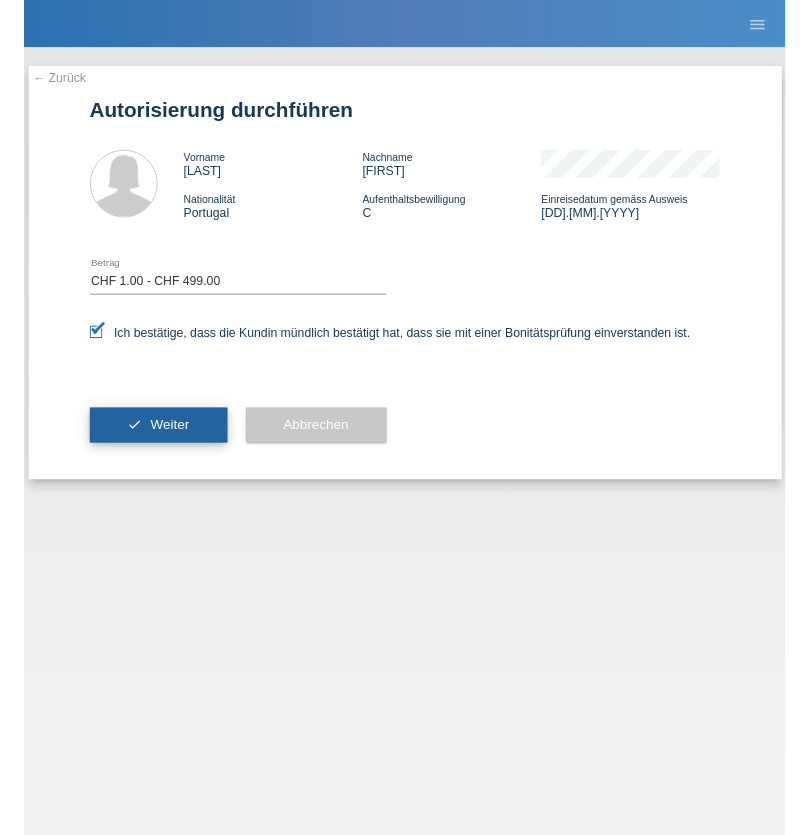 scroll, scrollTop: 0, scrollLeft: 0, axis: both 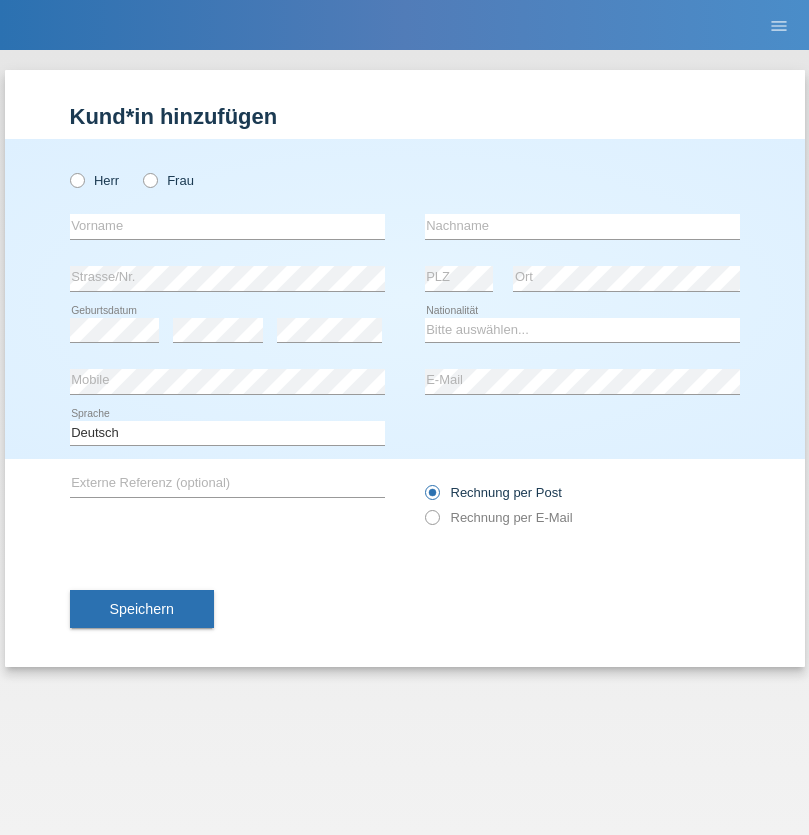 radio on "true" 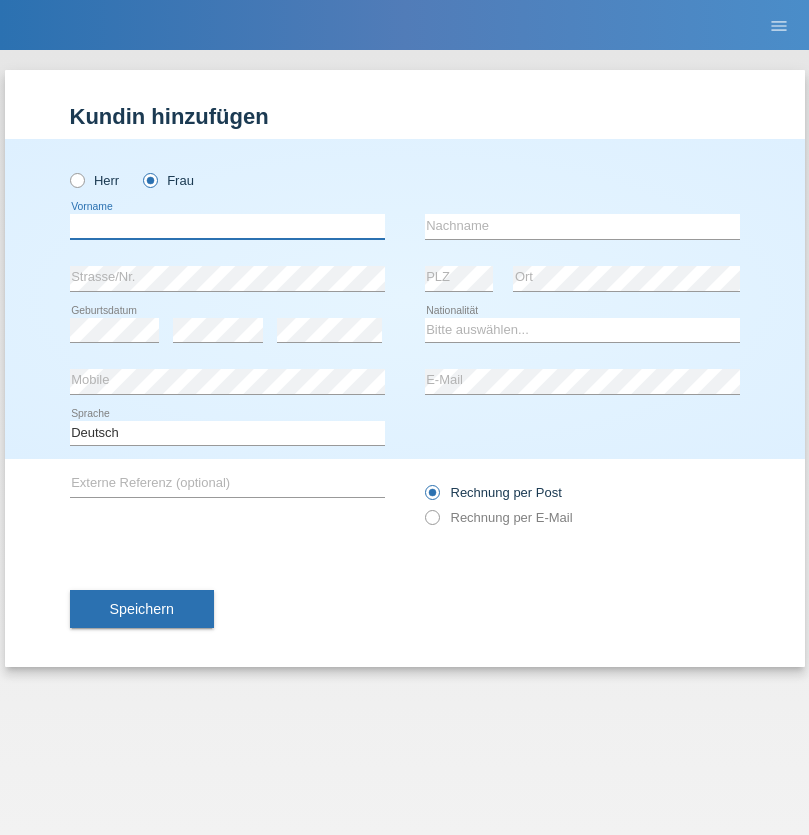 click at bounding box center (227, 226) 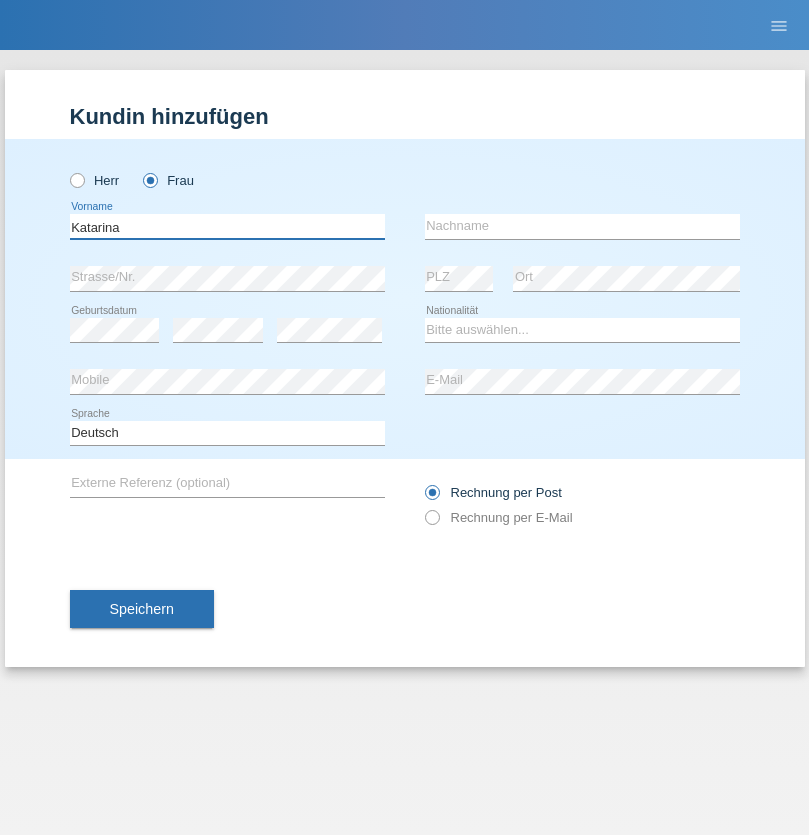 type on "Katarina" 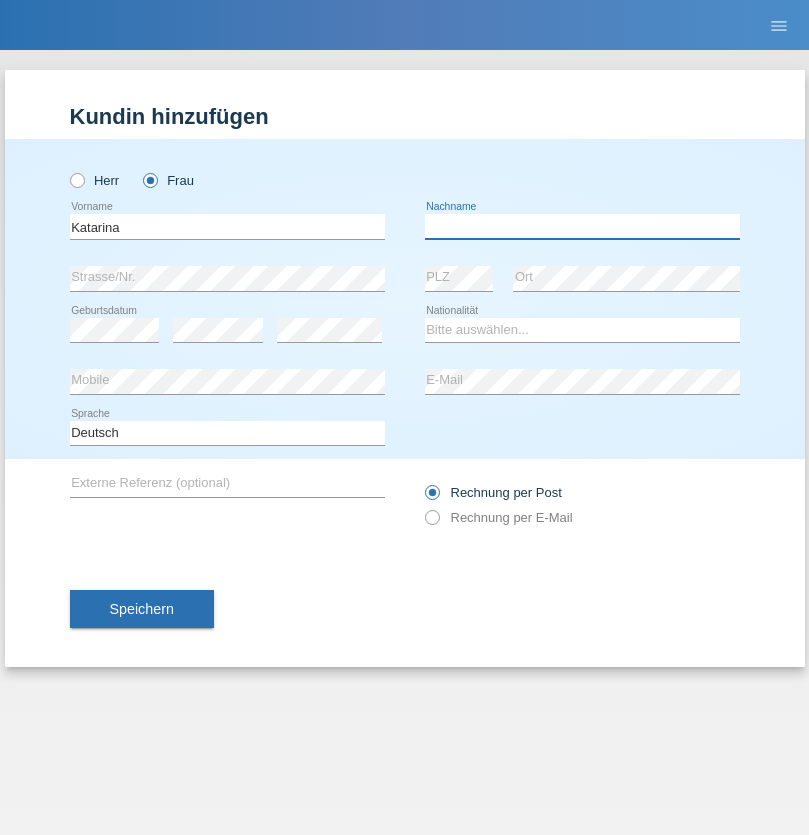 click at bounding box center (582, 226) 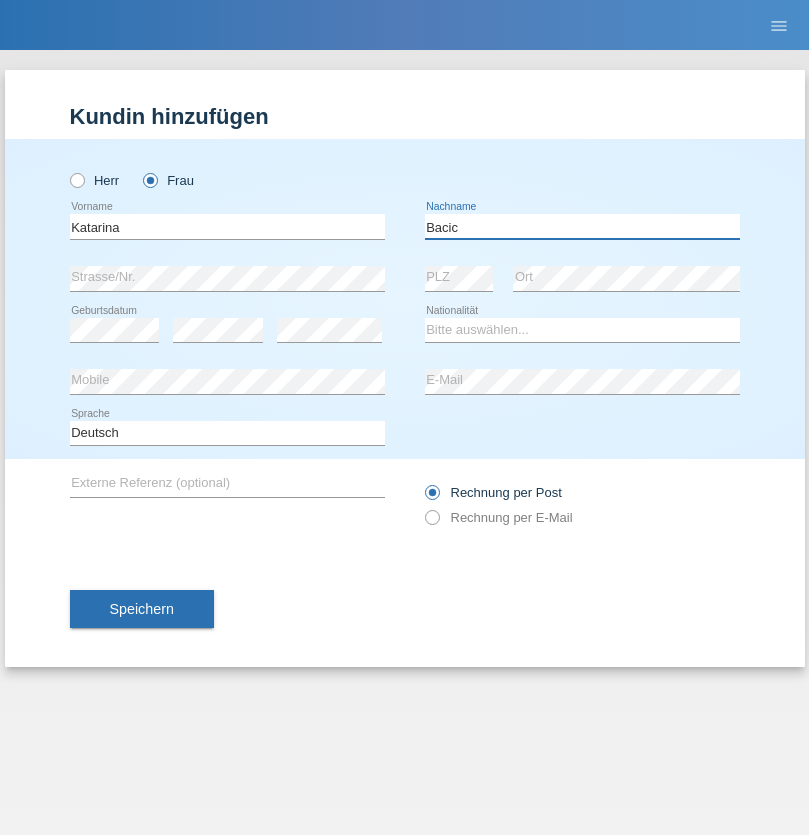type on "Bacic" 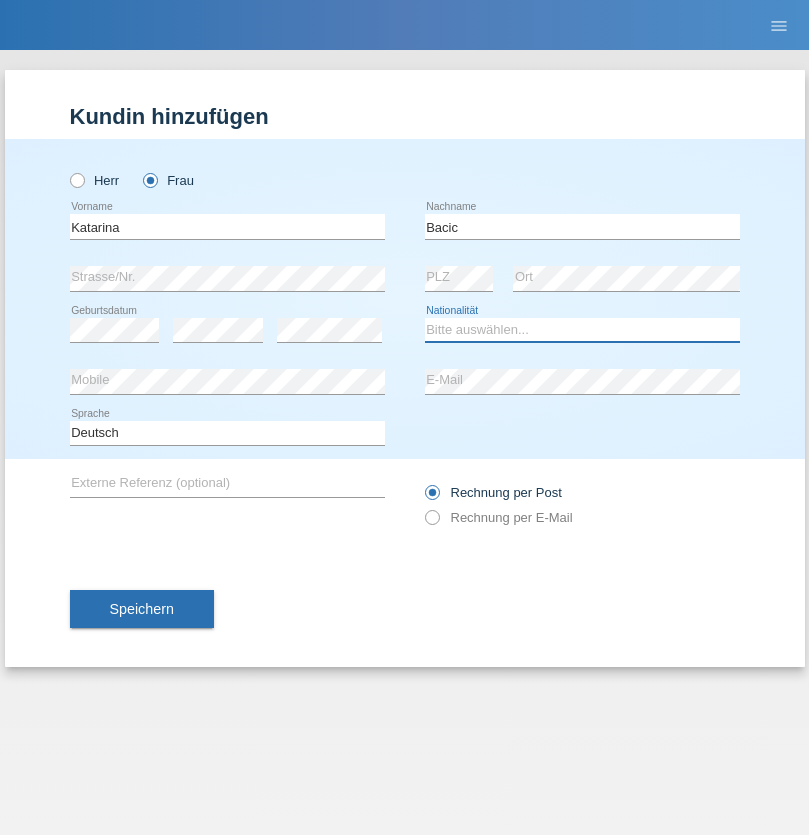 select on "CH" 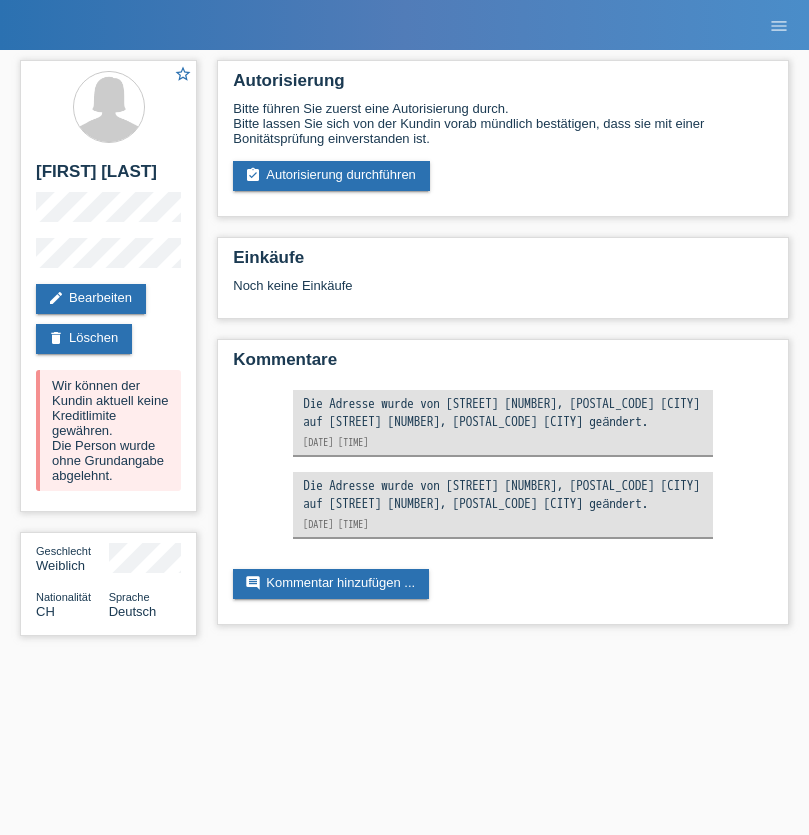 scroll, scrollTop: 0, scrollLeft: 0, axis: both 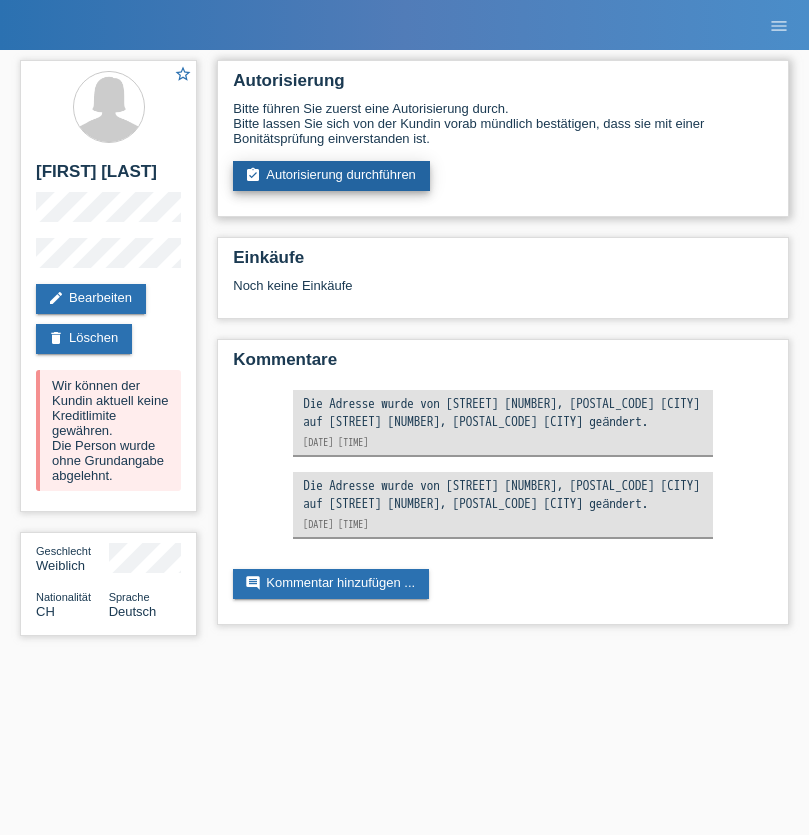 click on "assignment_turned_in  Autorisierung durchführen" at bounding box center [331, 176] 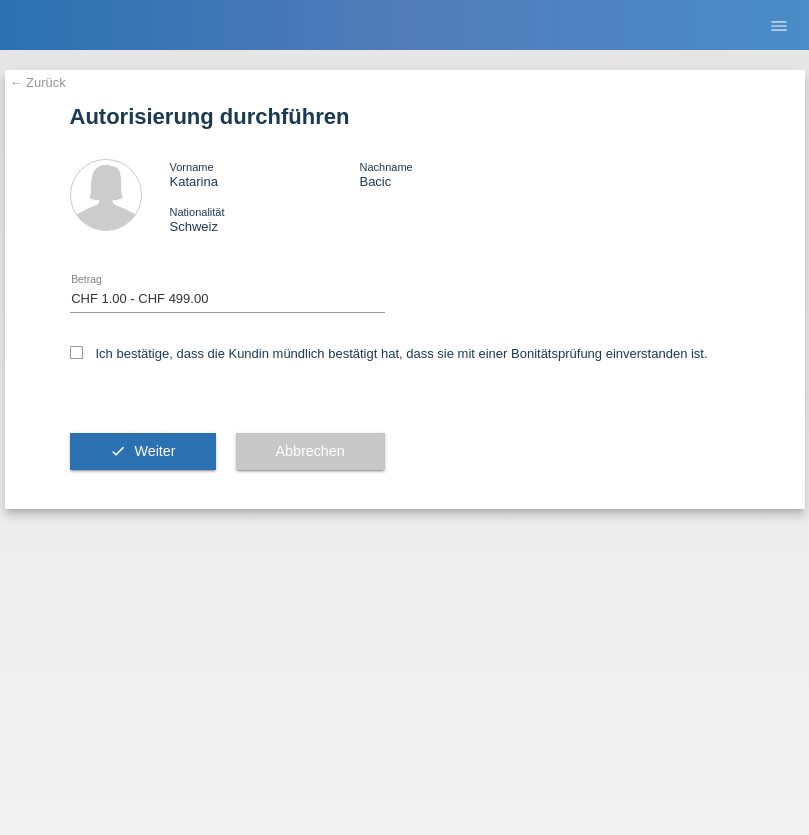 select on "1" 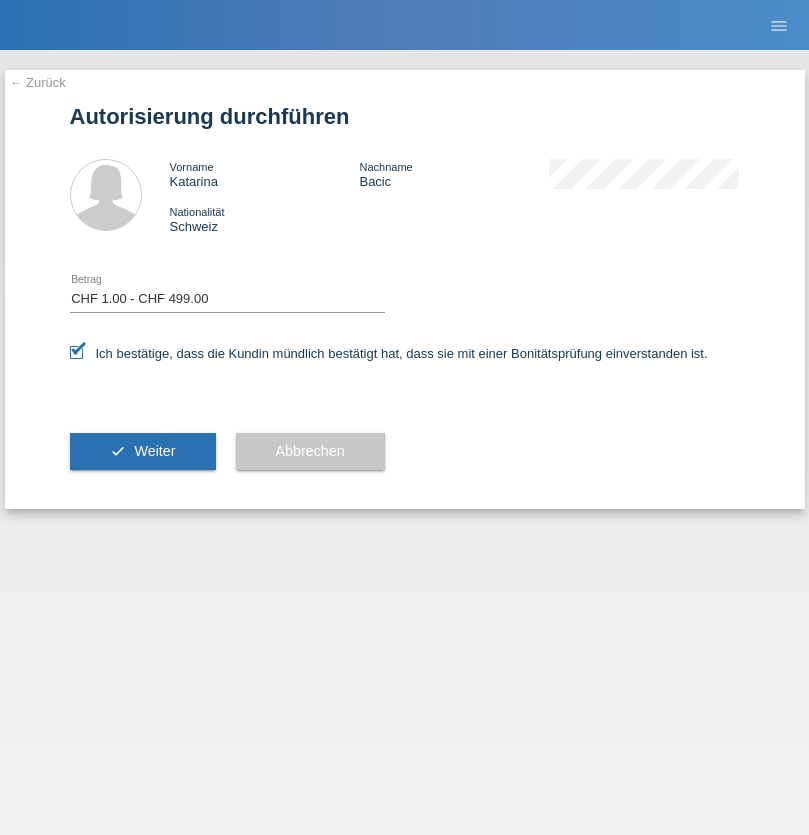 scroll, scrollTop: 0, scrollLeft: 0, axis: both 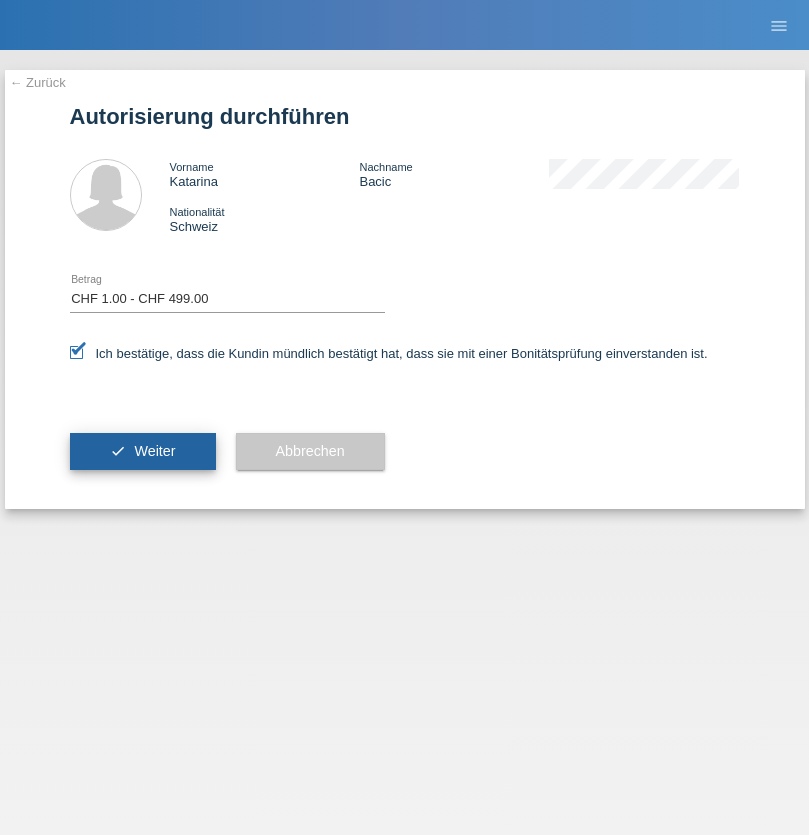 click on "Weiter" at bounding box center (154, 451) 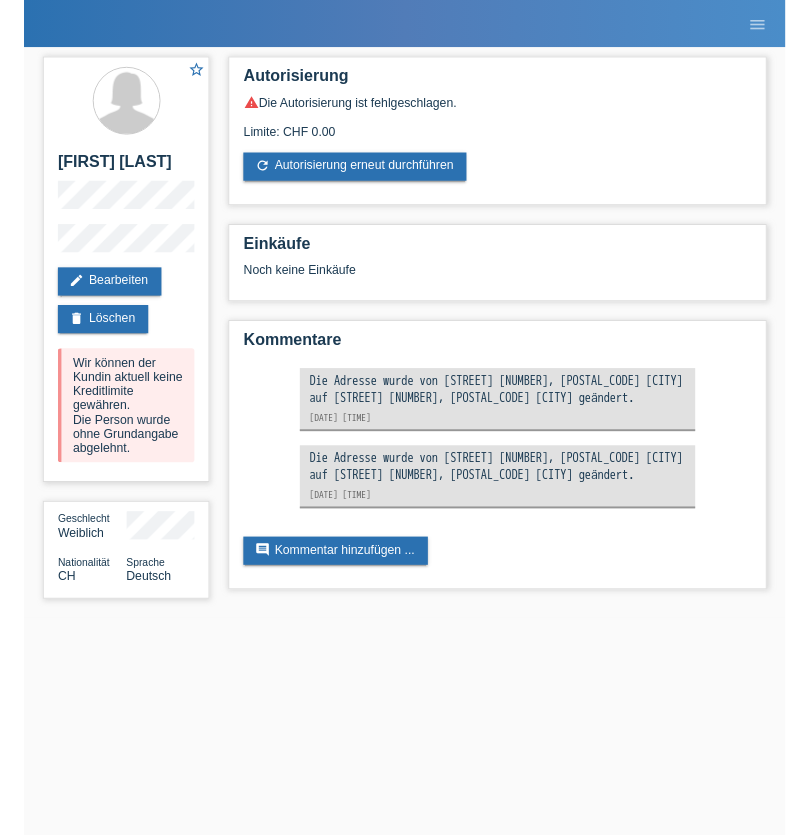 scroll, scrollTop: 0, scrollLeft: 0, axis: both 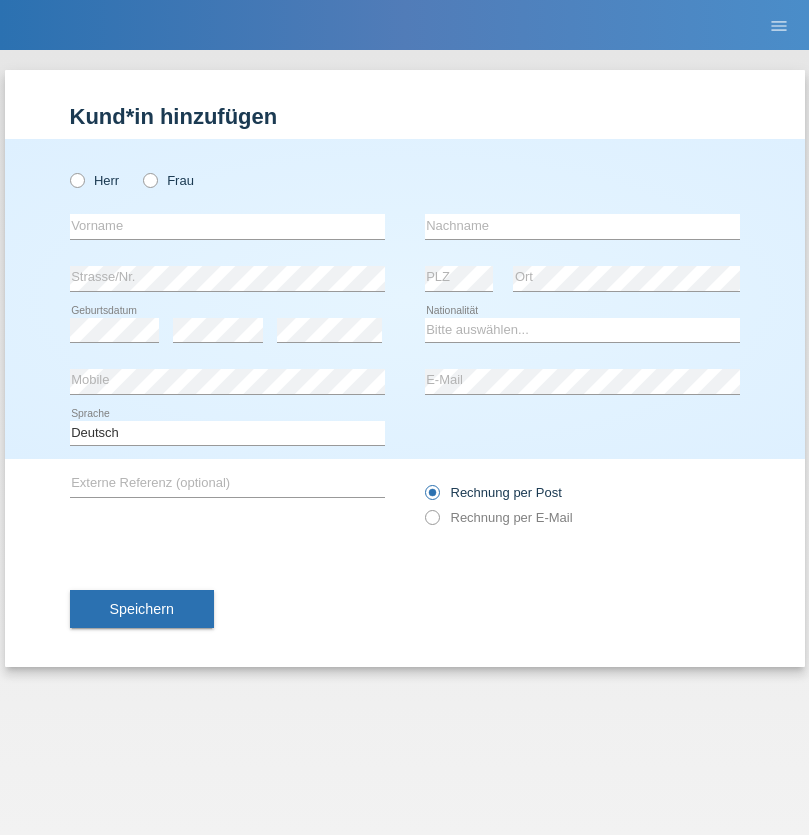 radio on "true" 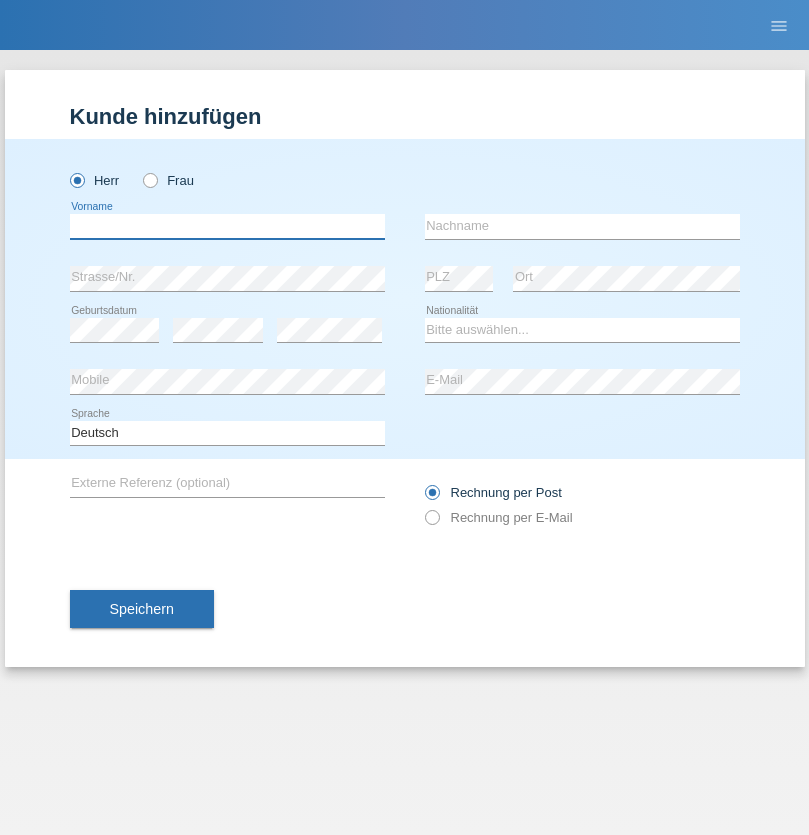 click at bounding box center (227, 226) 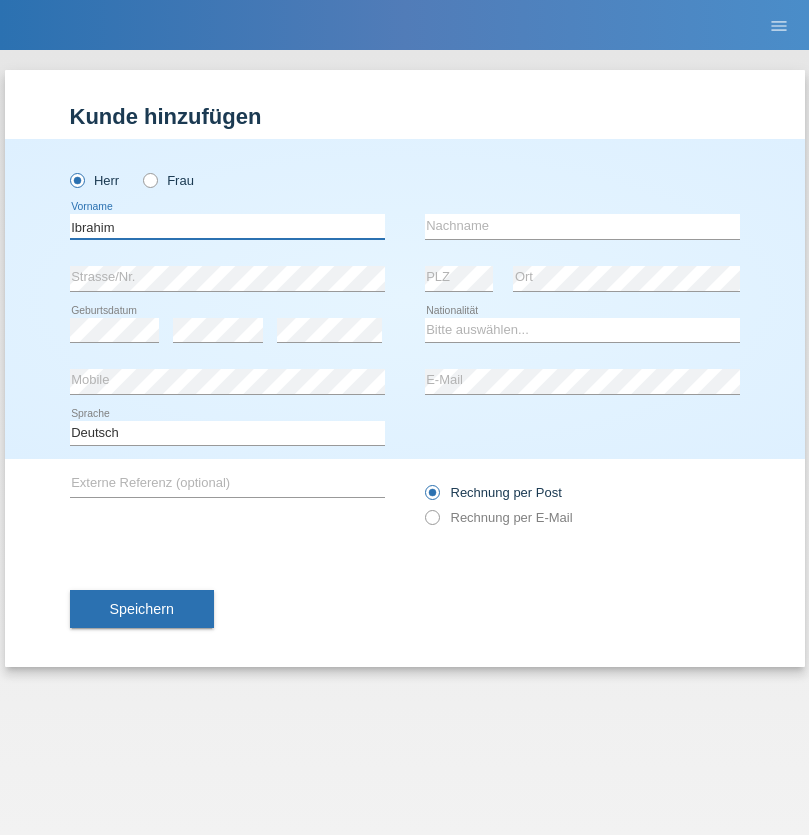 type on "Ibrahim" 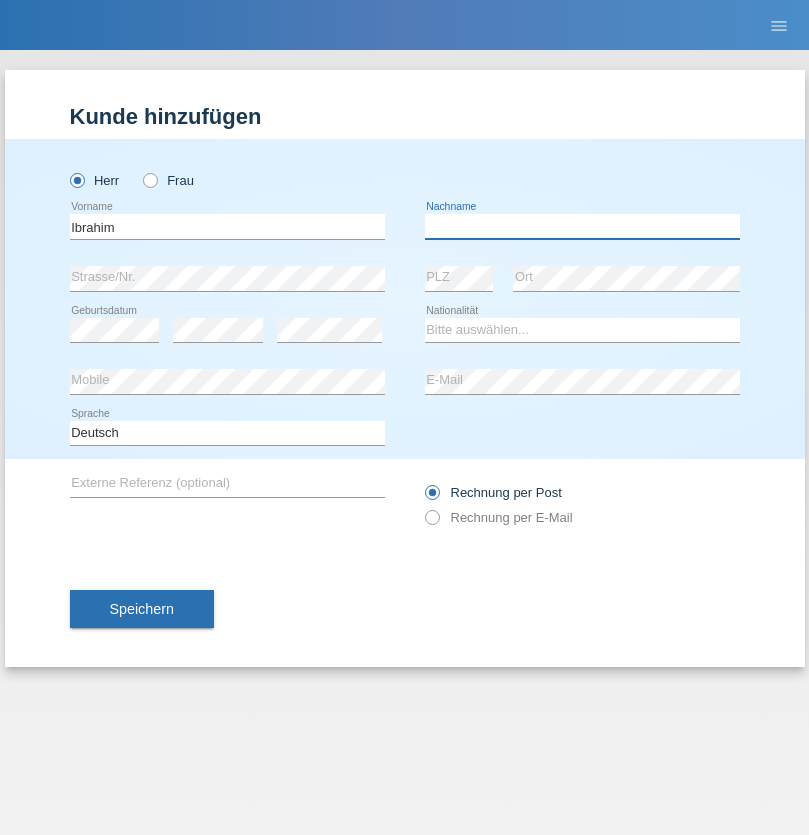 click at bounding box center [582, 226] 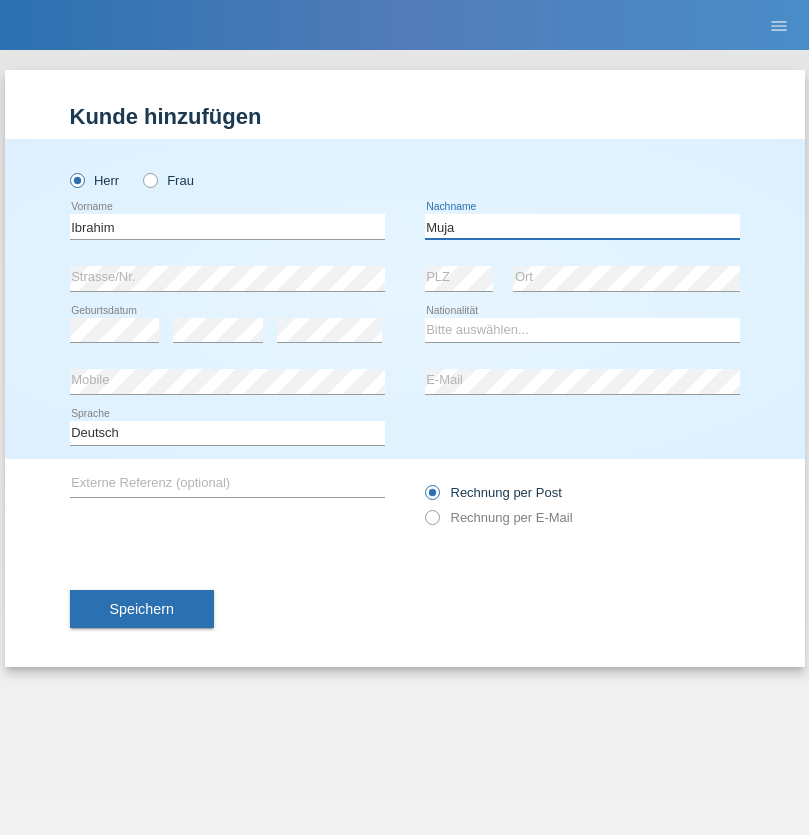 type on "Muja" 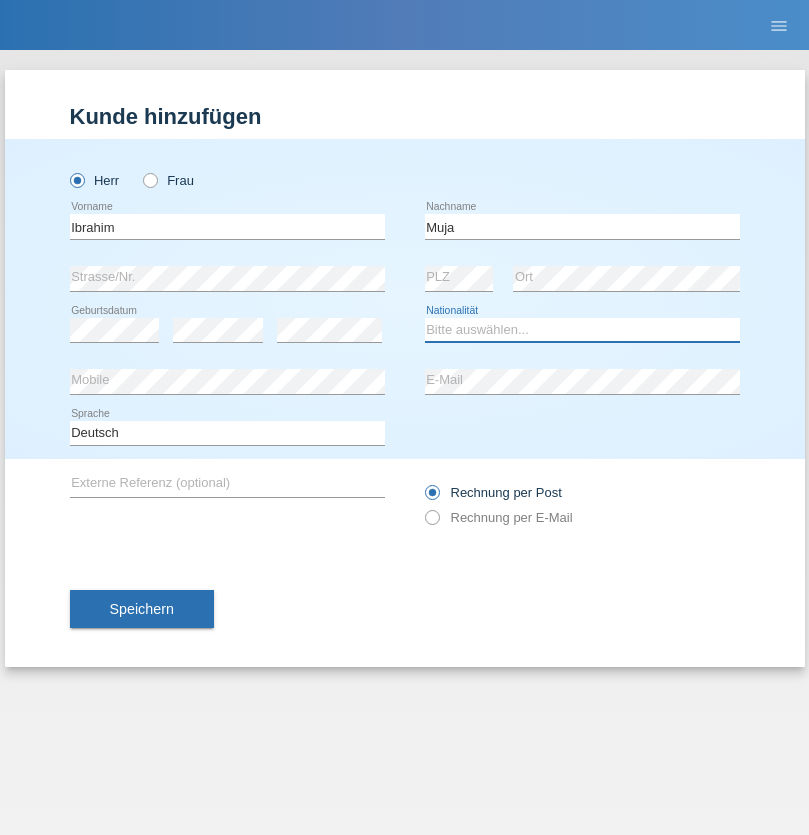 select on "XK" 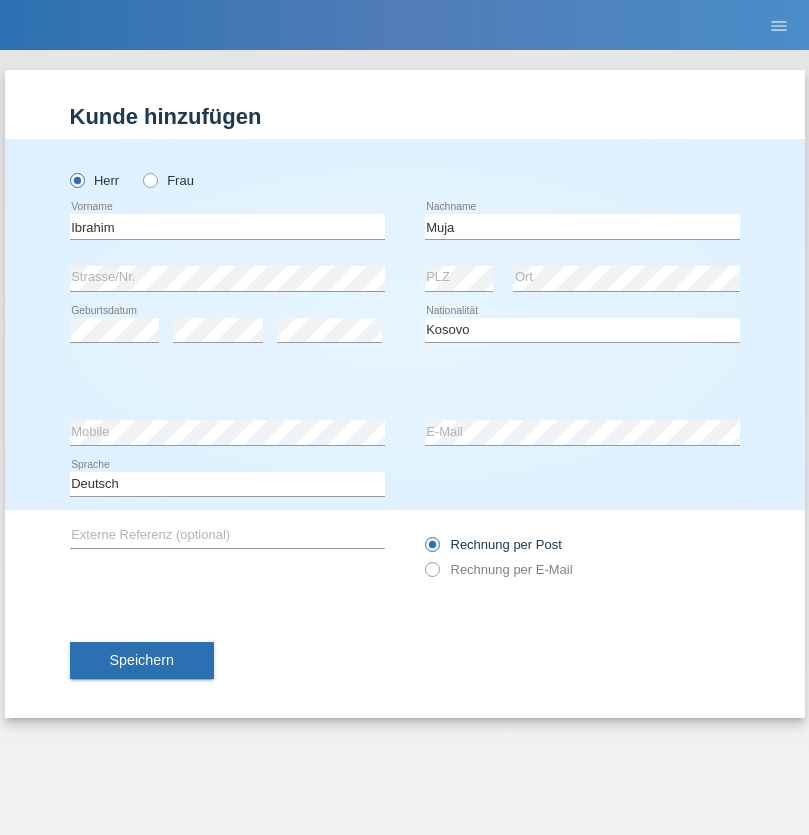 select on "C" 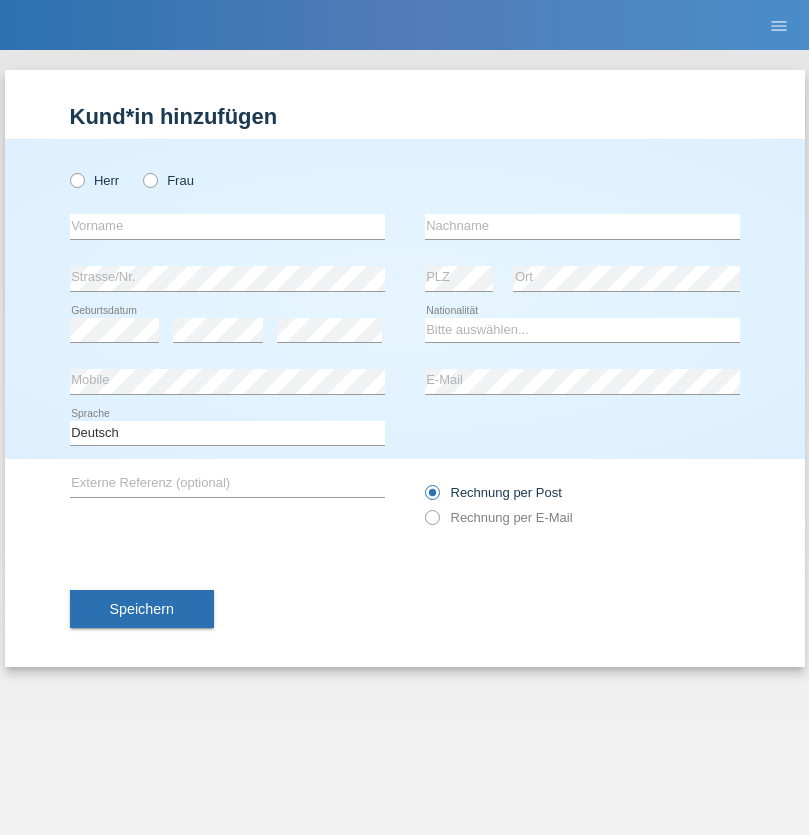 scroll, scrollTop: 0, scrollLeft: 0, axis: both 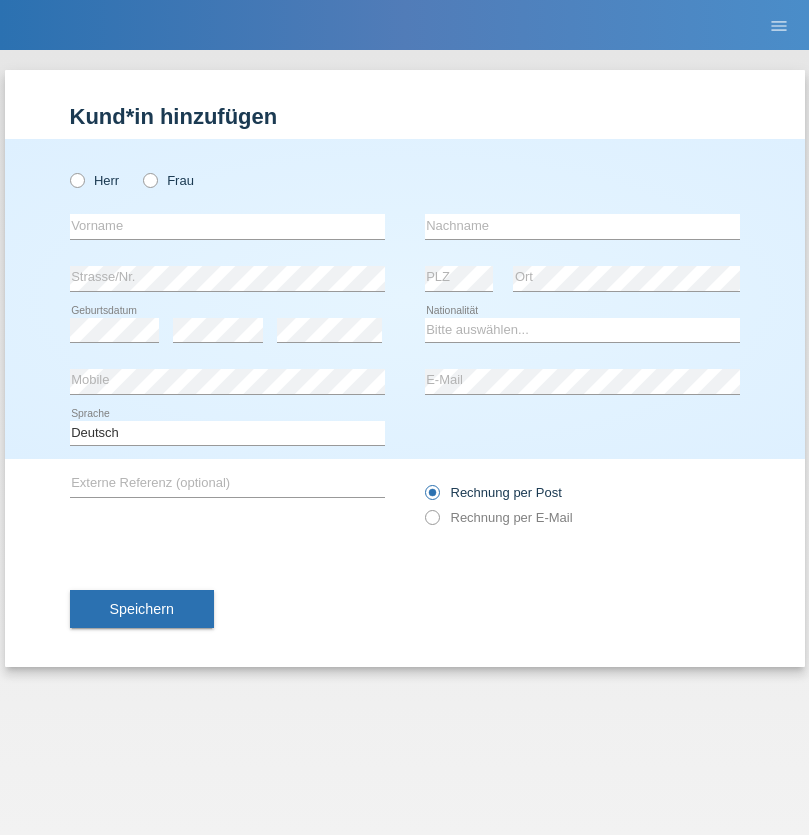 radio on "true" 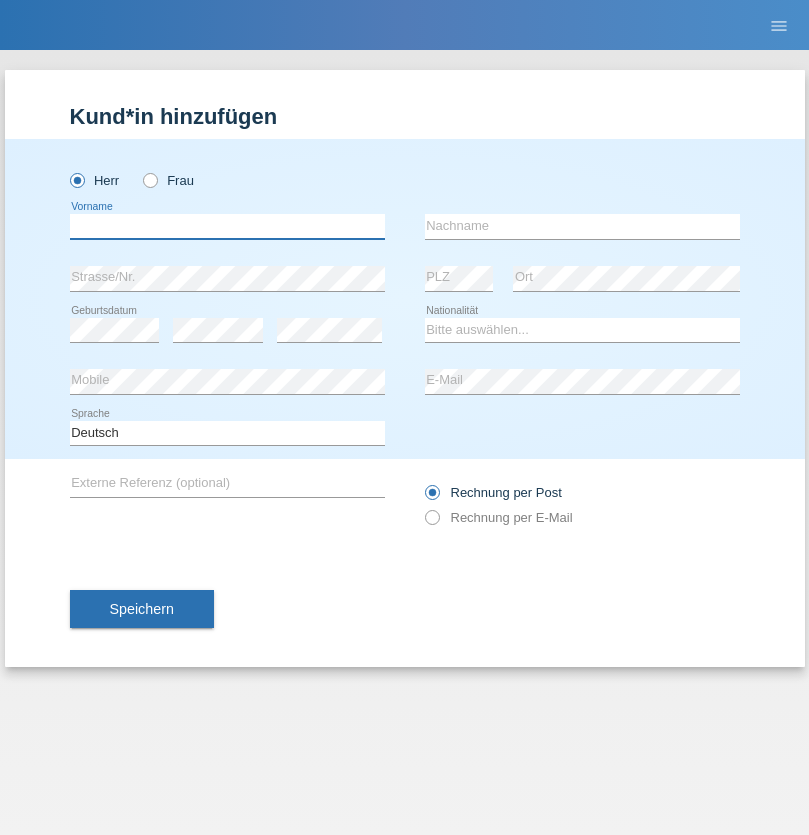 click at bounding box center [227, 226] 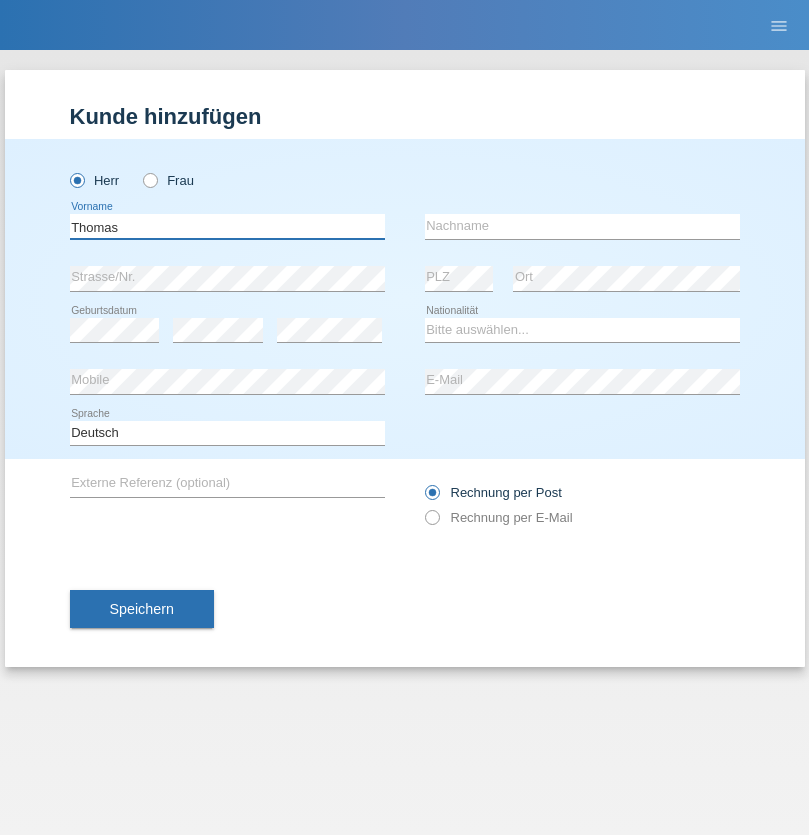 type on "Thomas" 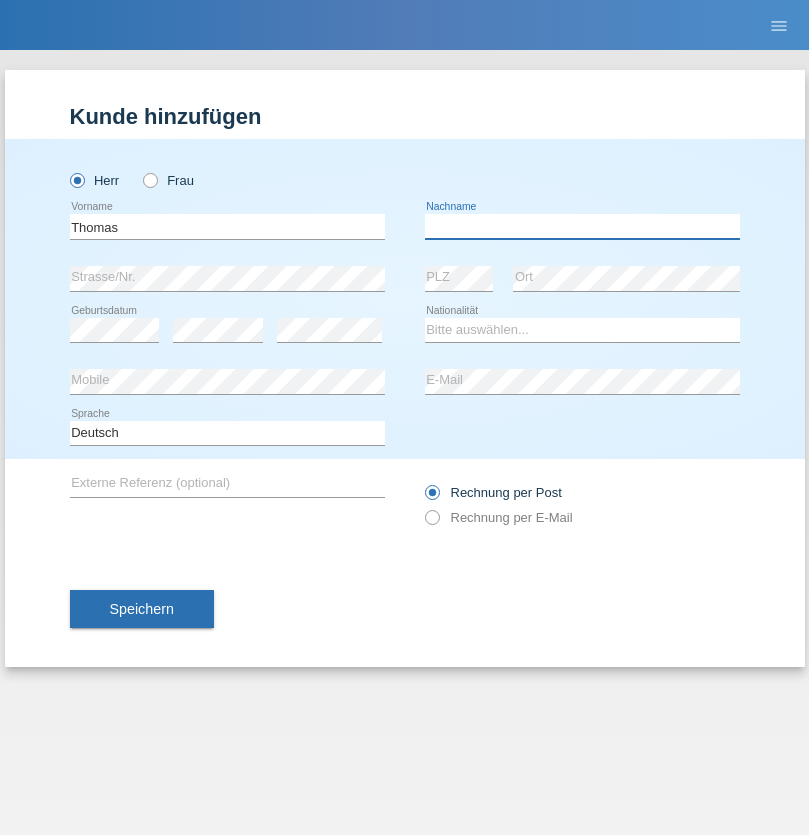 click at bounding box center [582, 226] 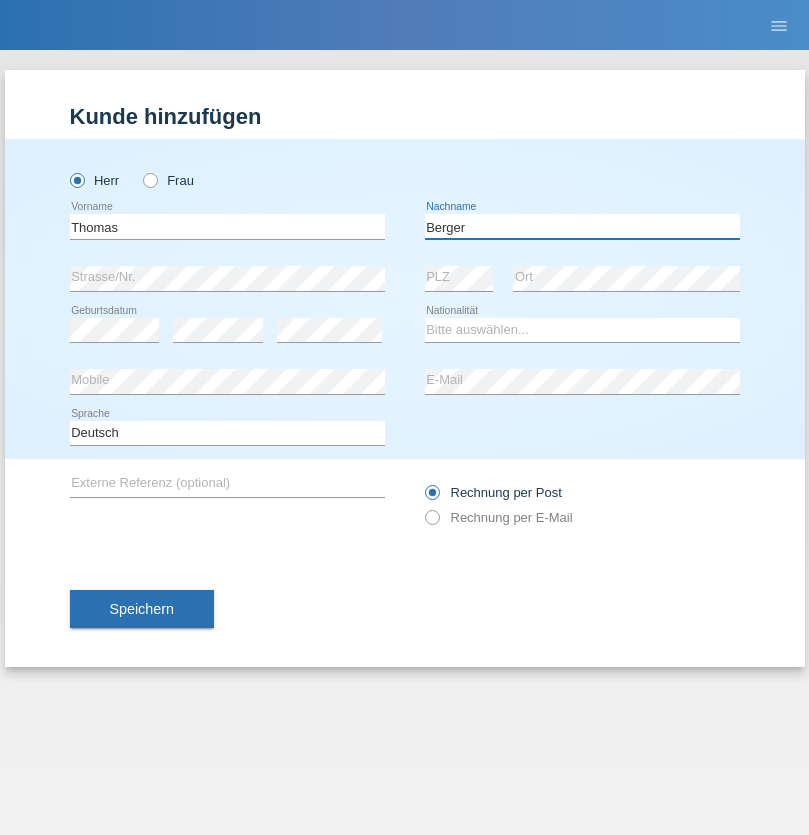 type on "Berger" 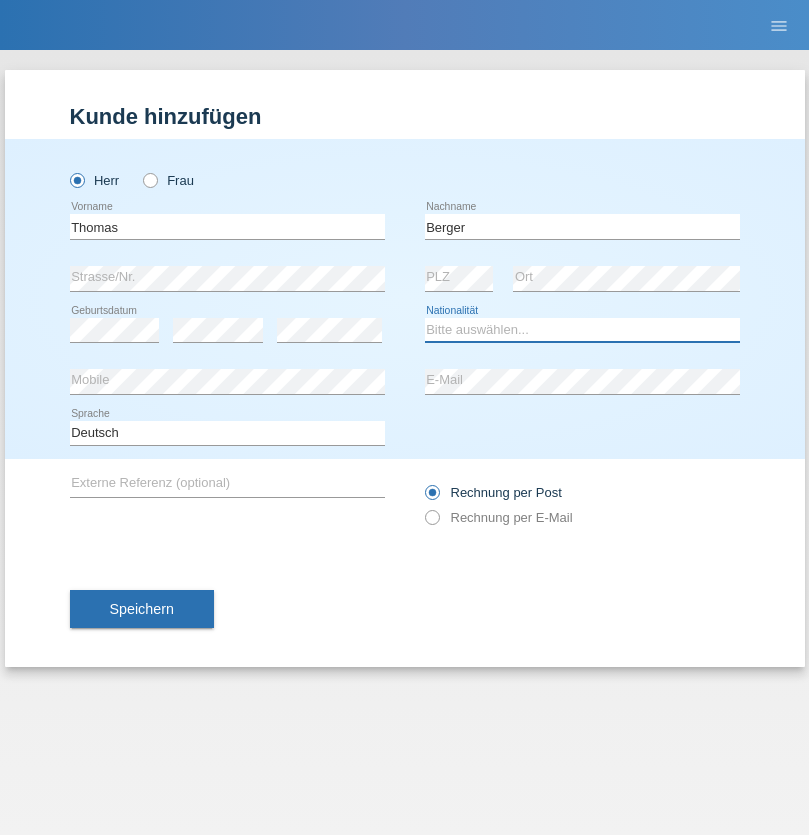select on "CH" 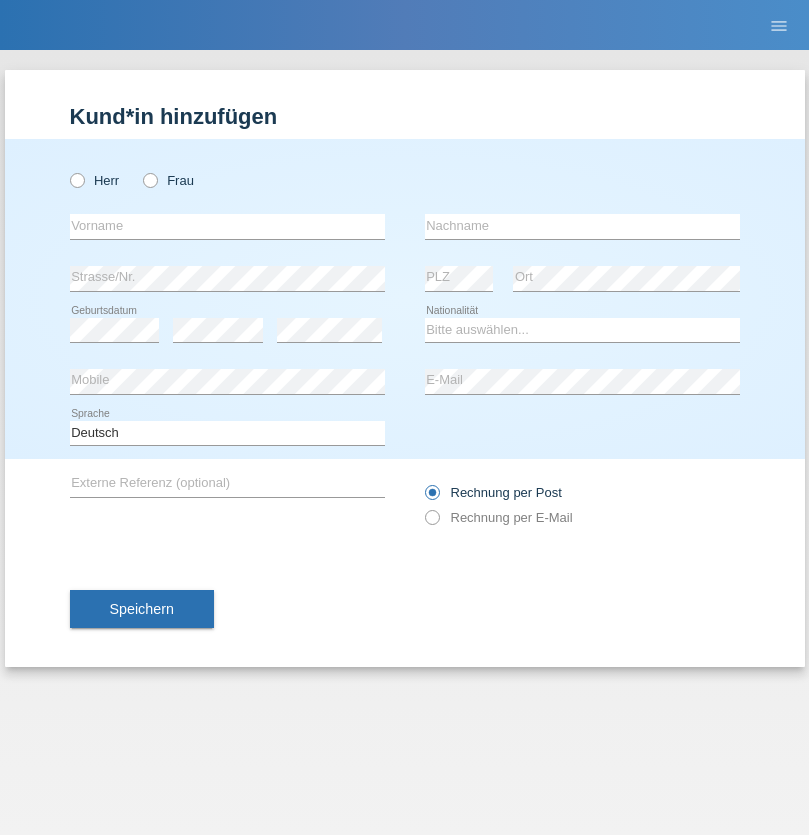 scroll, scrollTop: 0, scrollLeft: 0, axis: both 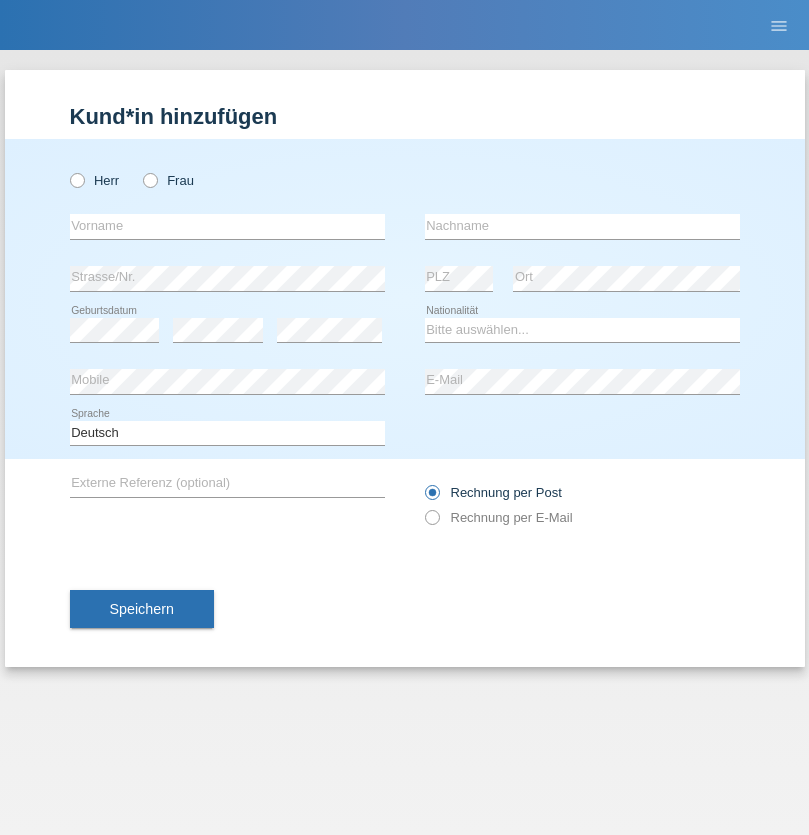 radio on "true" 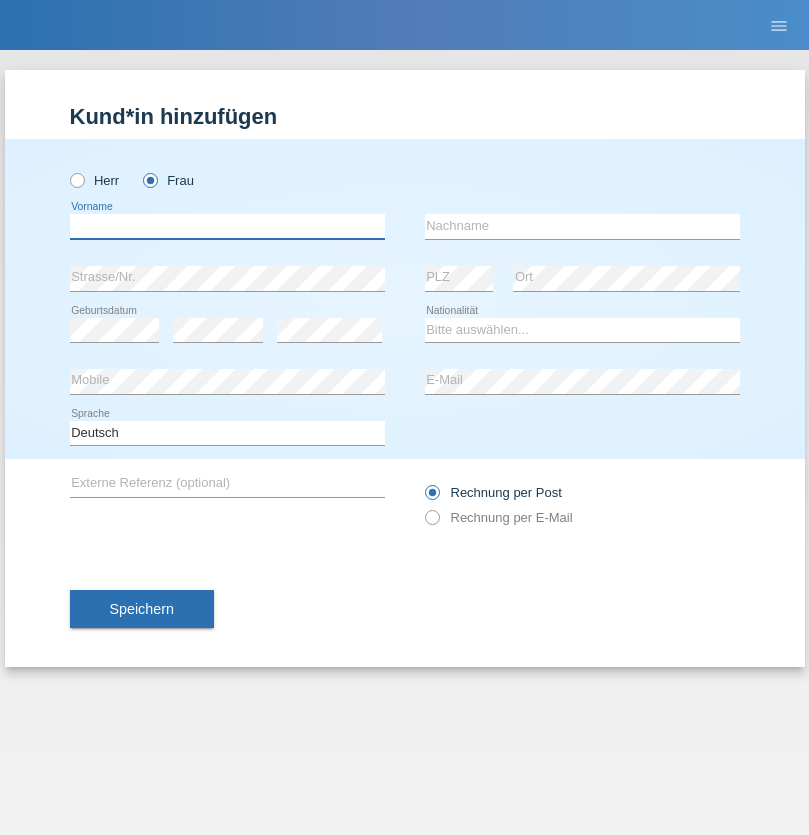 click at bounding box center (227, 226) 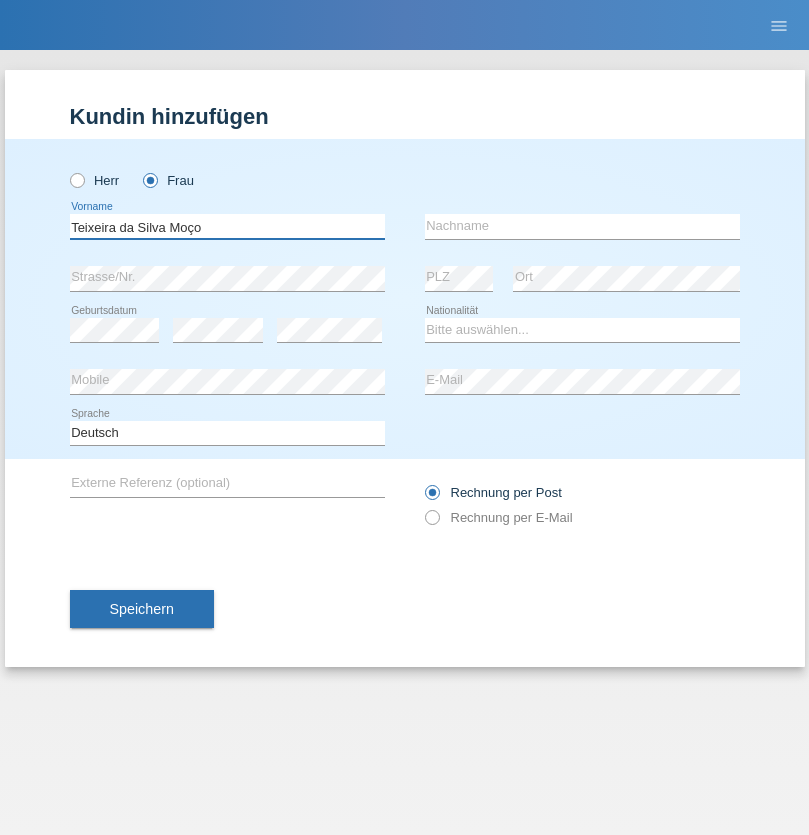 type on "Teixeira da Silva Moço" 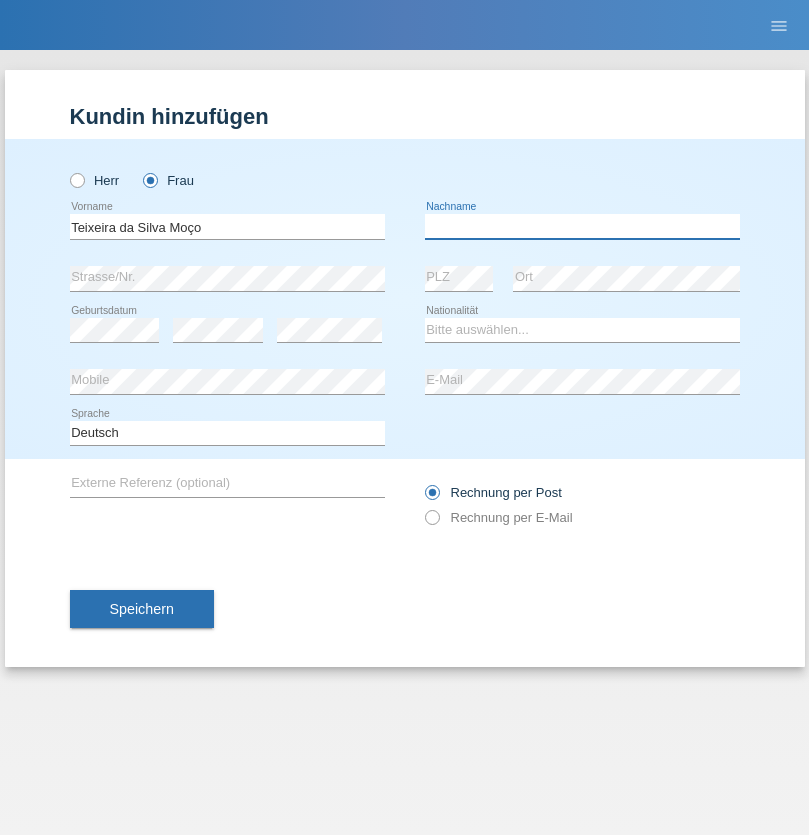 click at bounding box center (582, 226) 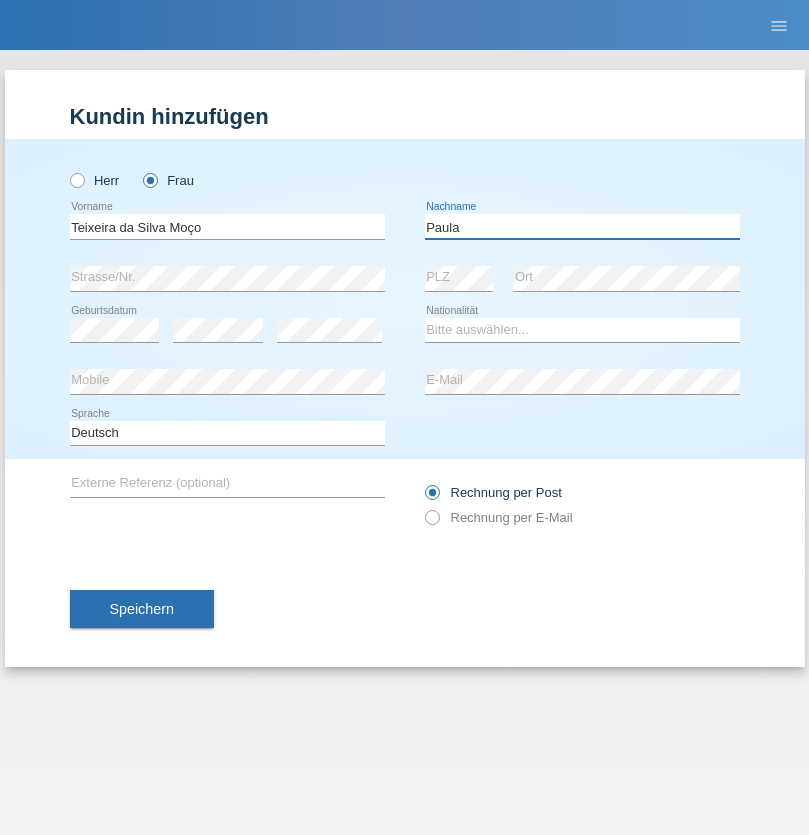 type on "Paula" 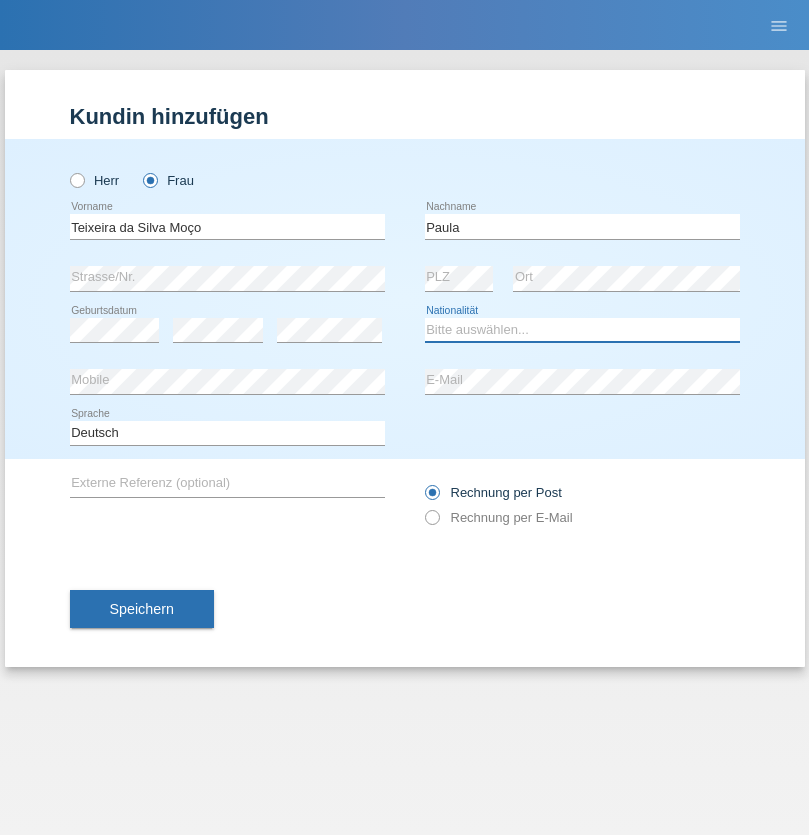 select on "PT" 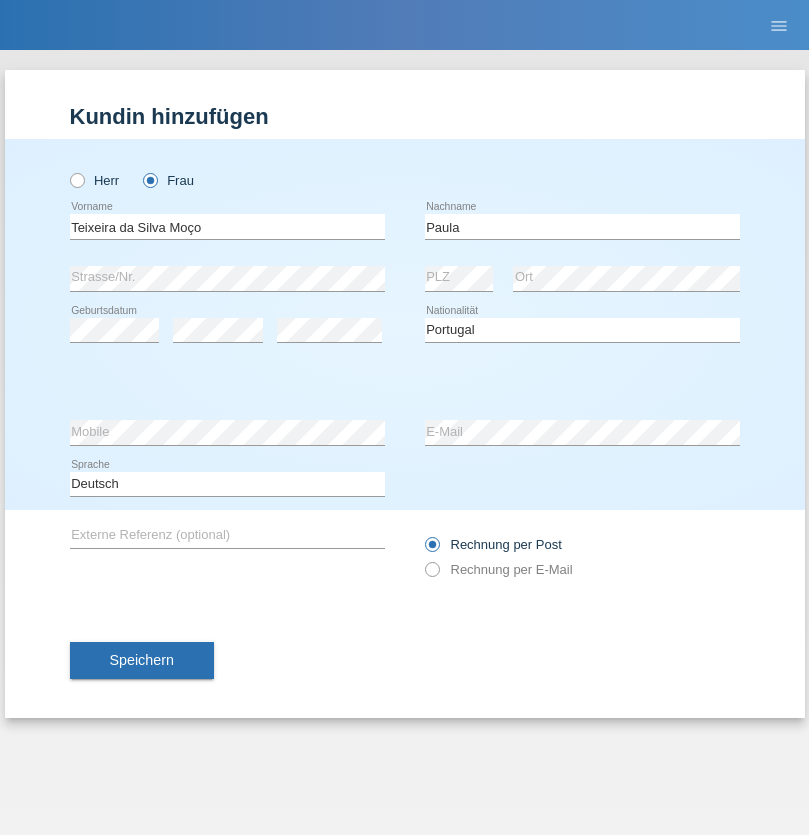 select on "C" 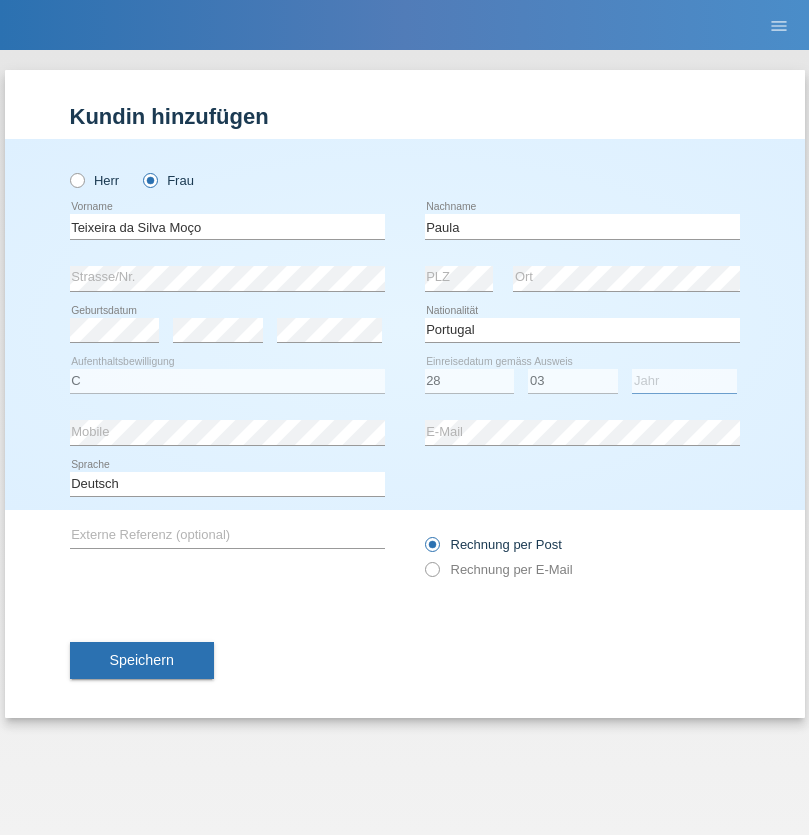 select on "2005" 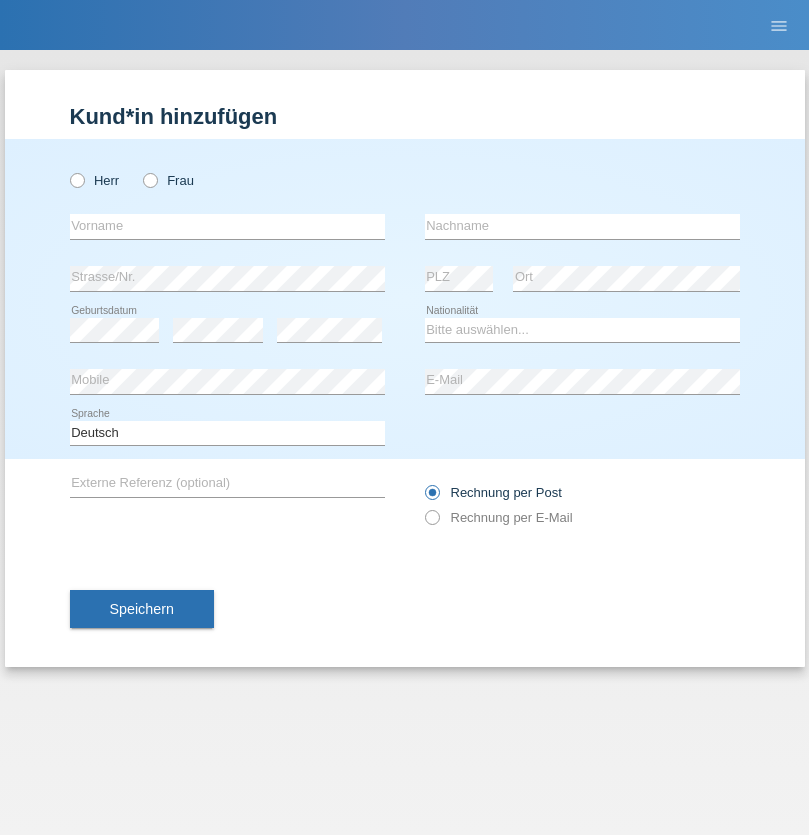scroll, scrollTop: 0, scrollLeft: 0, axis: both 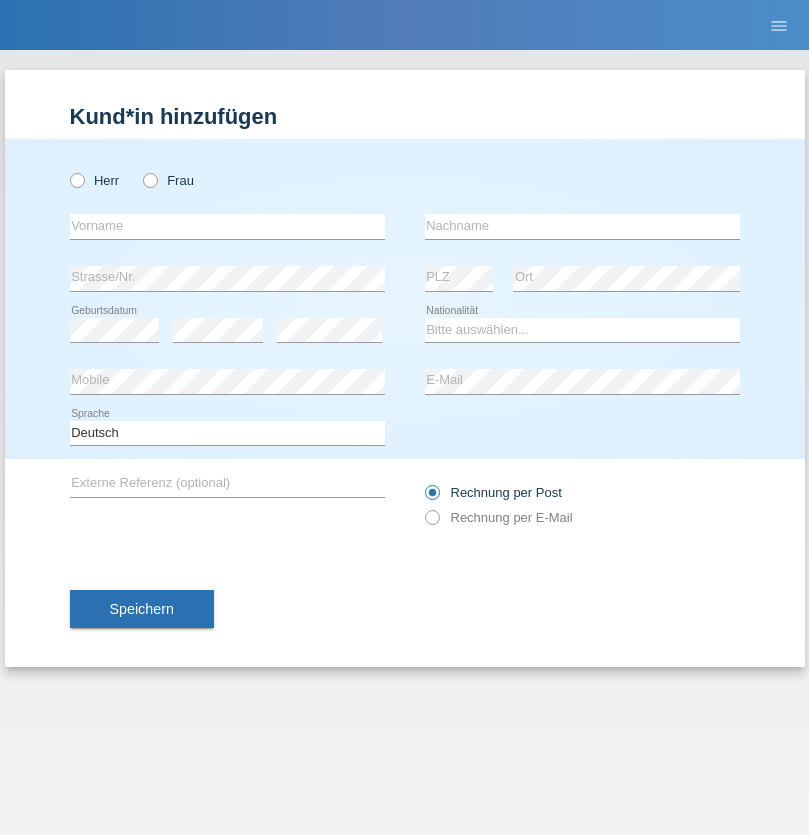 radio on "true" 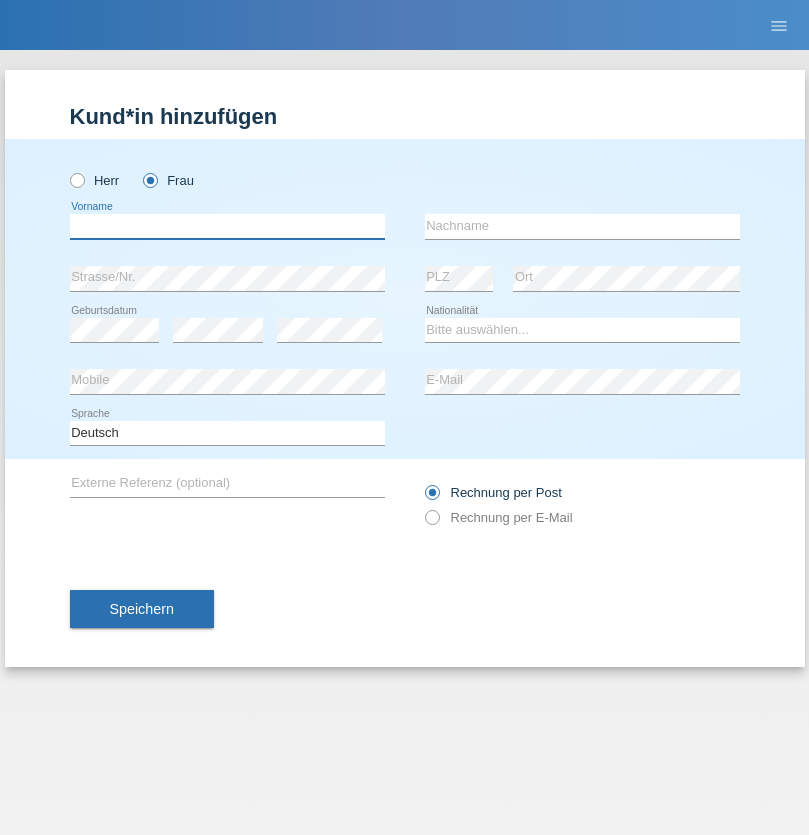 click at bounding box center (227, 226) 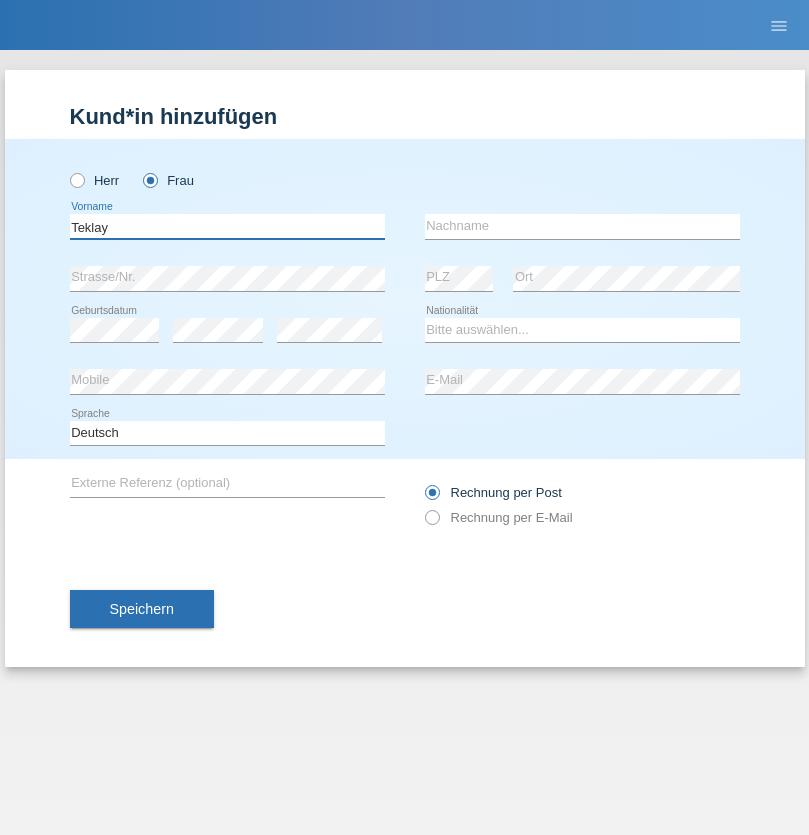 type on "Teklay" 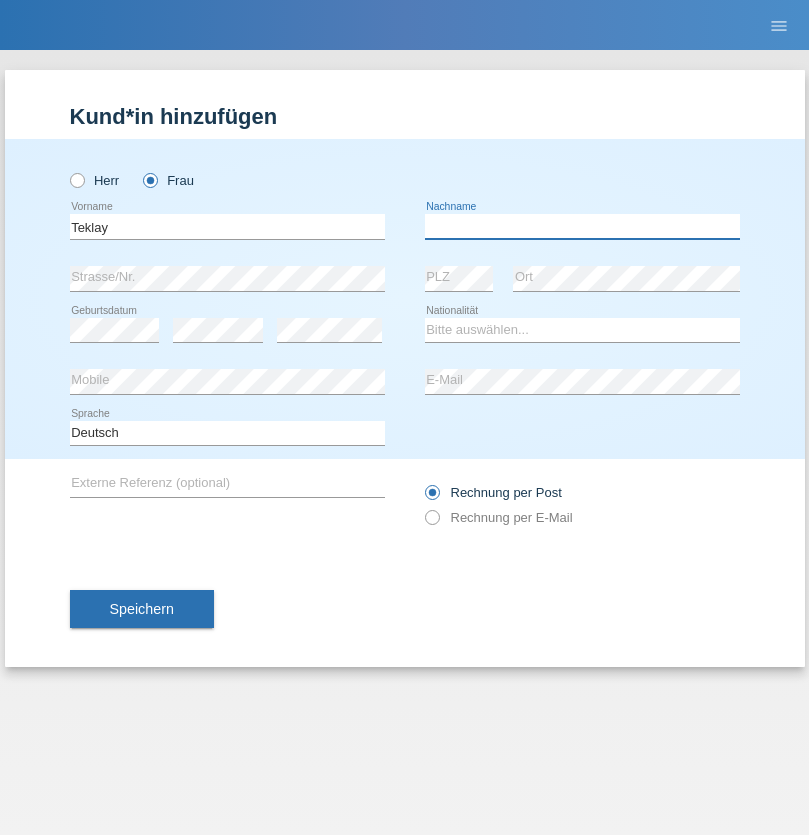 click at bounding box center [582, 226] 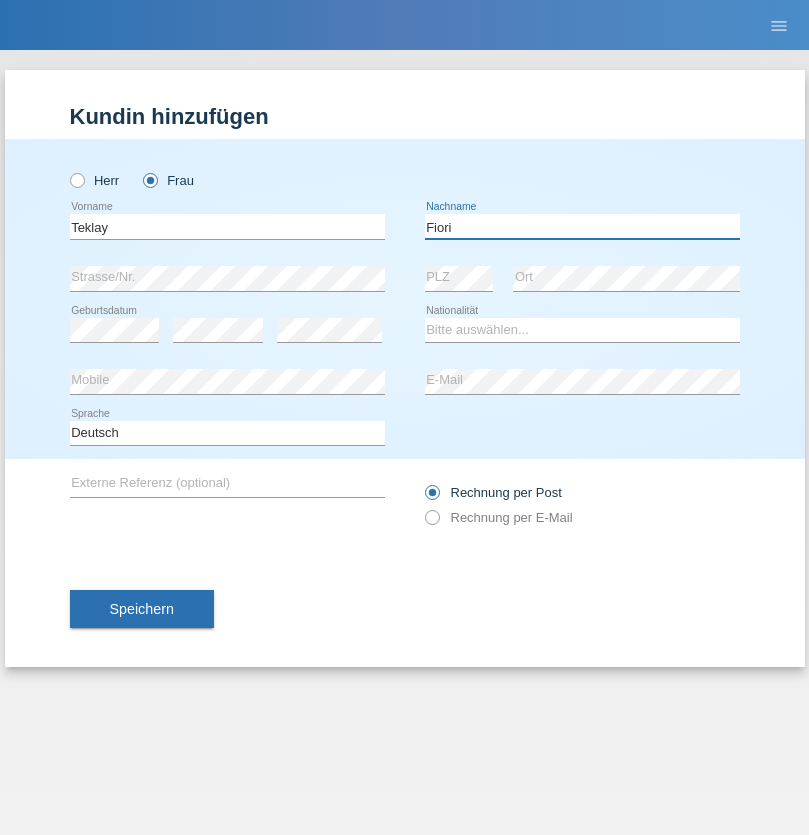 type on "Fiori" 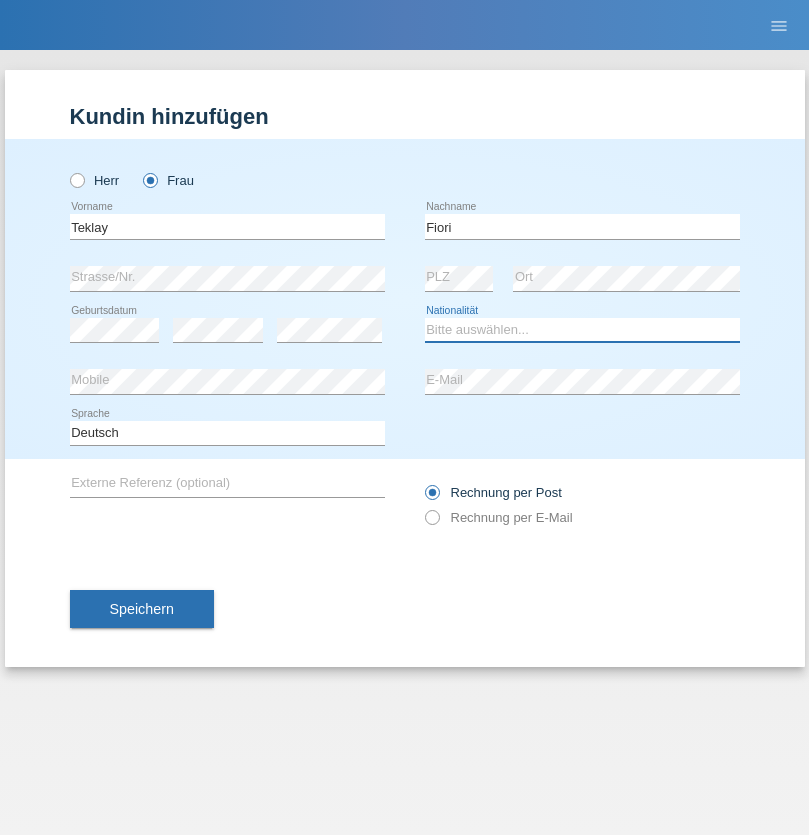 select on "ER" 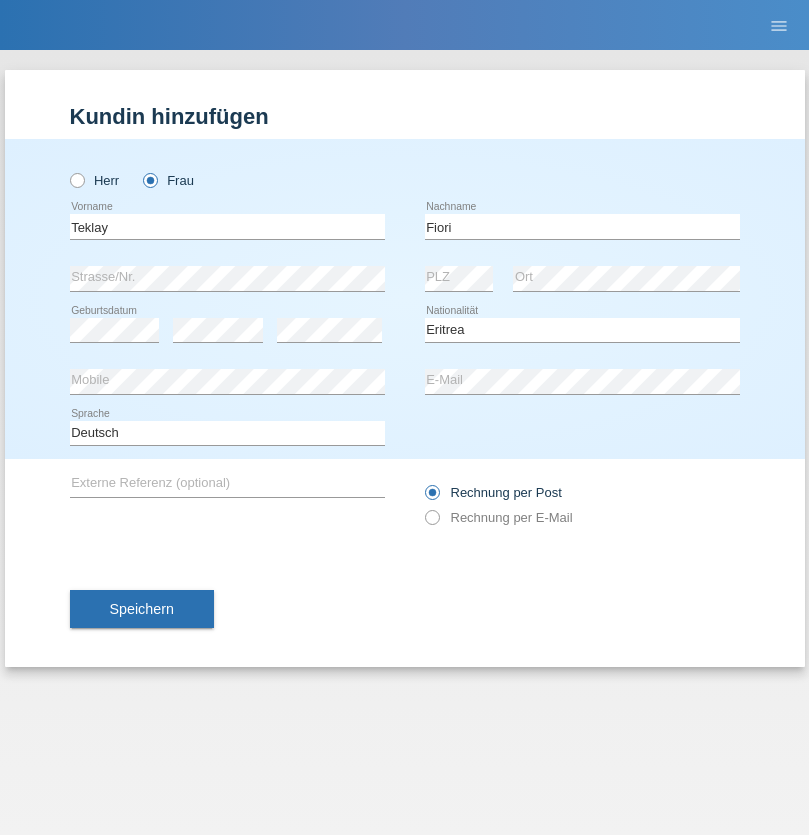 select on "C" 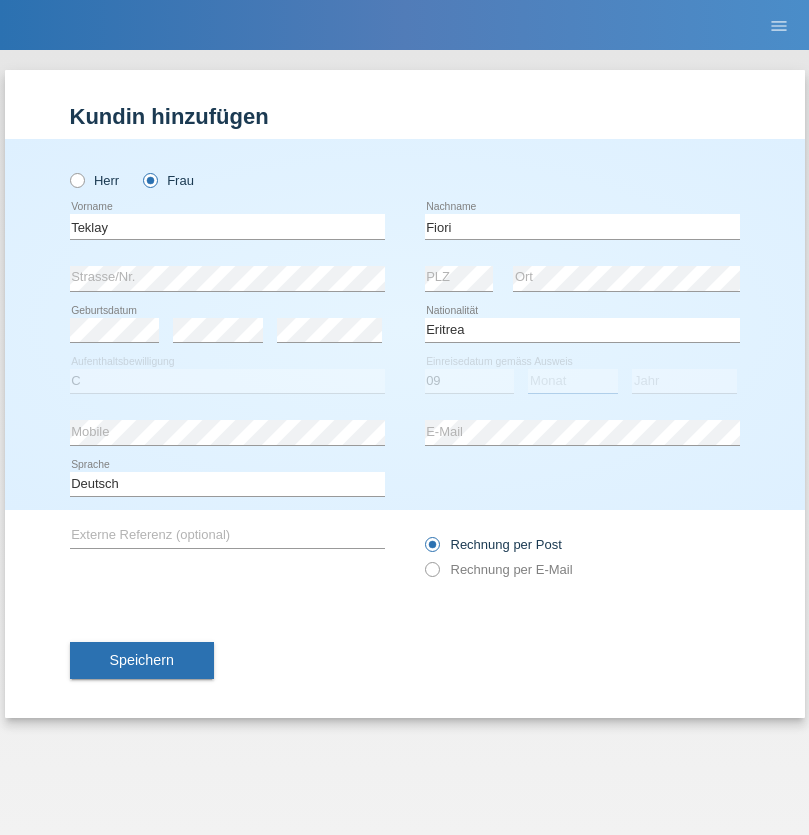 select on "08" 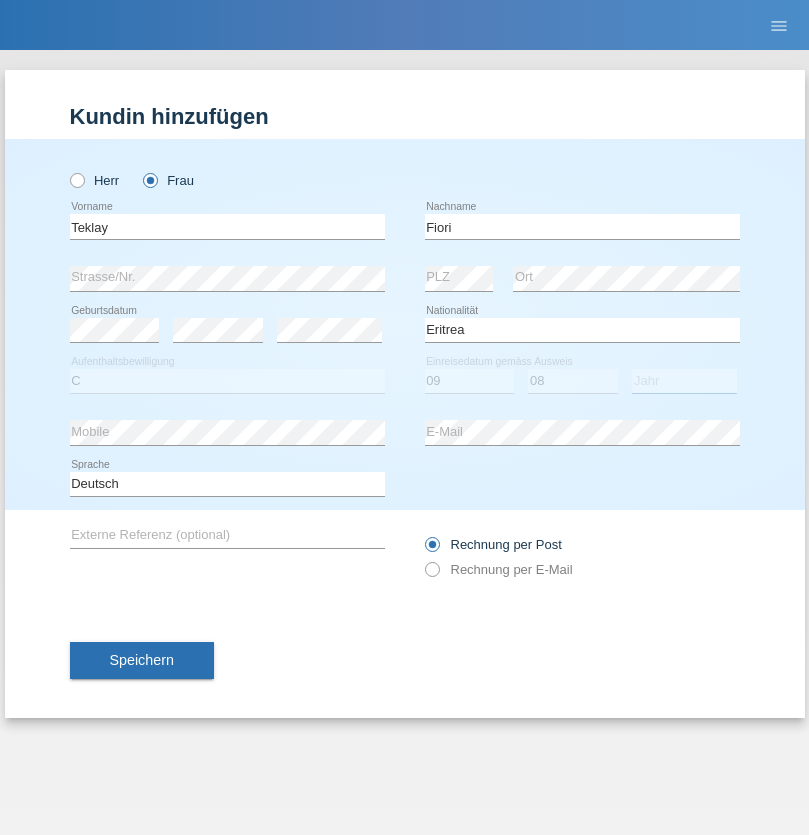 select on "2021" 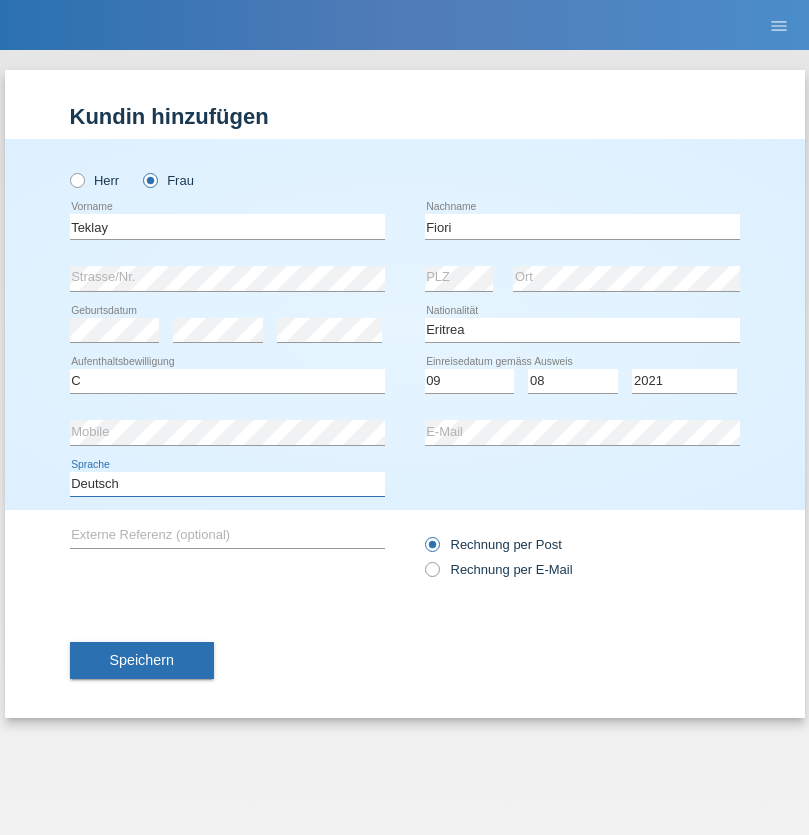 select on "en" 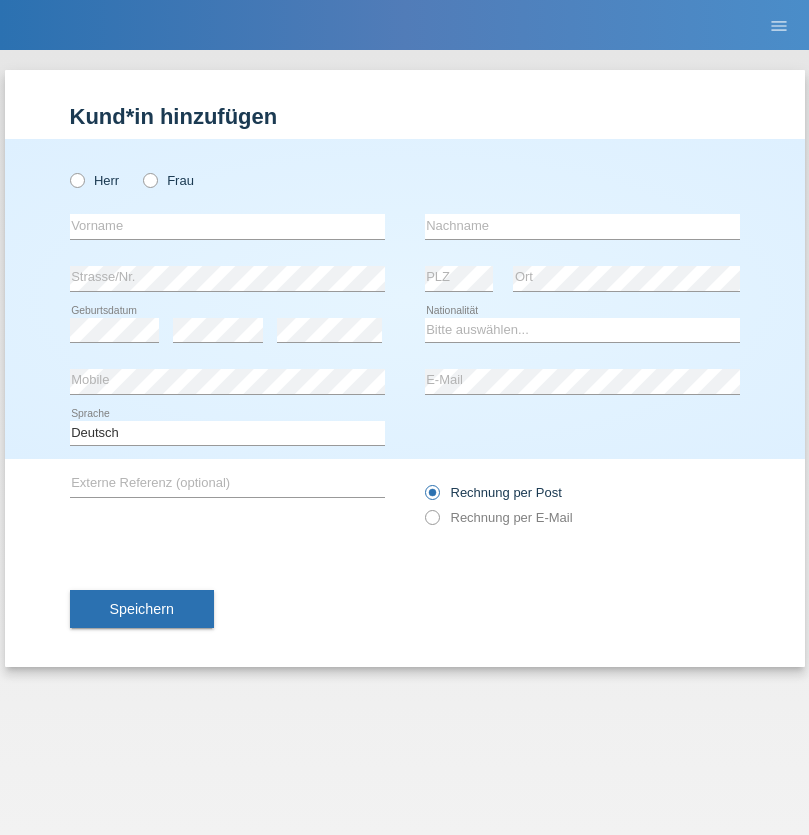 scroll, scrollTop: 0, scrollLeft: 0, axis: both 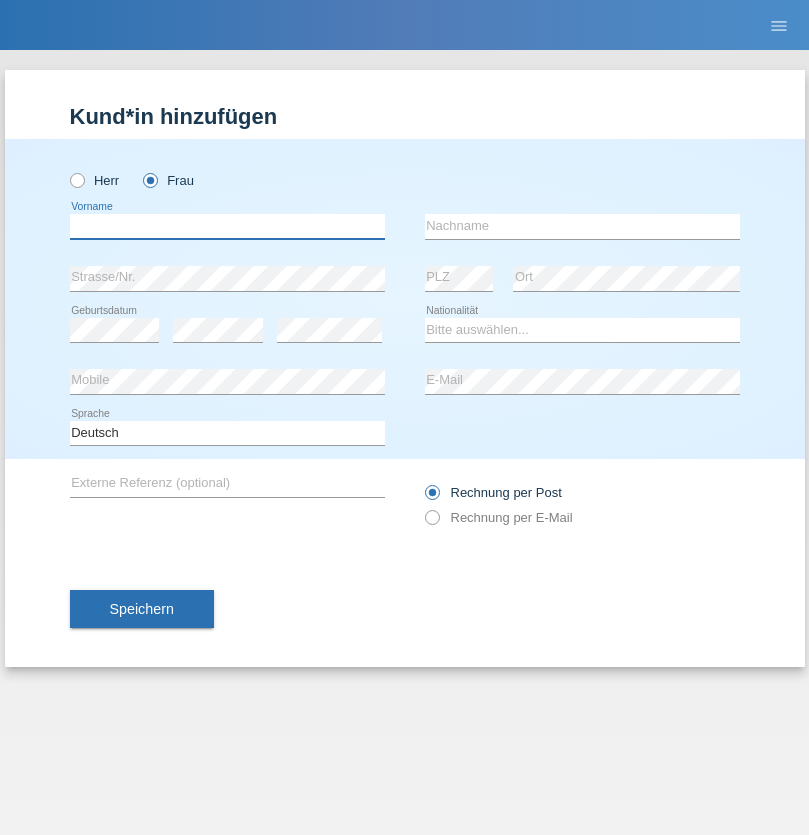 click at bounding box center (227, 226) 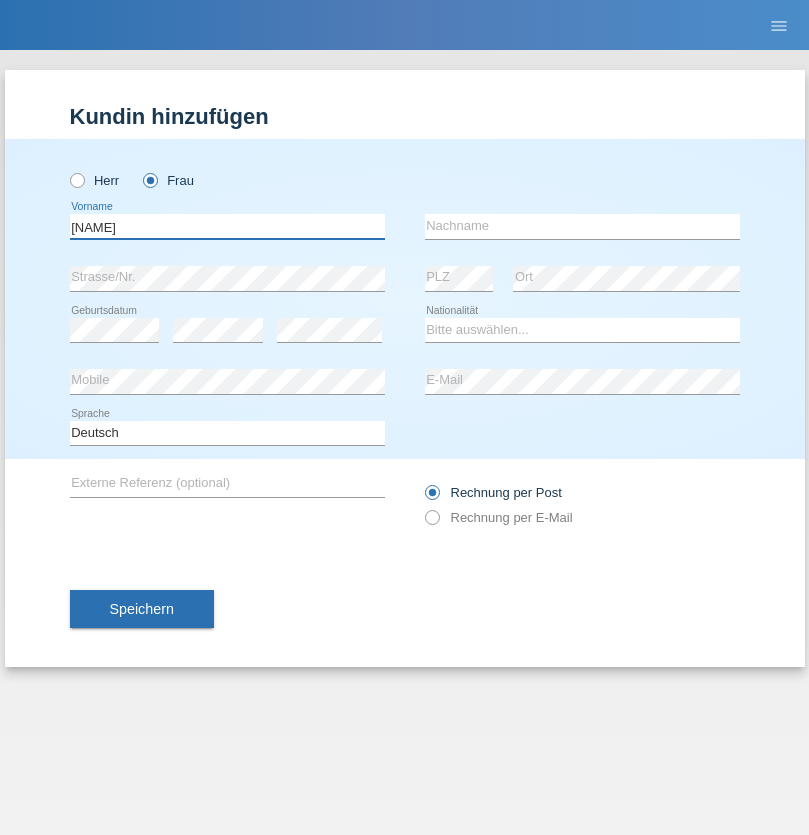 type on "[NAME]" 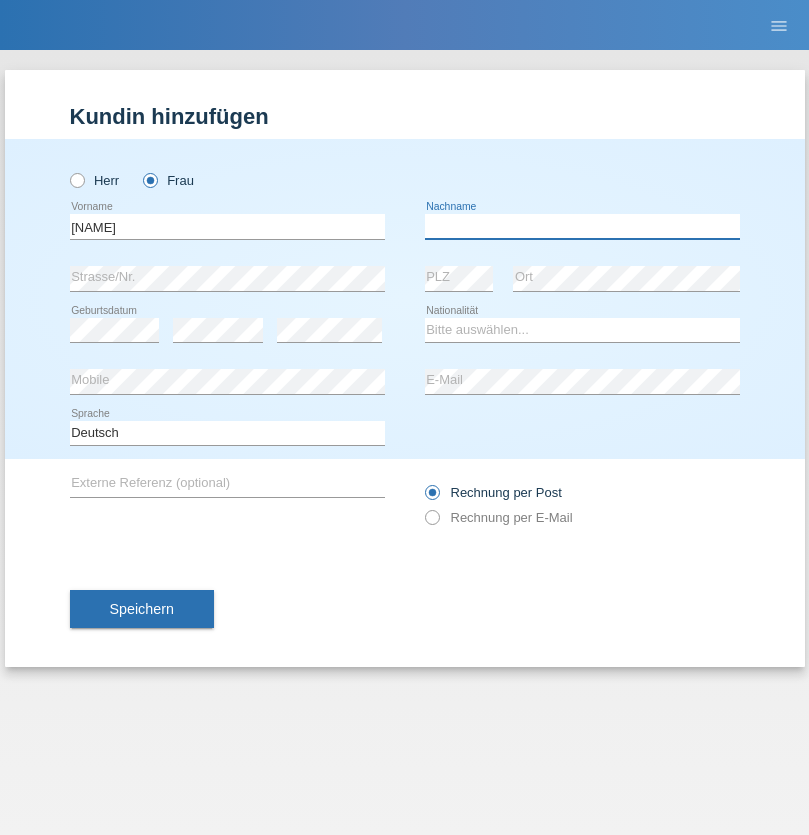 click at bounding box center (582, 226) 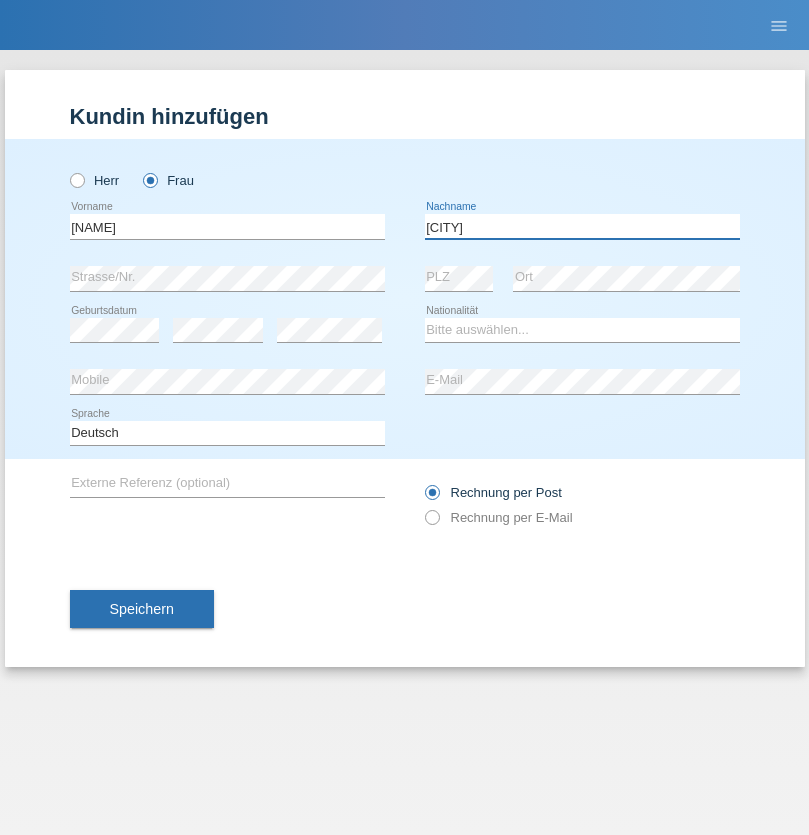 type on "[CITY]" 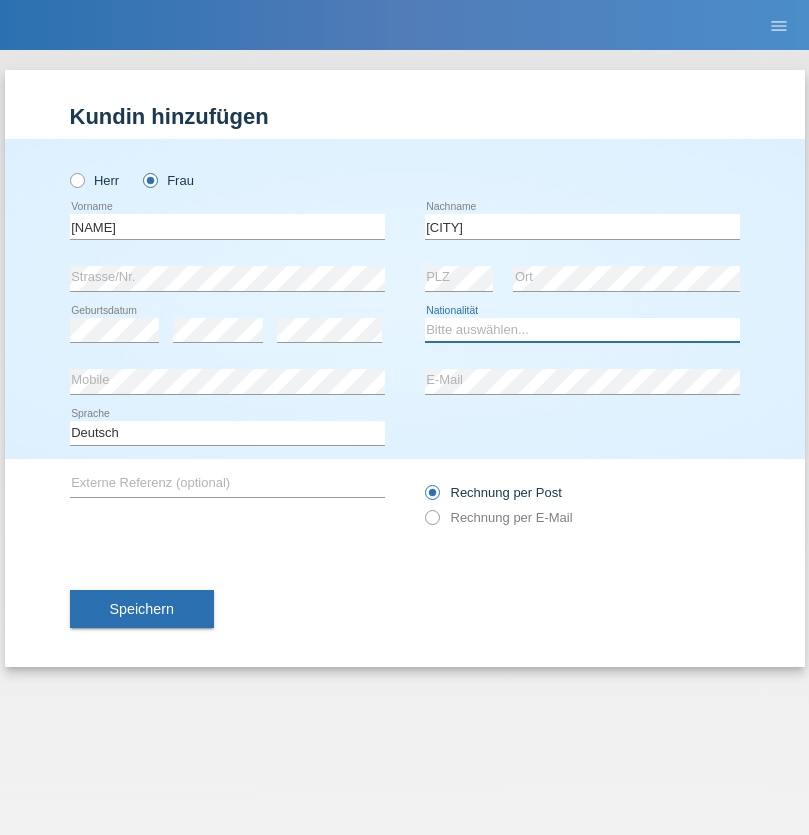 select on "HU" 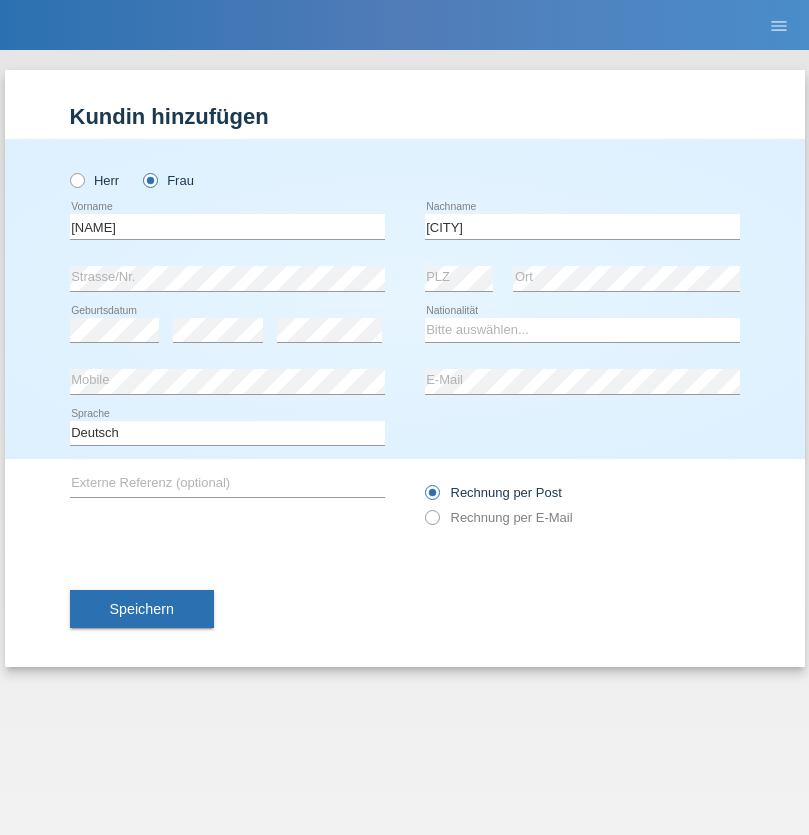 select on "C" 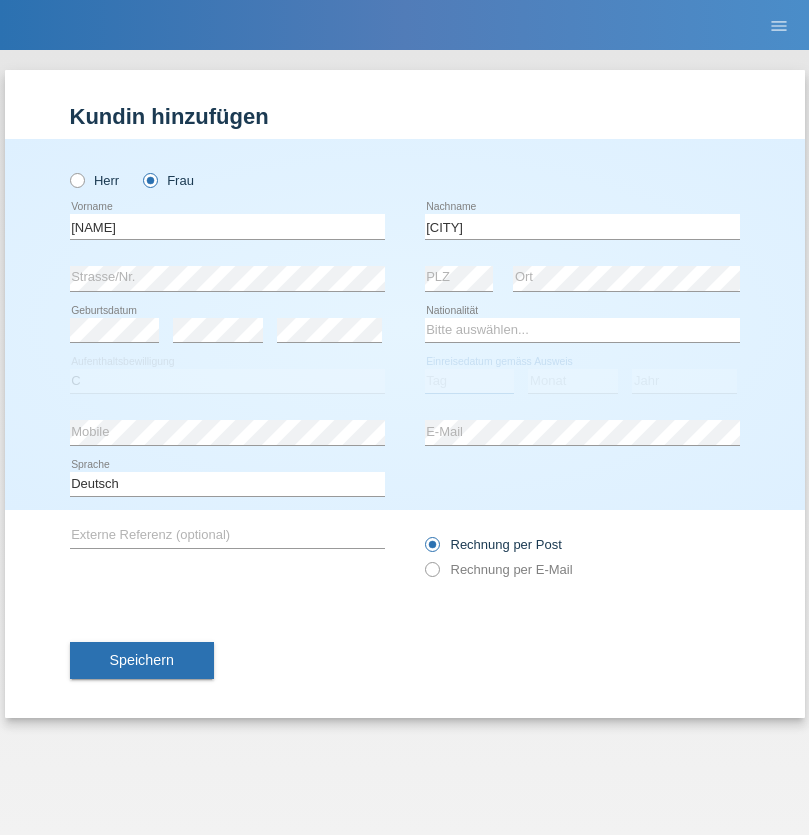 select on "01" 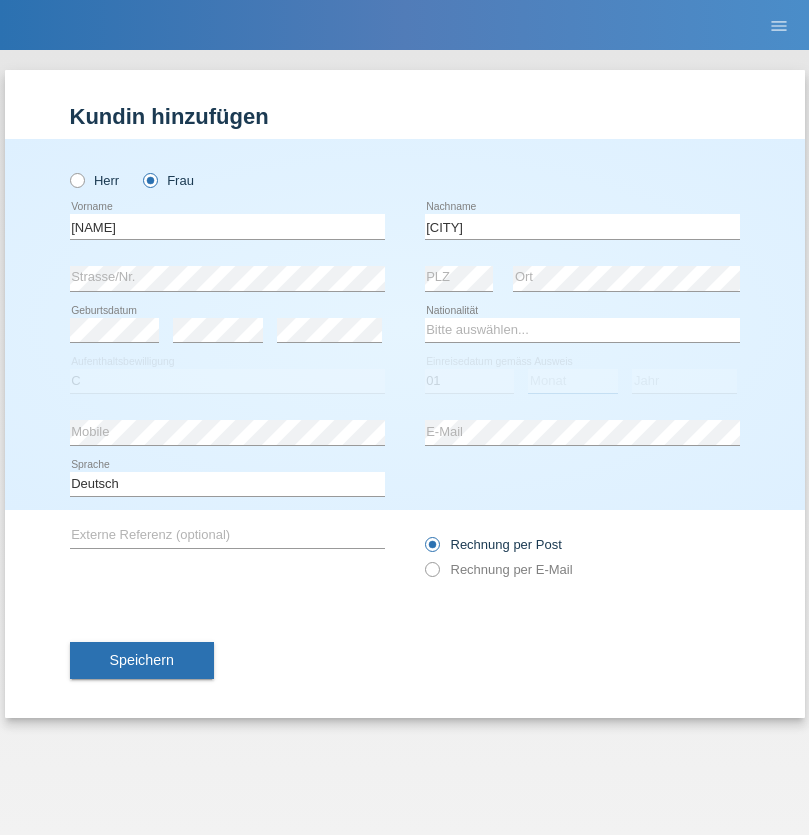 select on "10" 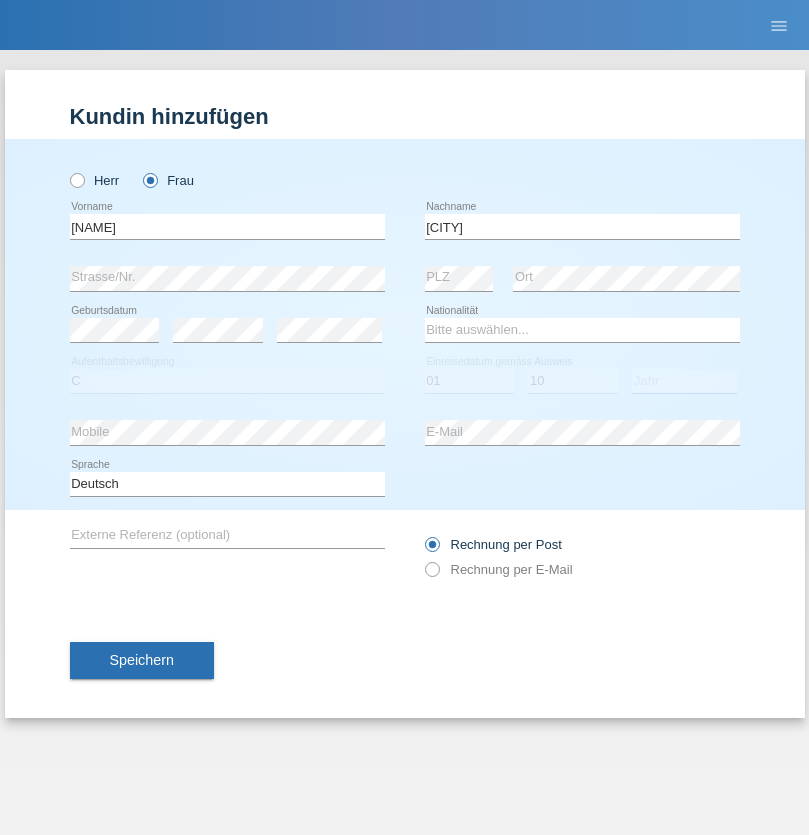select on "2014" 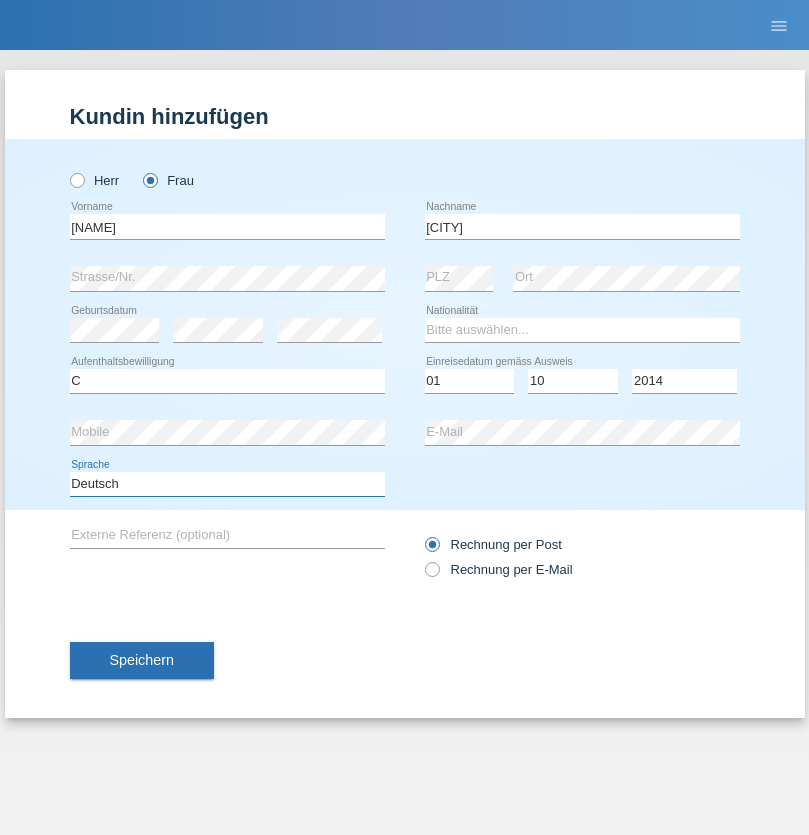 select on "en" 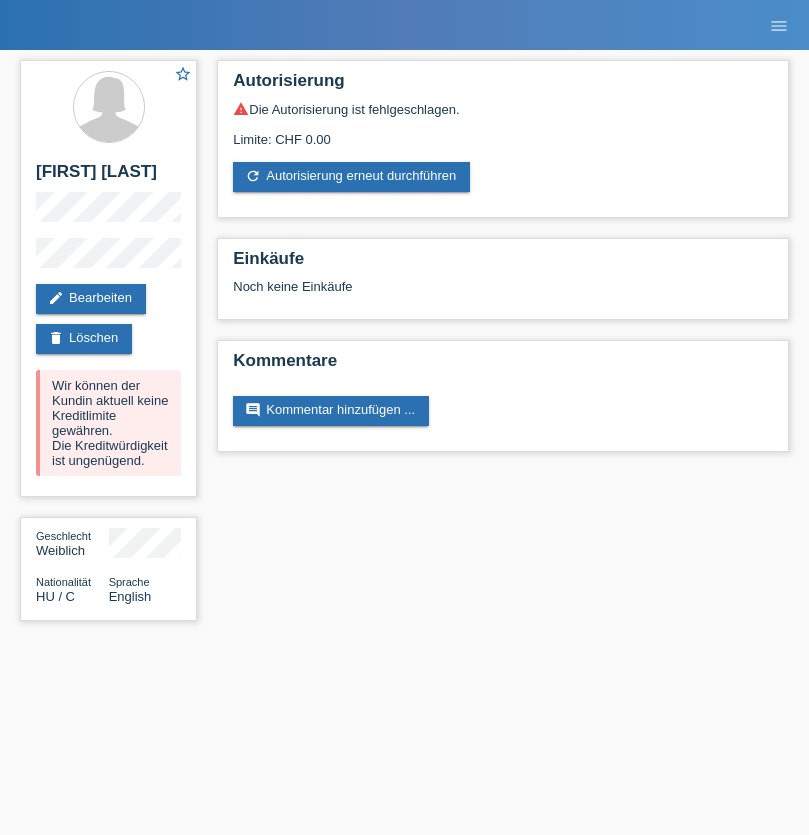 scroll, scrollTop: 0, scrollLeft: 0, axis: both 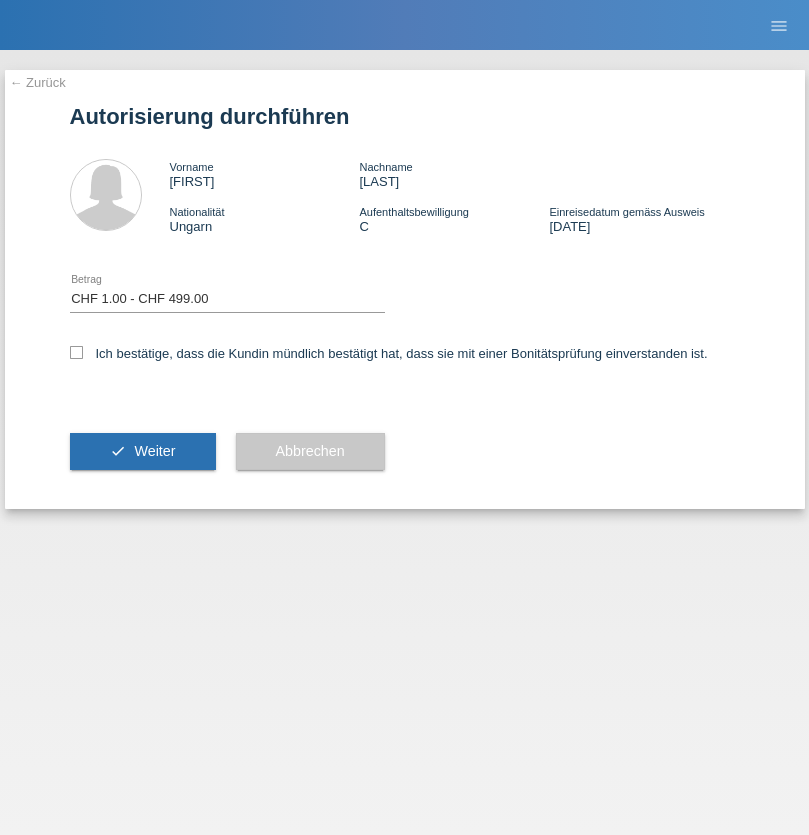 select on "1" 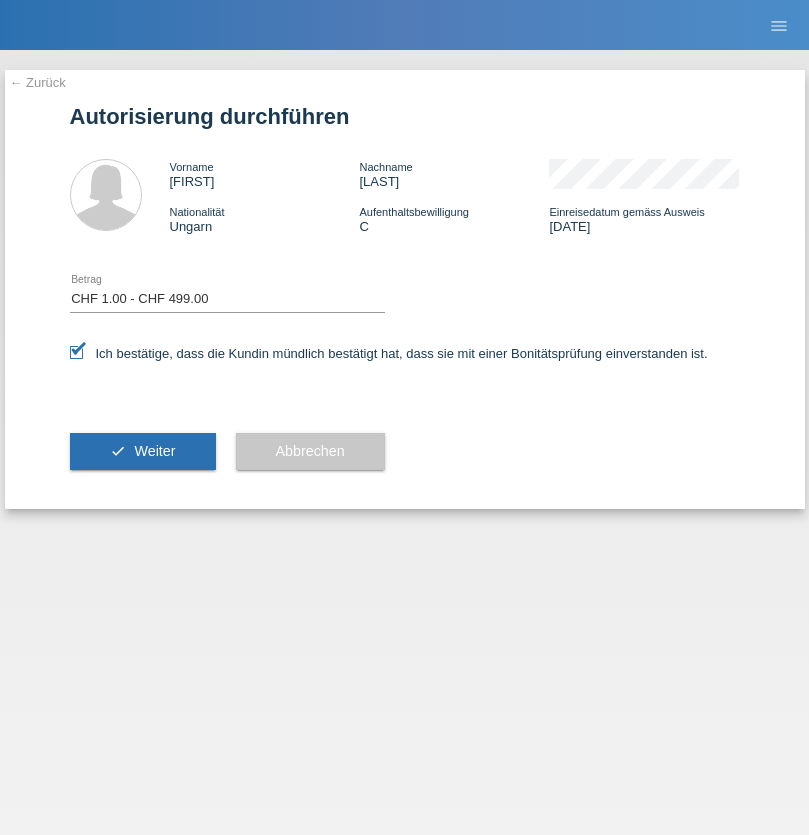 scroll, scrollTop: 0, scrollLeft: 0, axis: both 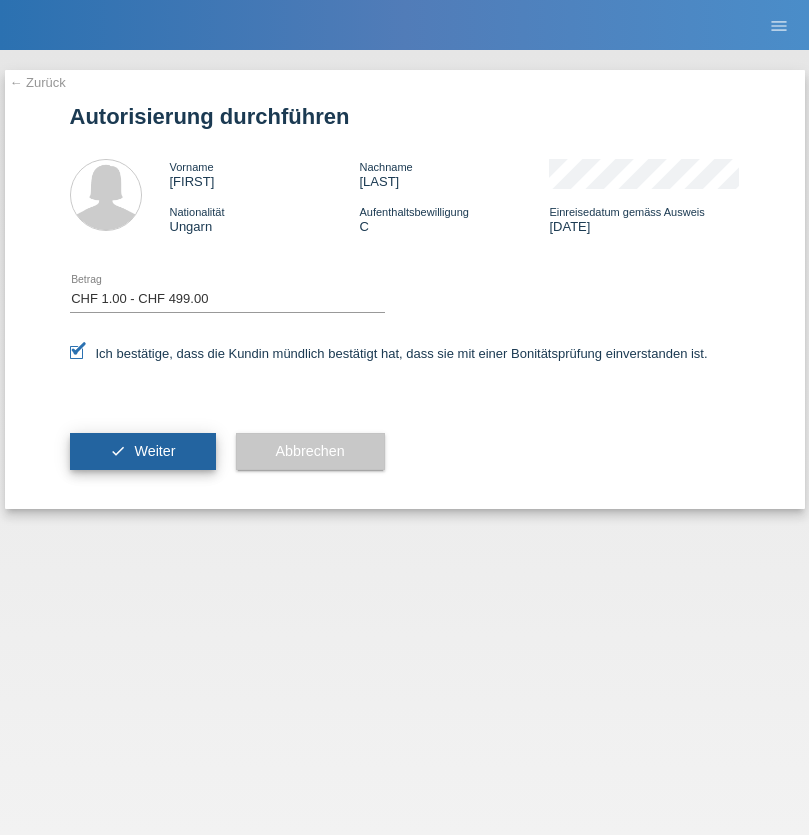 click on "Weiter" at bounding box center [154, 451] 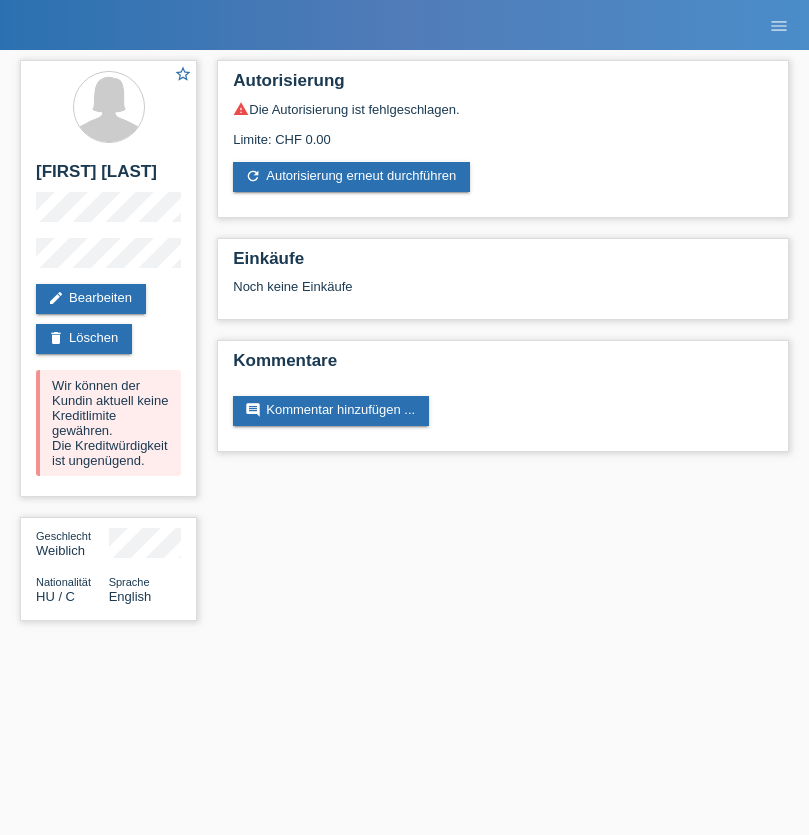 scroll, scrollTop: 0, scrollLeft: 0, axis: both 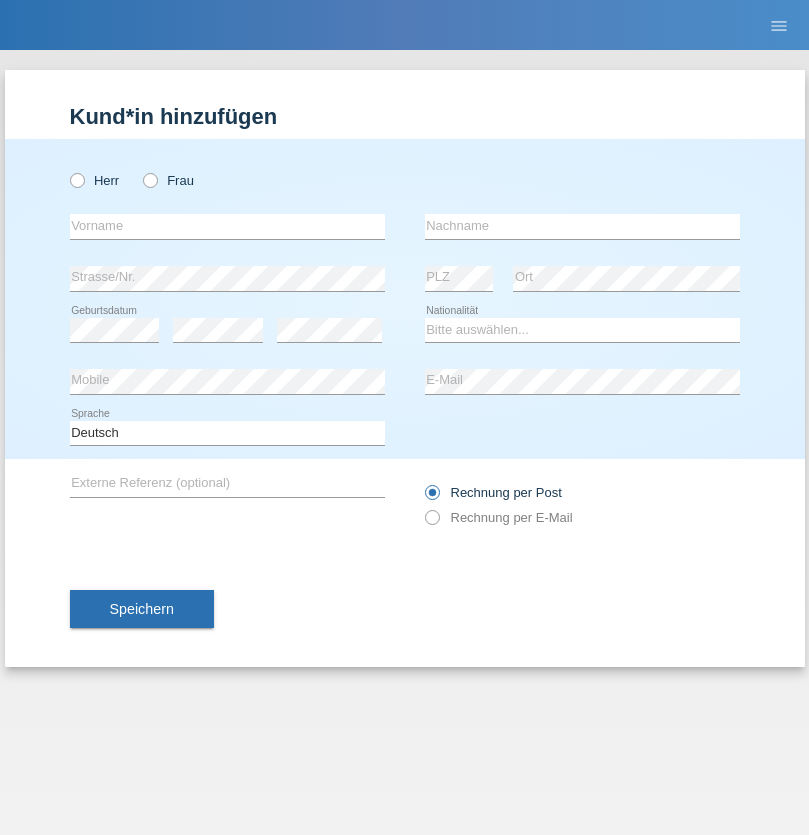 radio on "true" 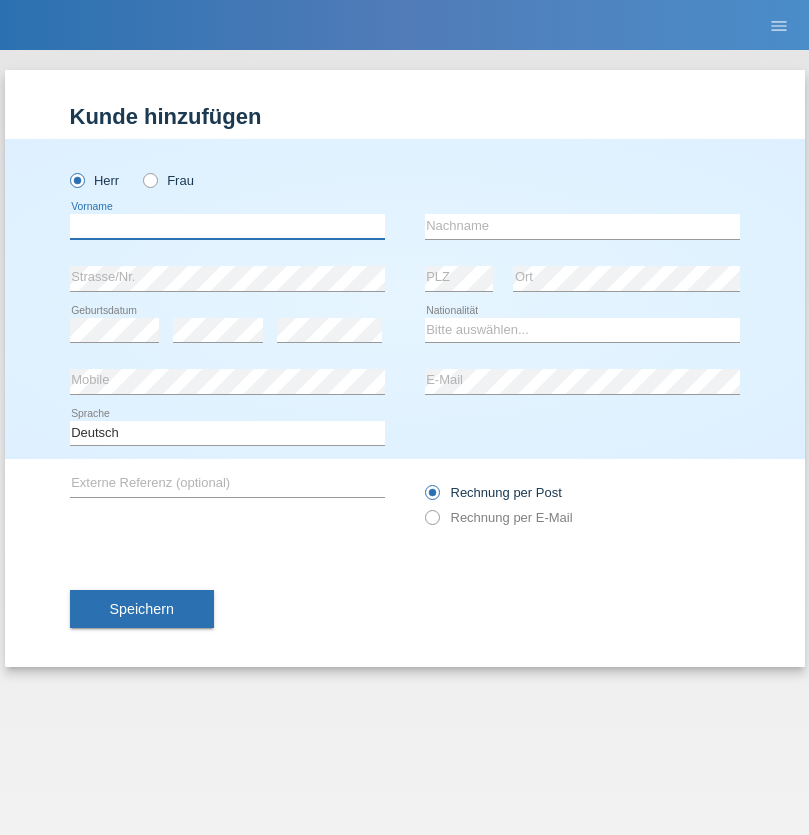click at bounding box center [227, 226] 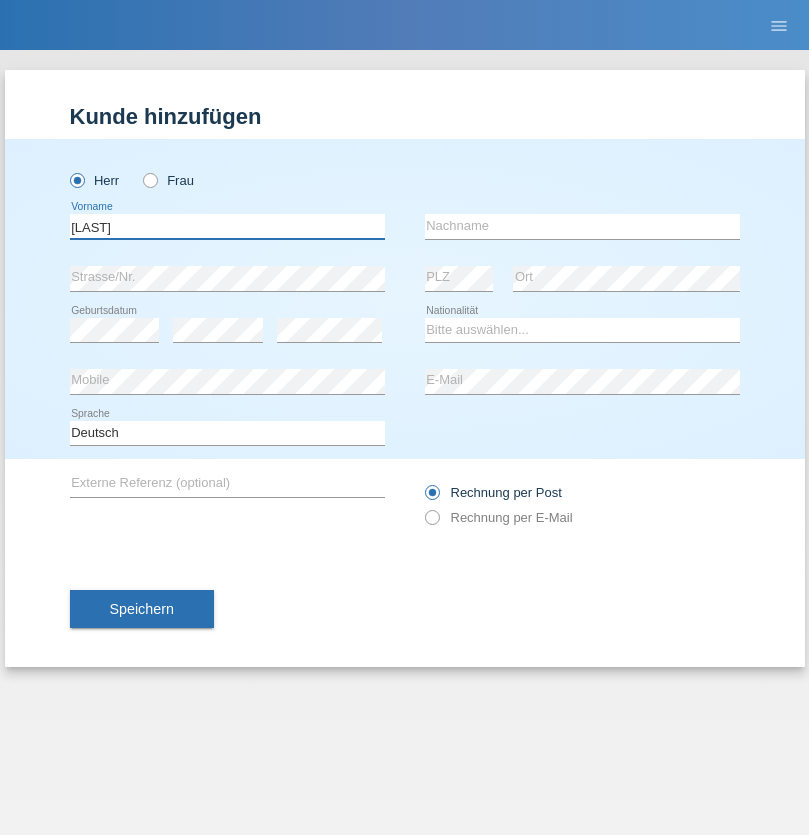 type on "[LAST]" 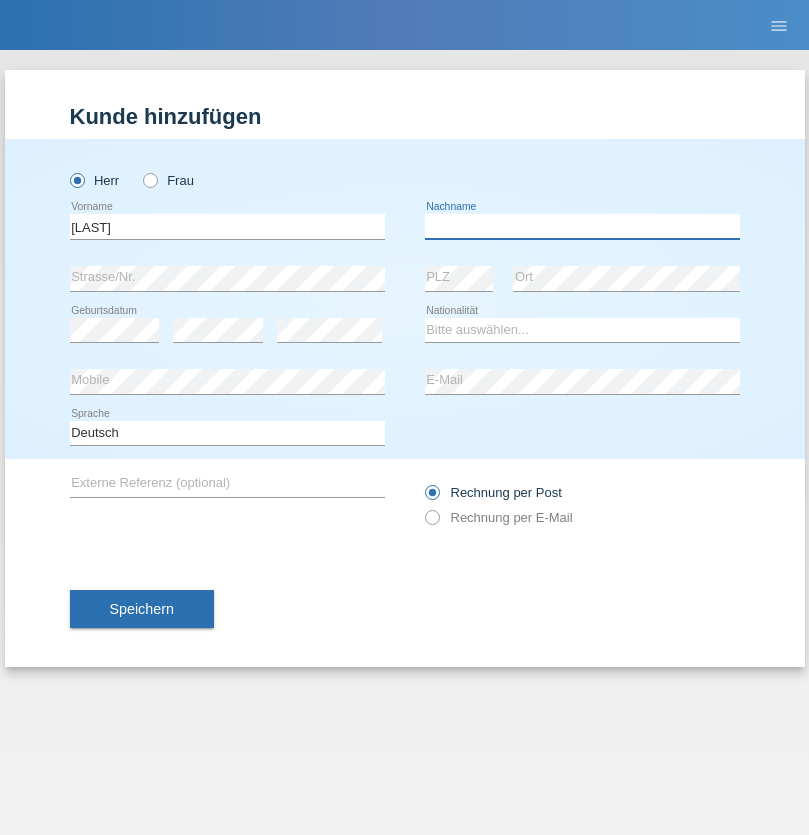 click at bounding box center (582, 226) 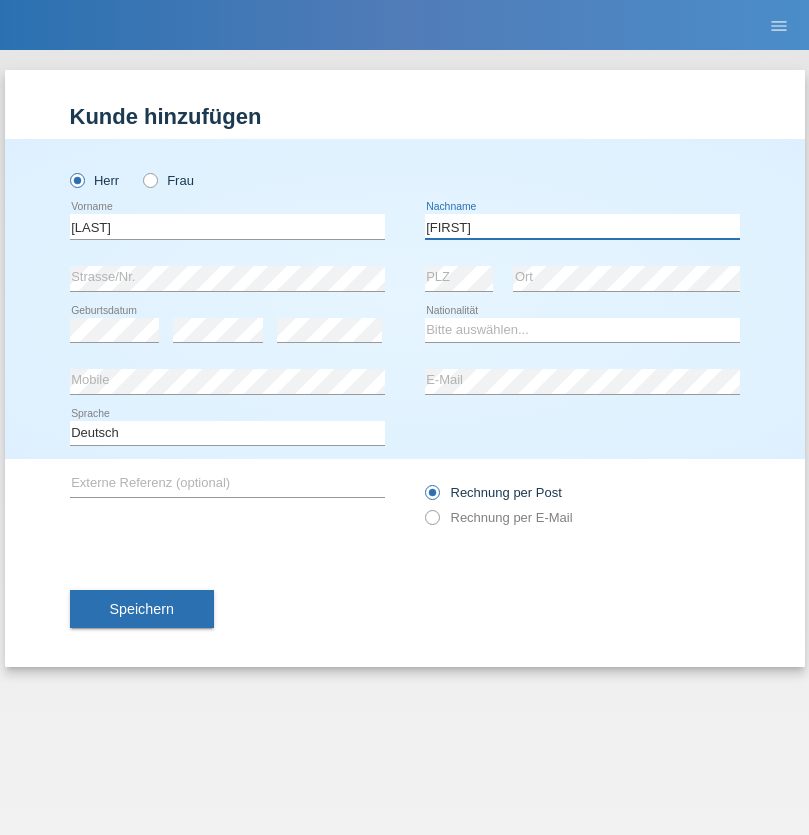 type on "[FIRST]" 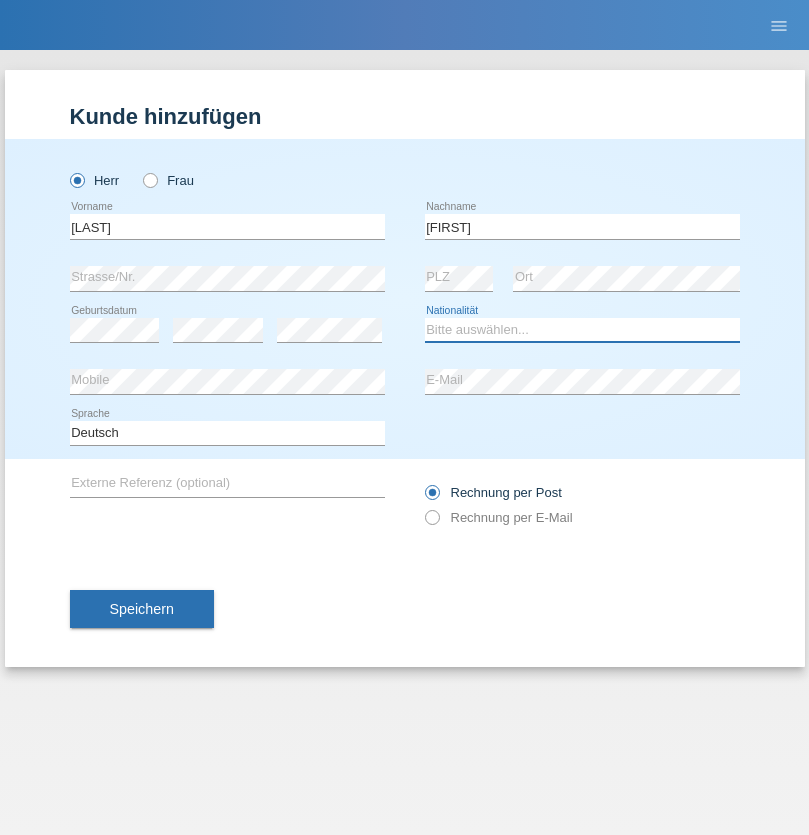 select on "CH" 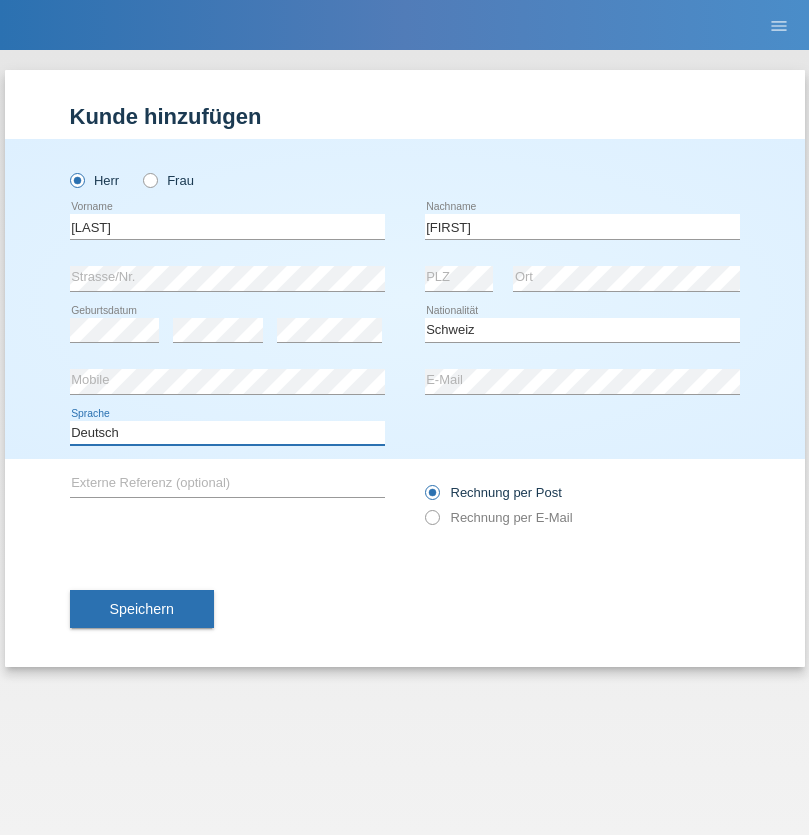 select on "en" 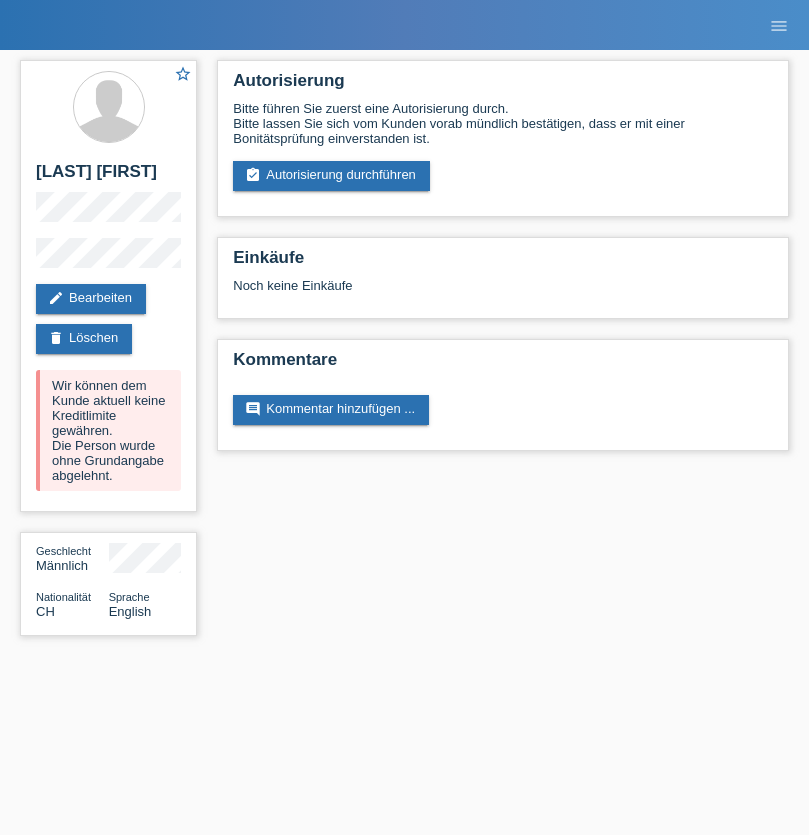scroll, scrollTop: 0, scrollLeft: 0, axis: both 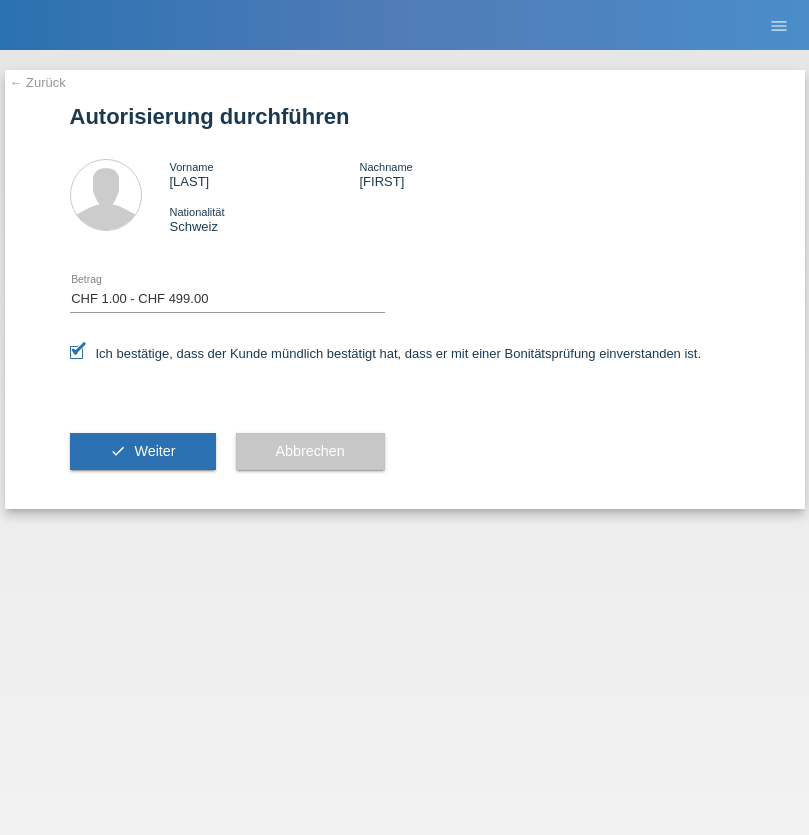 select on "1" 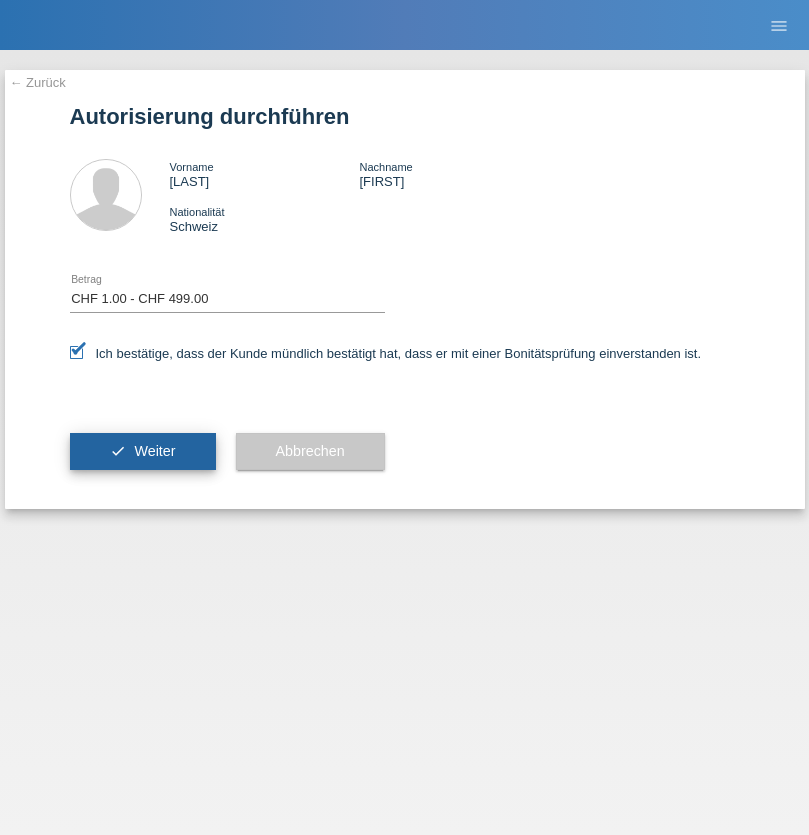 click on "Weiter" at bounding box center (154, 451) 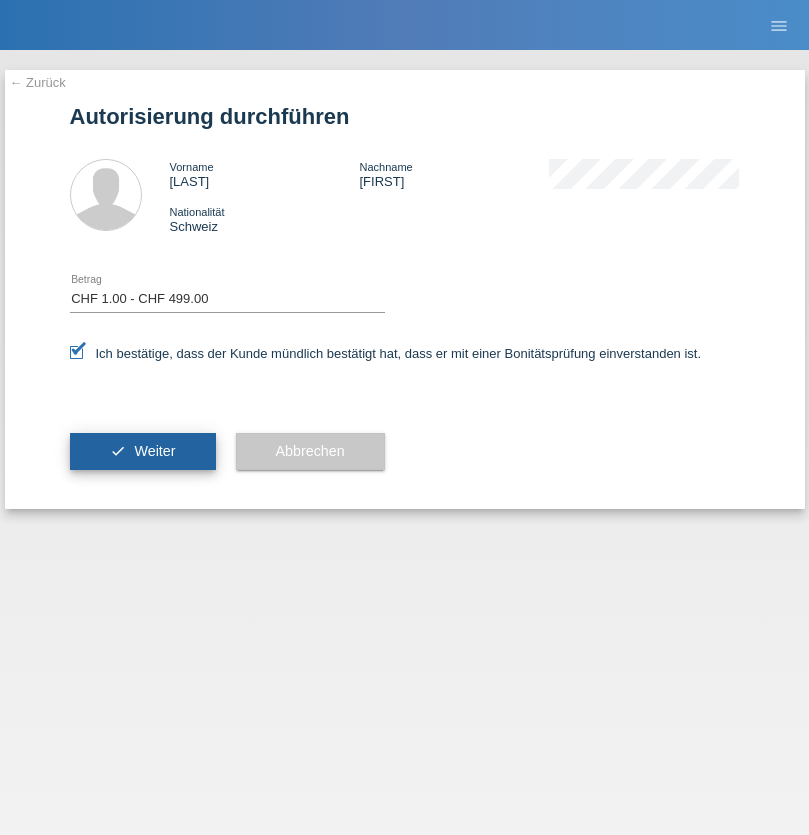 scroll, scrollTop: 0, scrollLeft: 0, axis: both 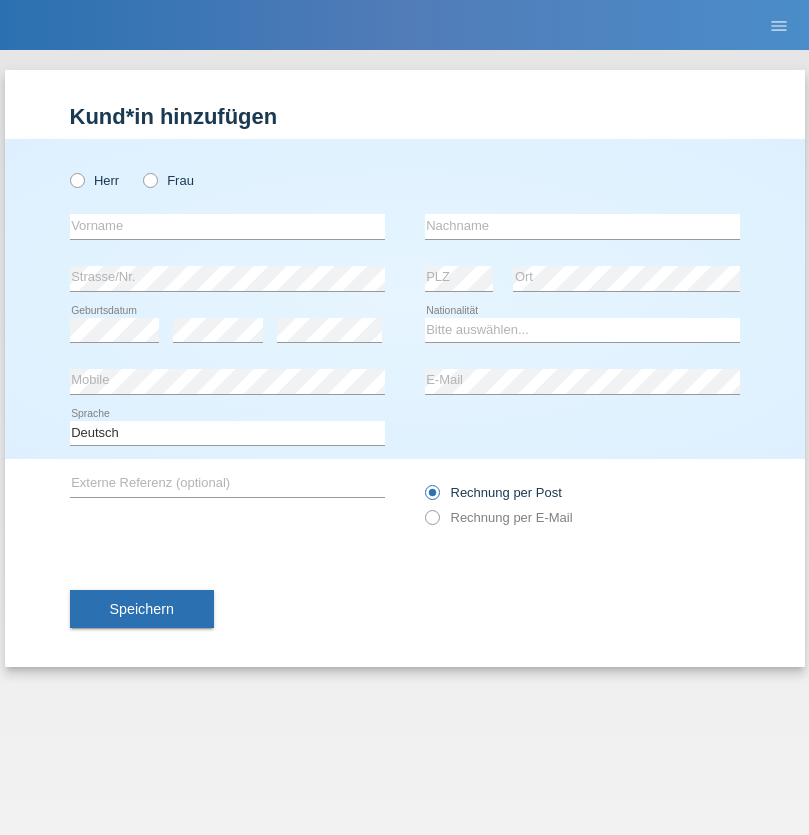radio on "true" 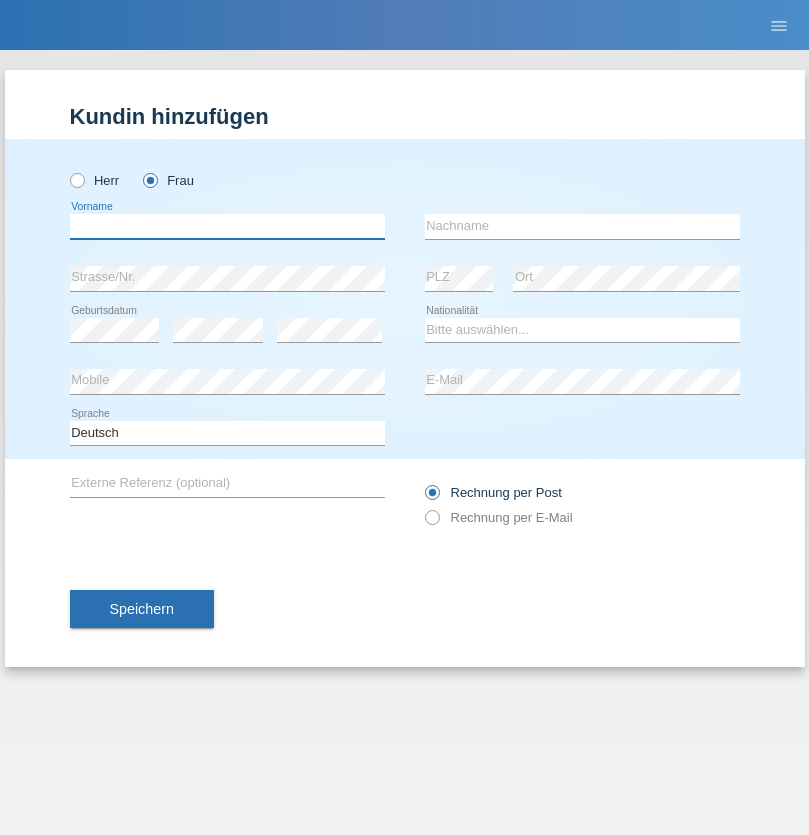 click at bounding box center [227, 226] 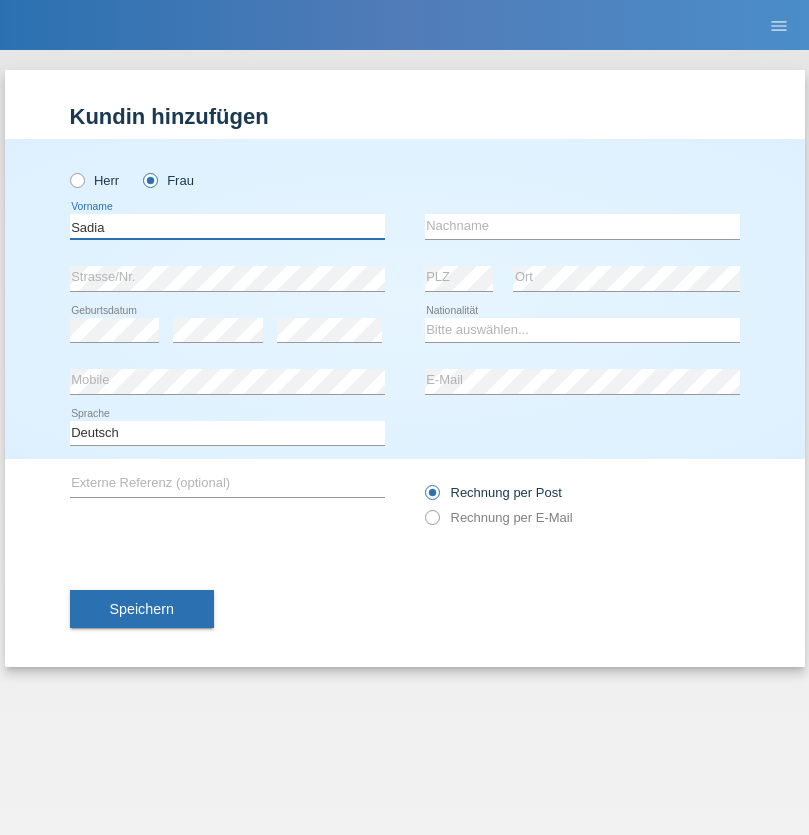type on "Sadia" 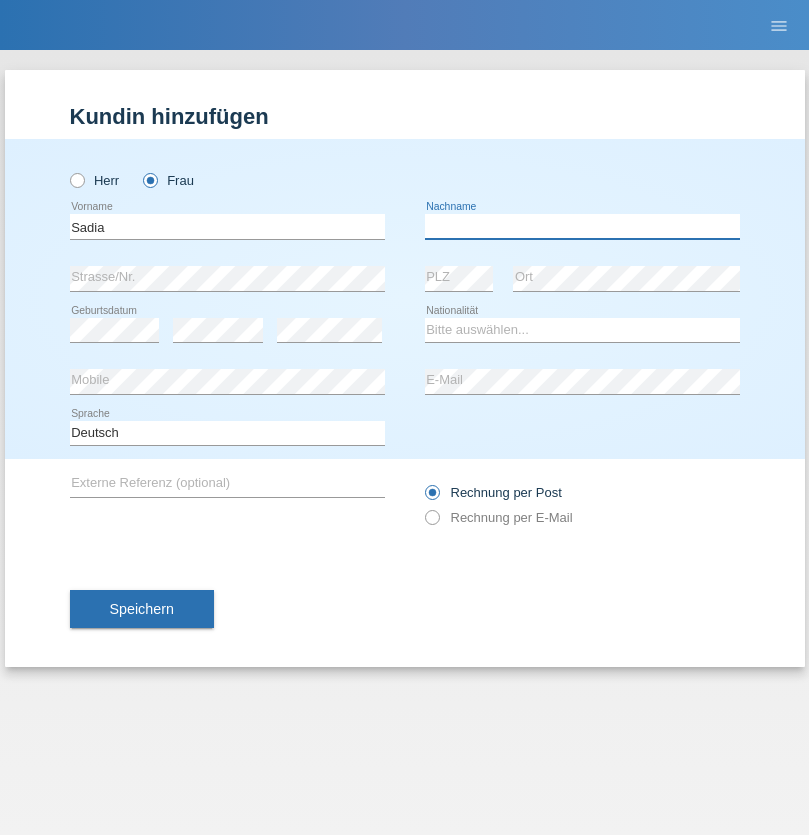 click at bounding box center (582, 226) 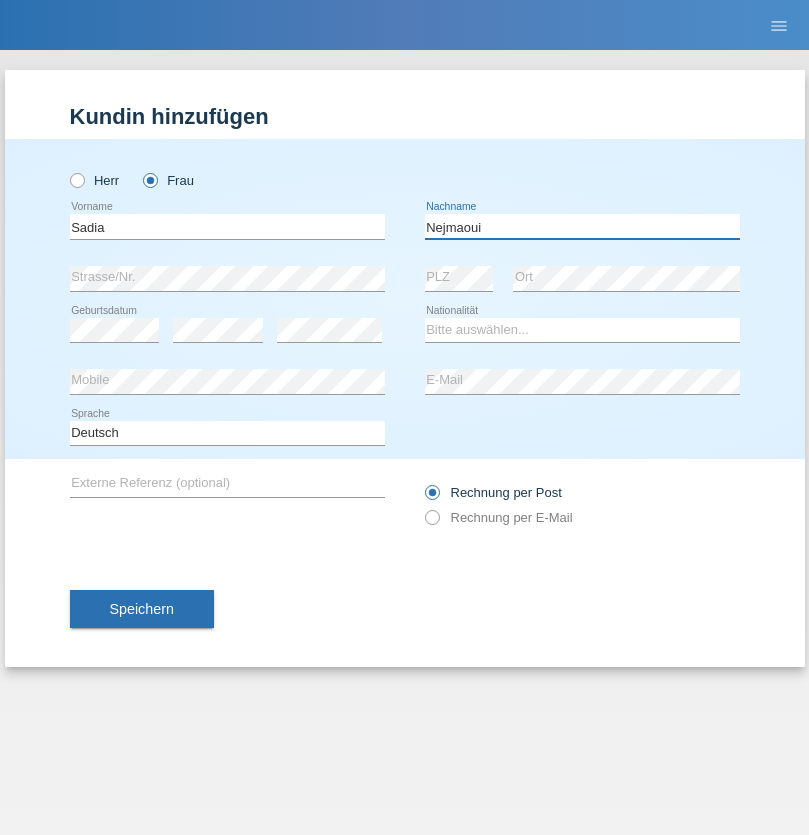 type on "Nejmaoui" 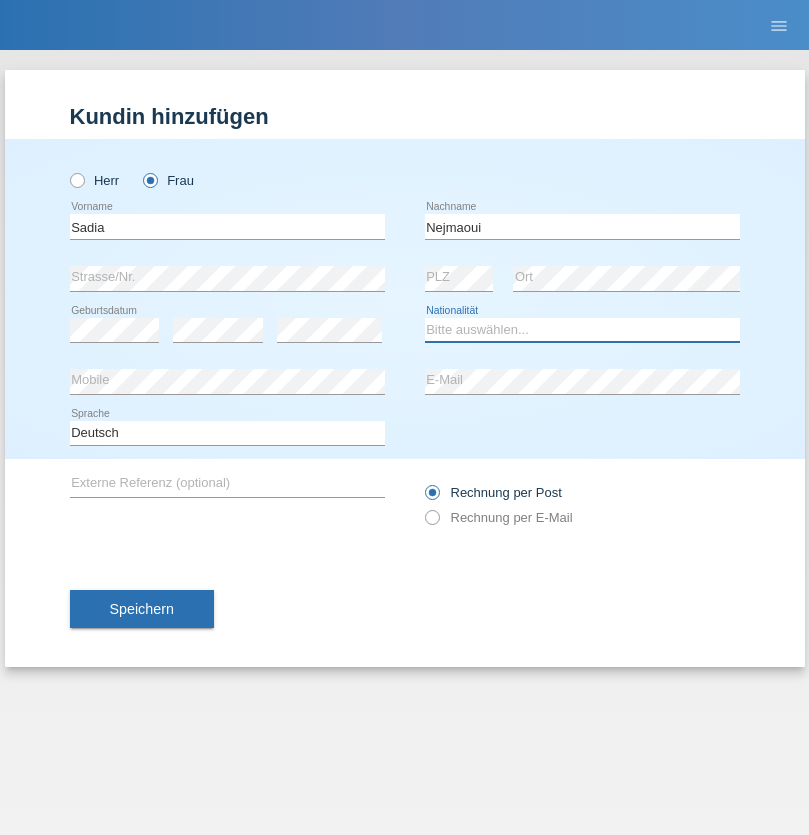 select on "MA" 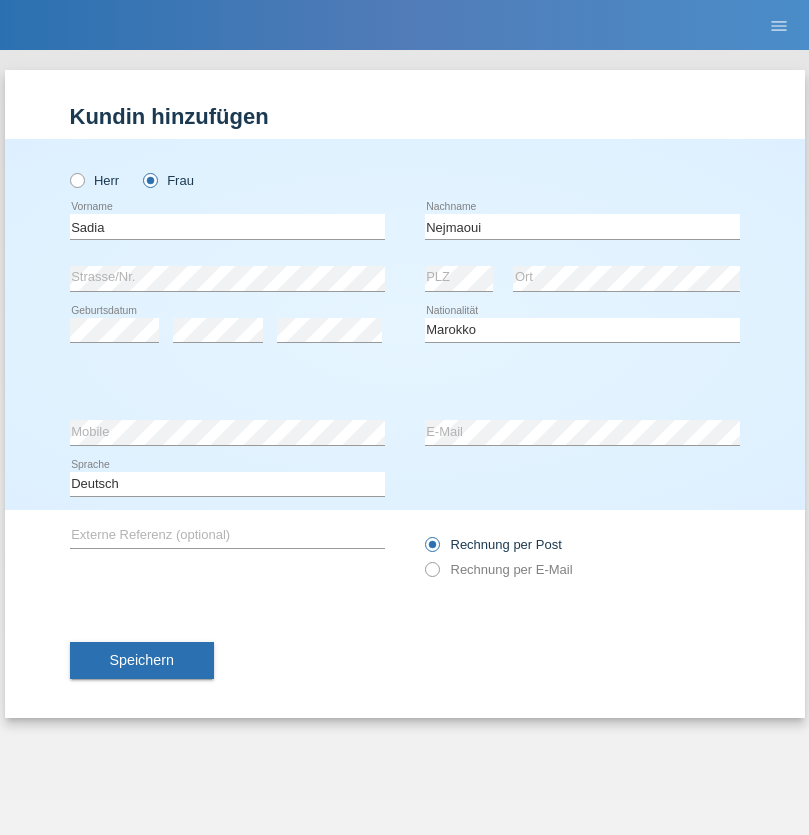 select on "C" 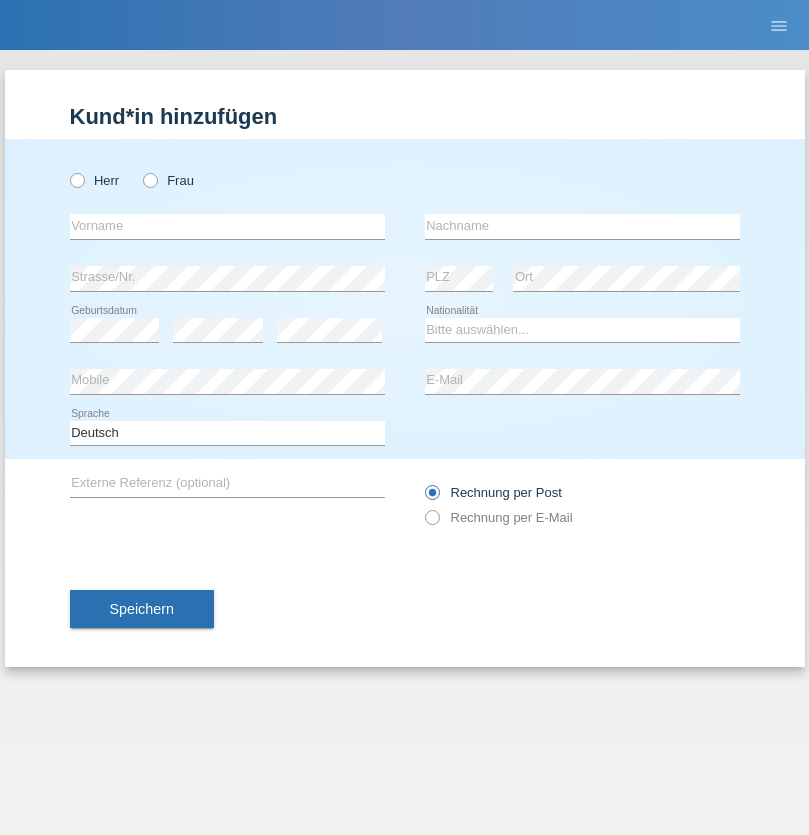scroll, scrollTop: 0, scrollLeft: 0, axis: both 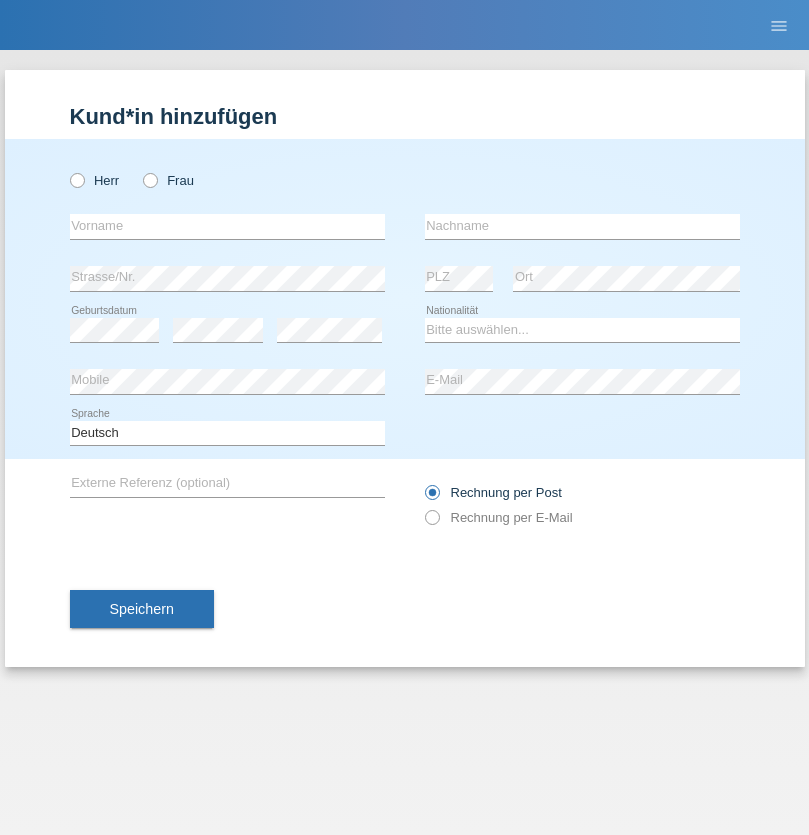 radio on "true" 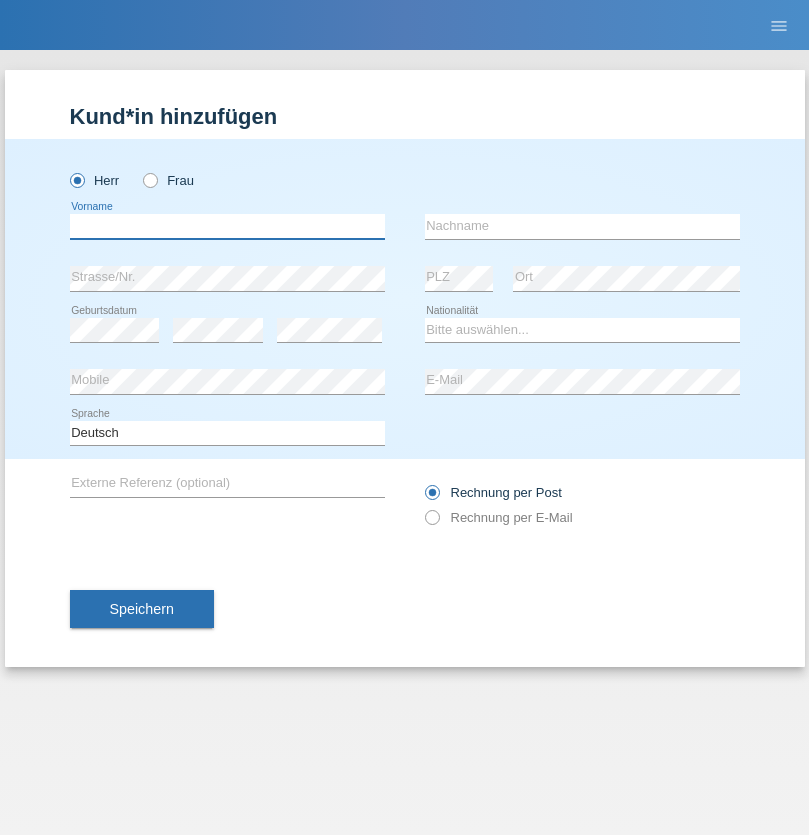 click at bounding box center (227, 226) 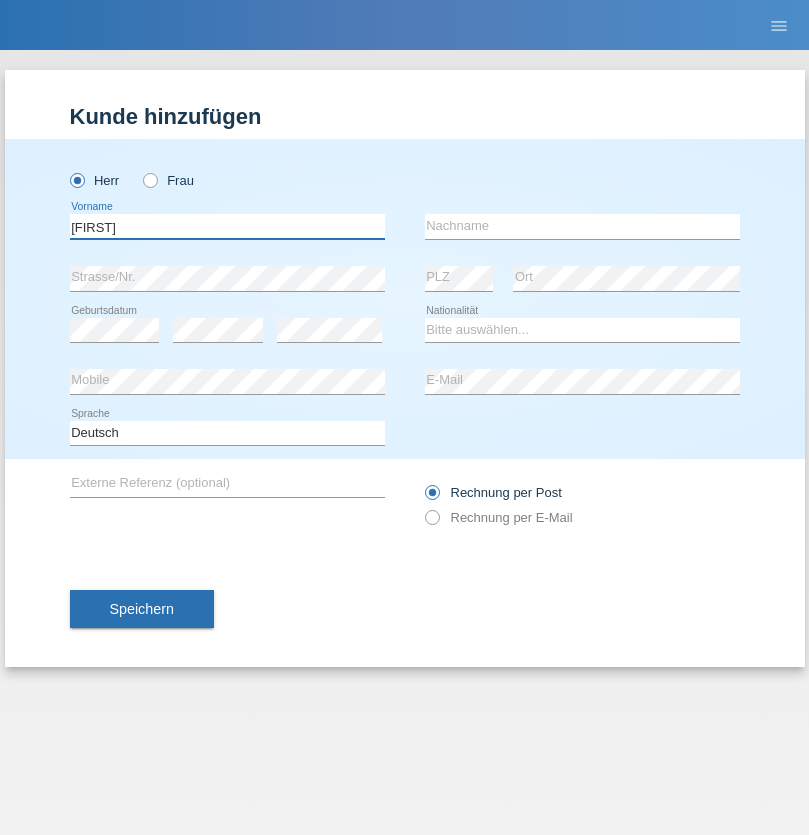 type on "Carlos" 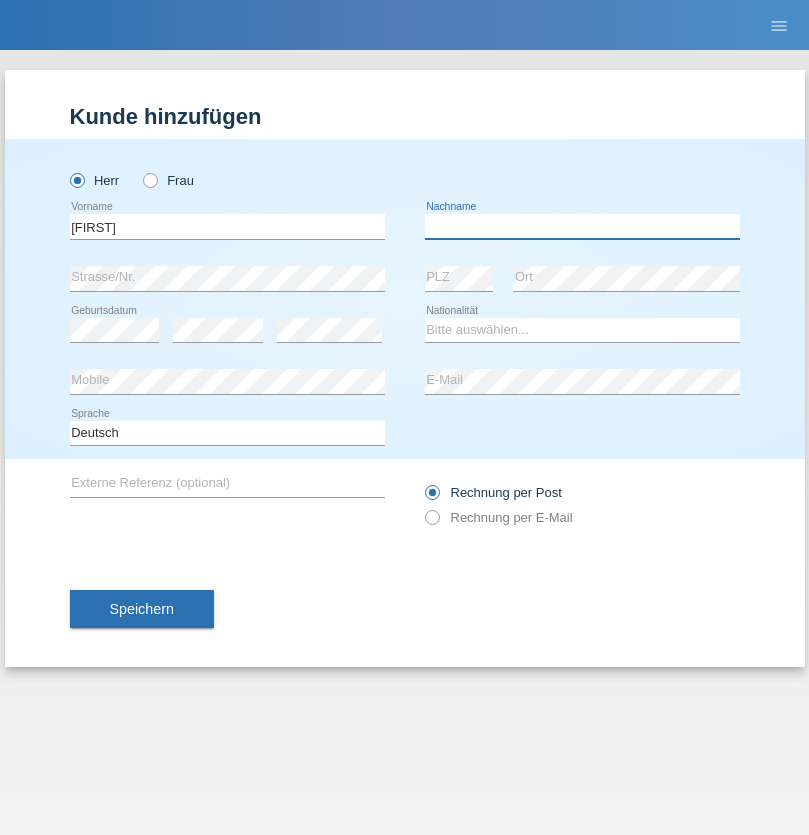 click at bounding box center [582, 226] 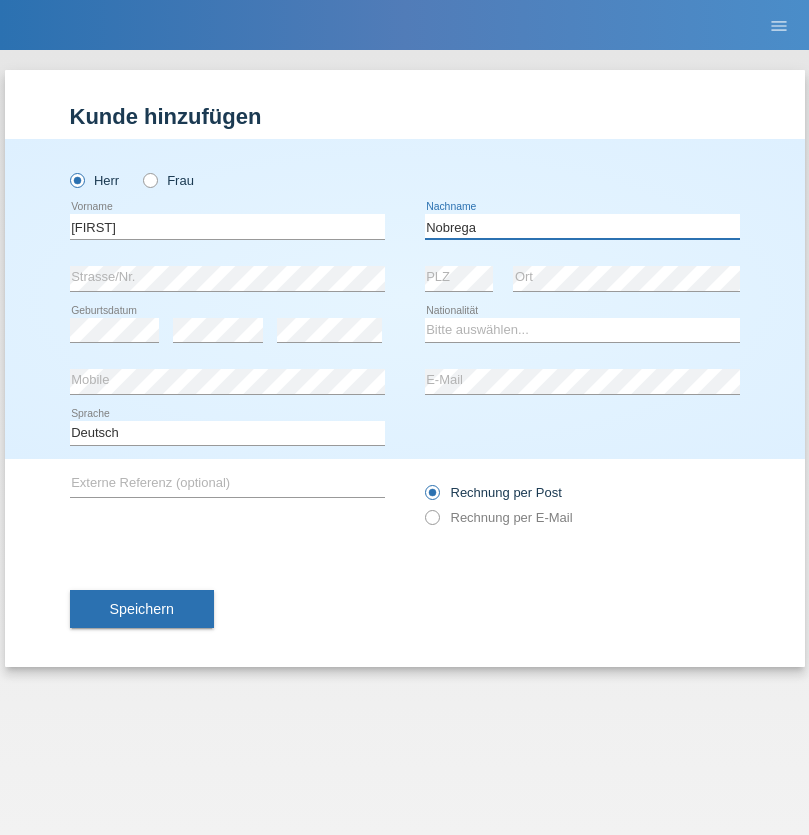 type on "Nobrega" 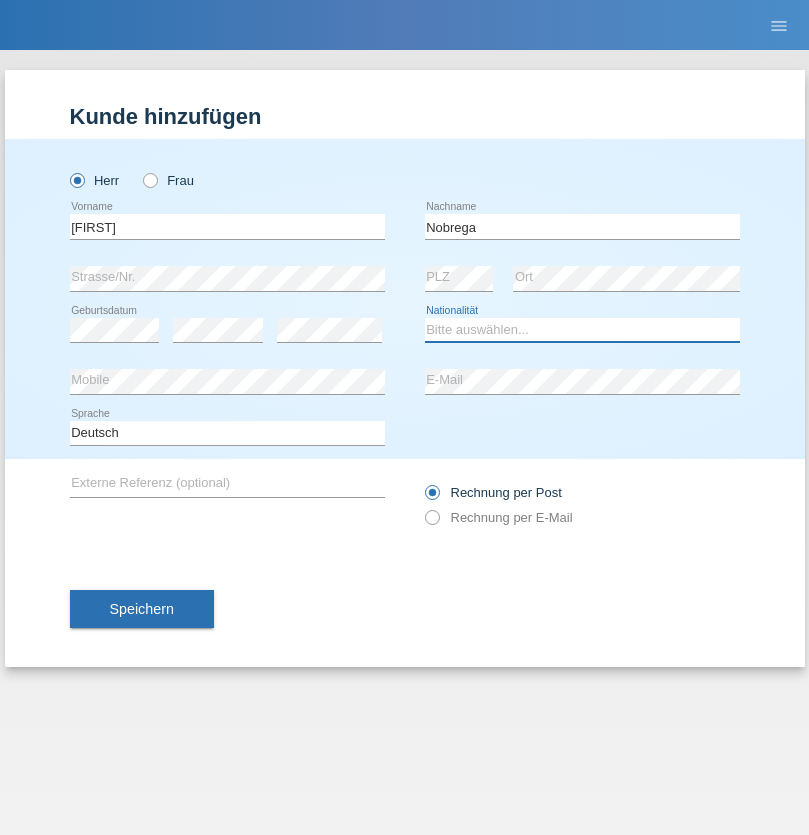 select on "CH" 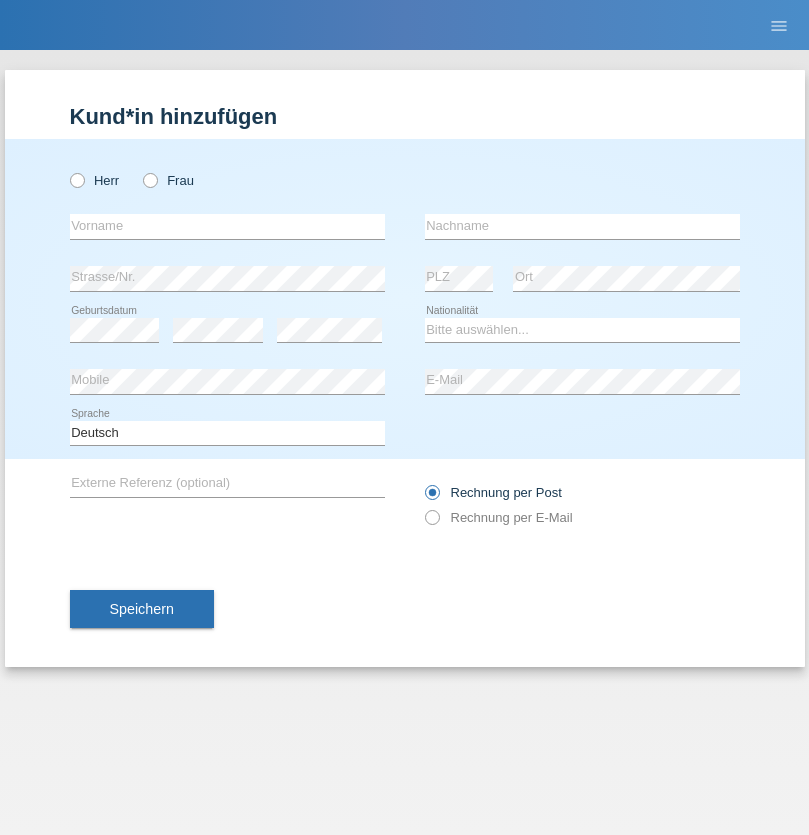 scroll, scrollTop: 0, scrollLeft: 0, axis: both 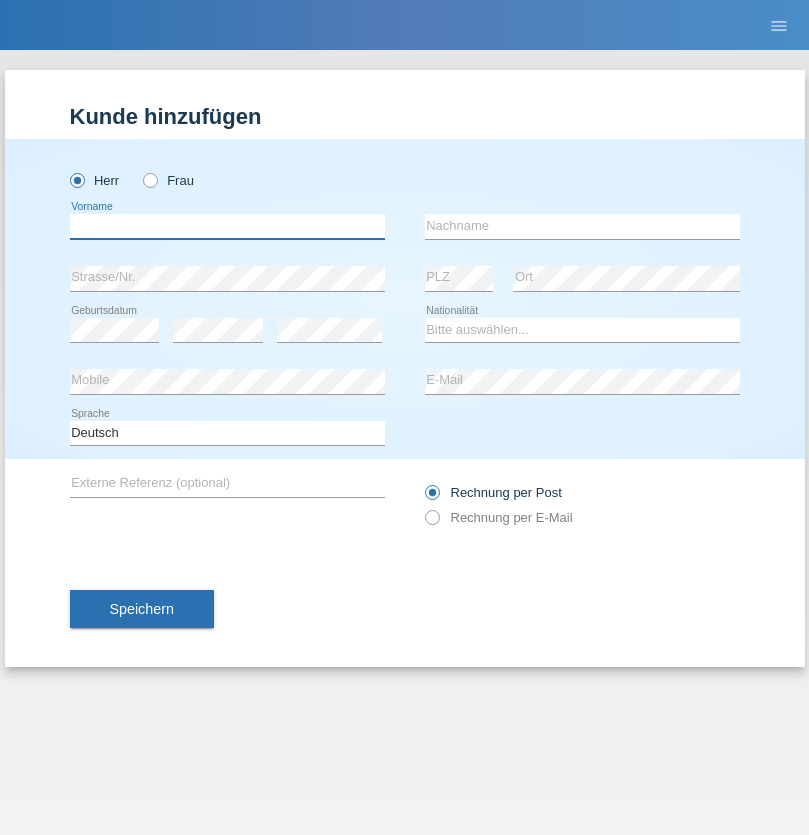 click at bounding box center [227, 226] 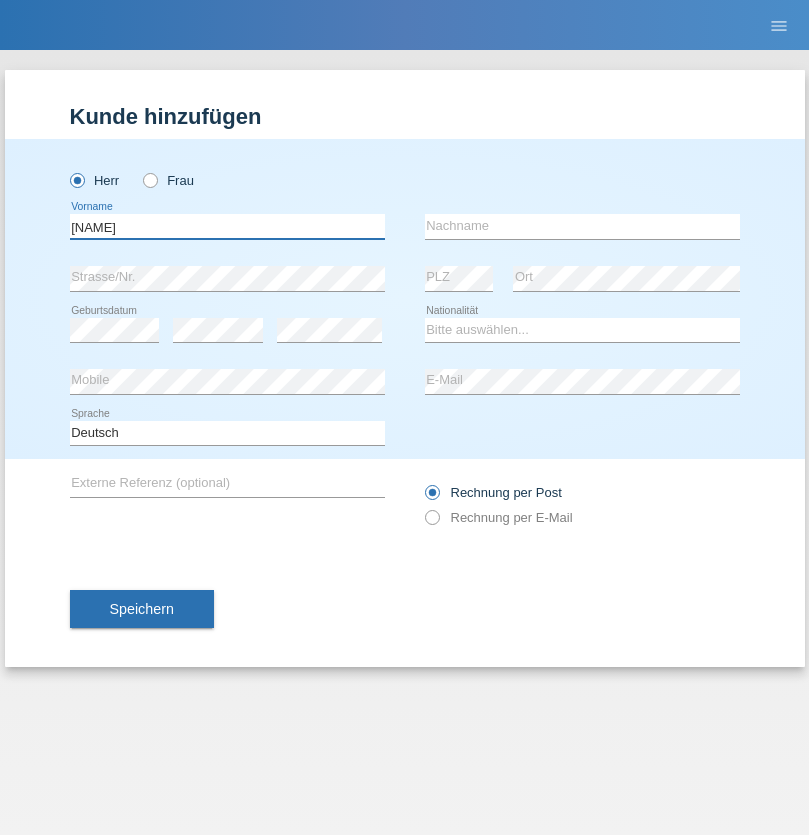 type on "[NAME]" 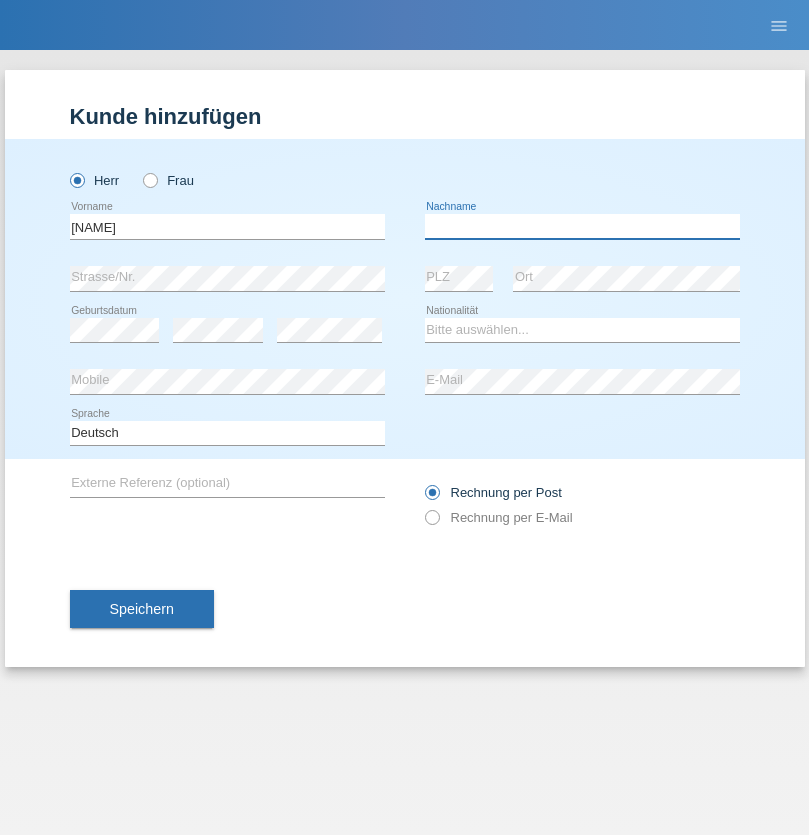 click at bounding box center (582, 226) 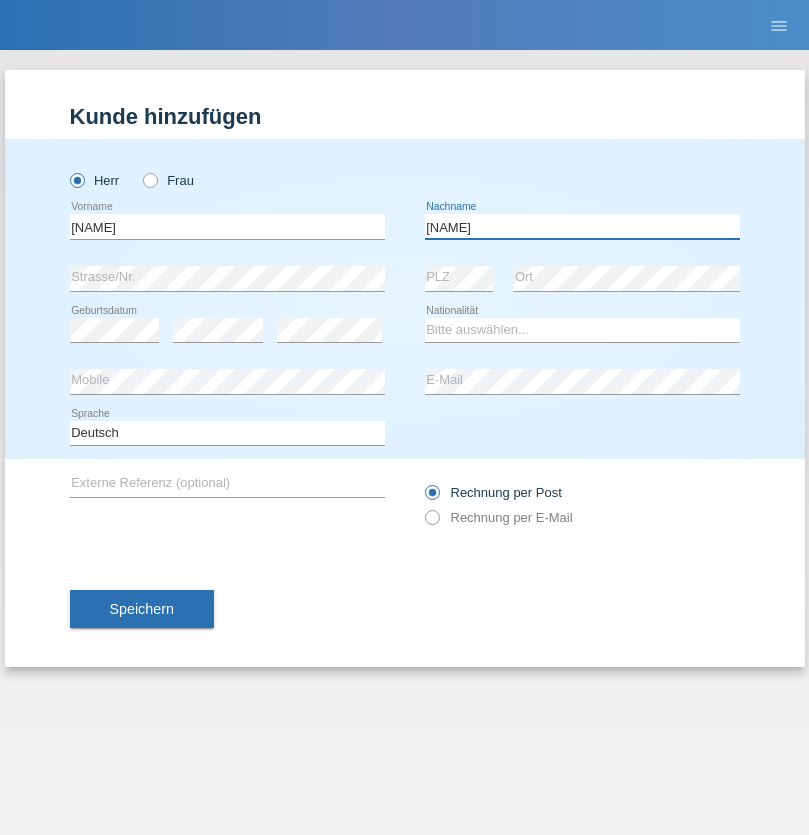 type on "[NAME]" 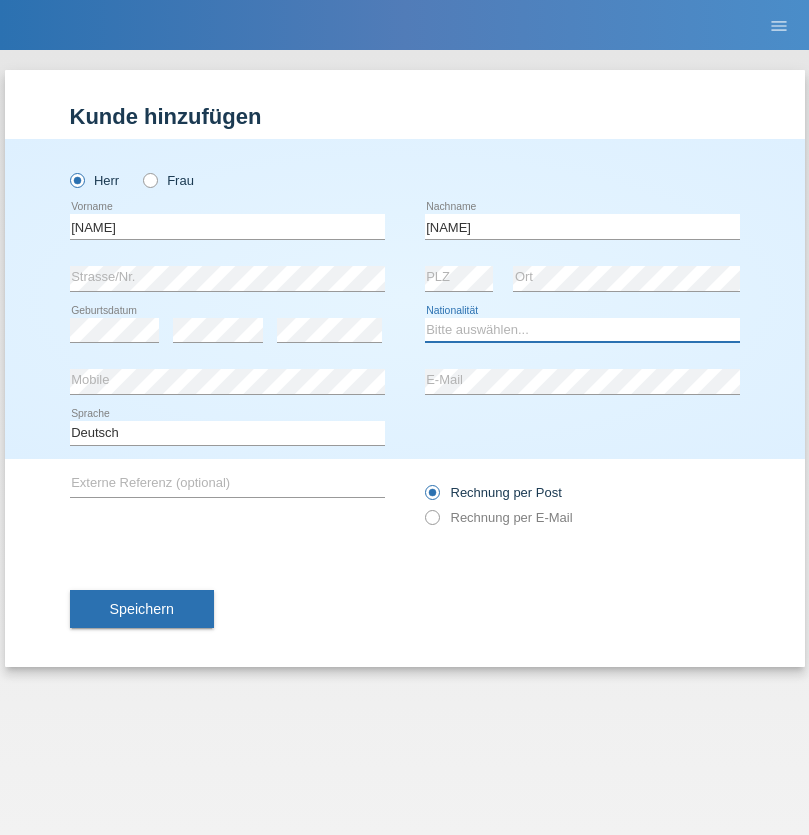 select on "LK" 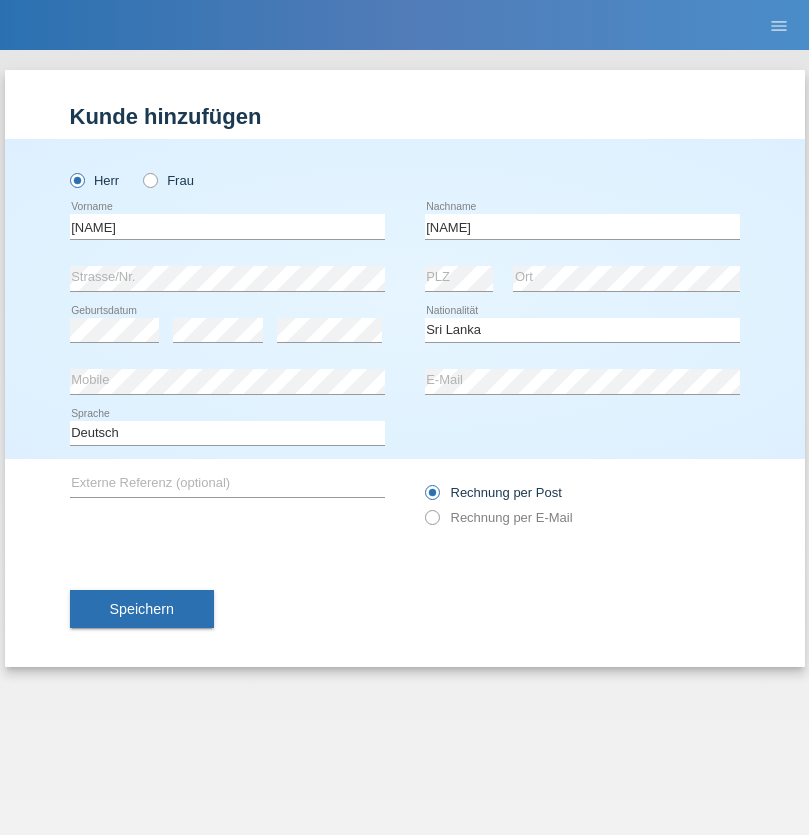 select on "C" 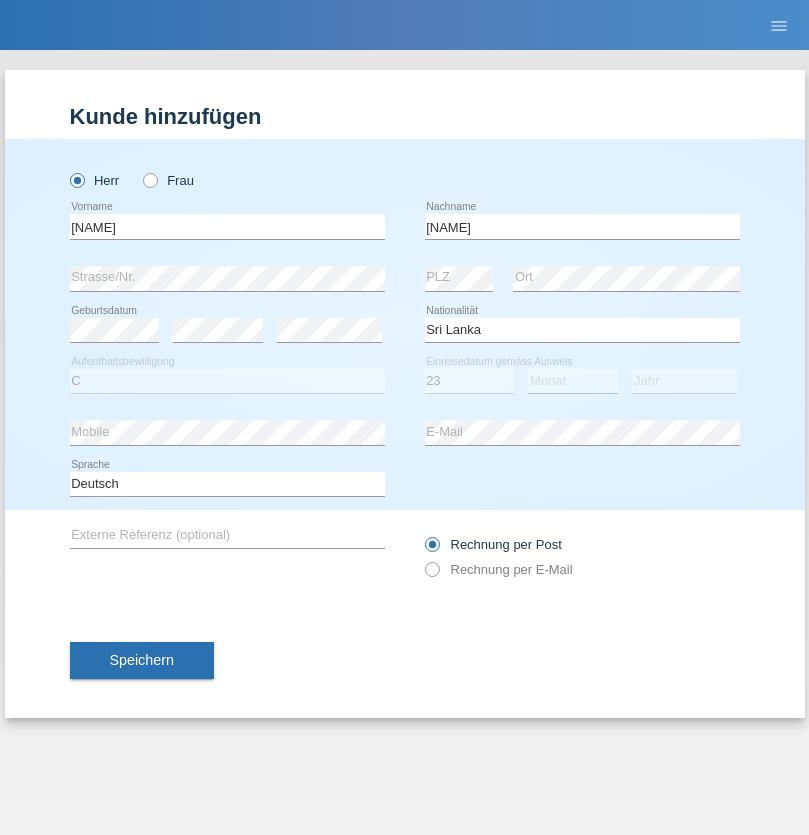 select on "03" 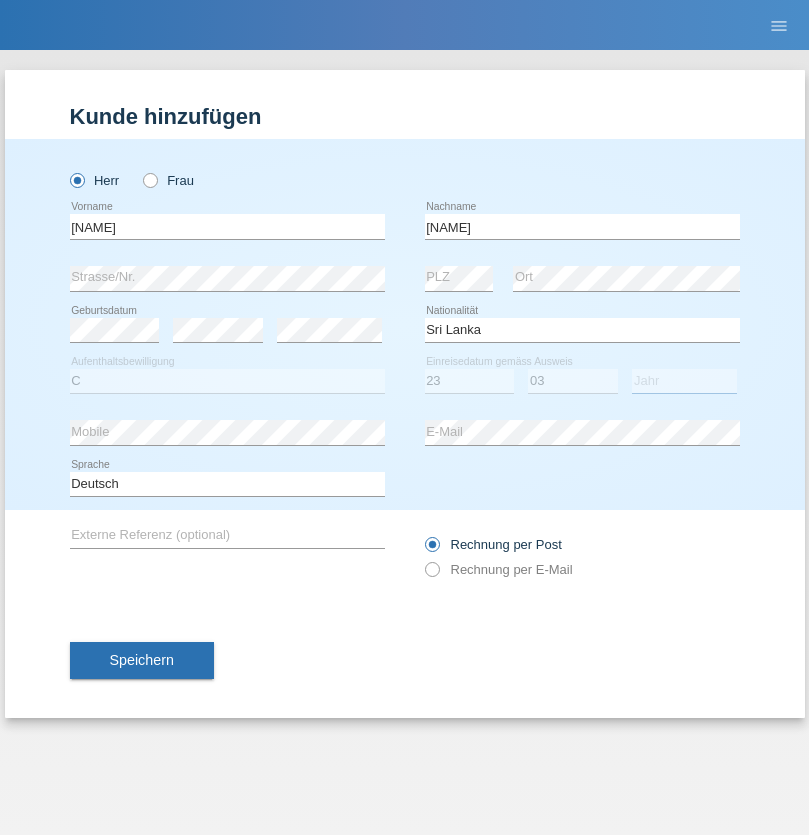 select on "2021" 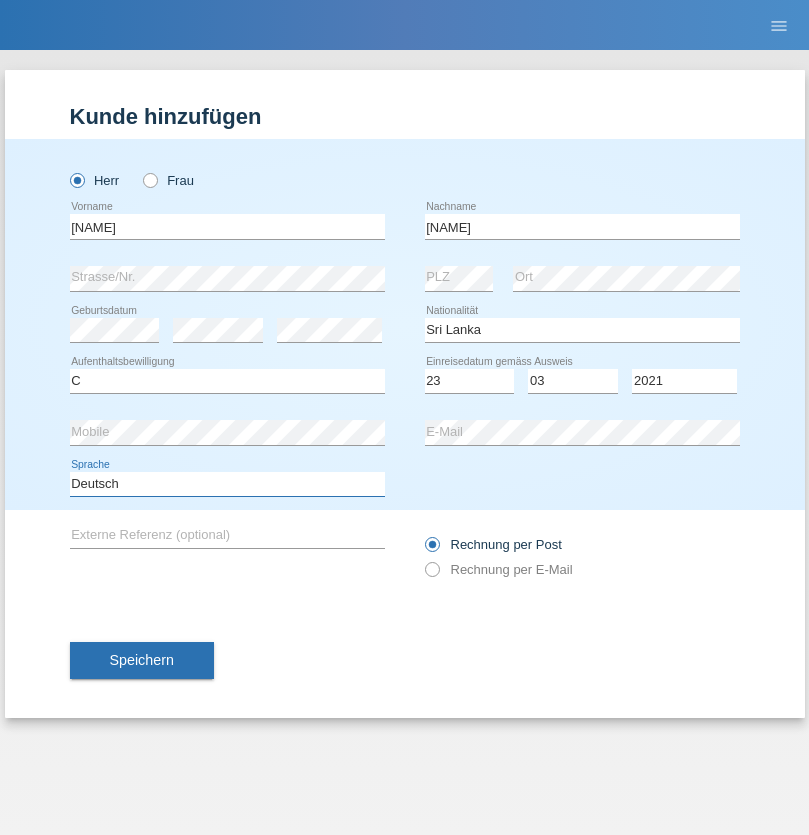 select on "en" 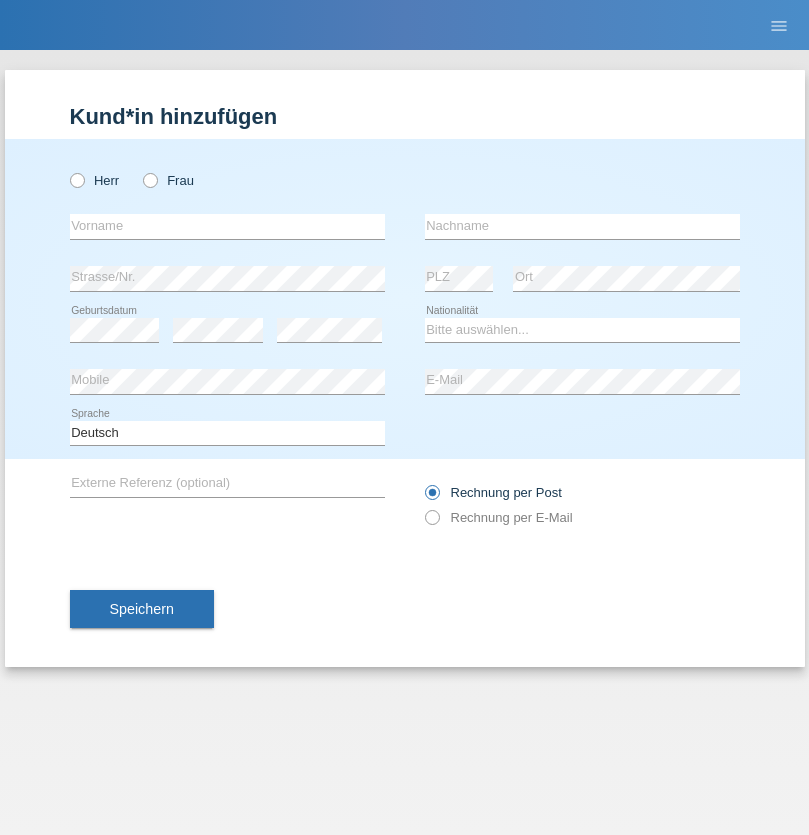 scroll, scrollTop: 0, scrollLeft: 0, axis: both 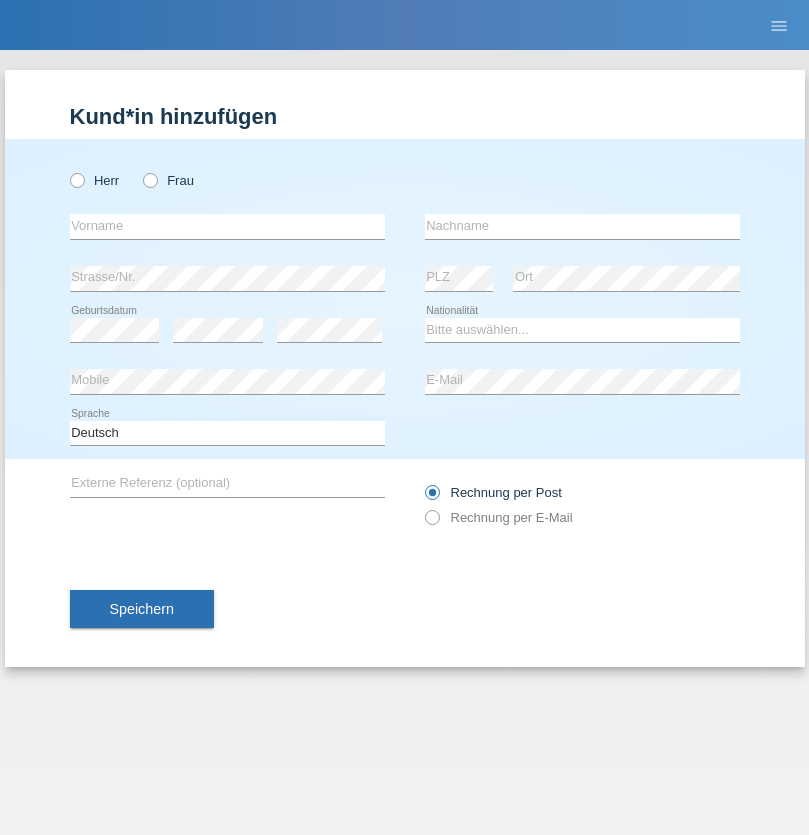 radio on "true" 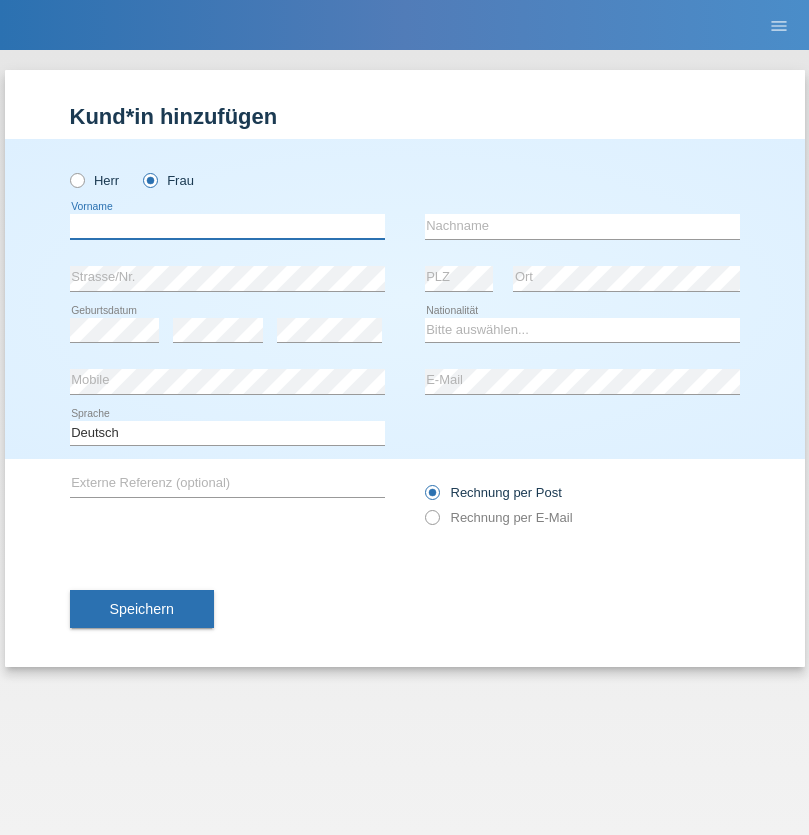 click at bounding box center [227, 226] 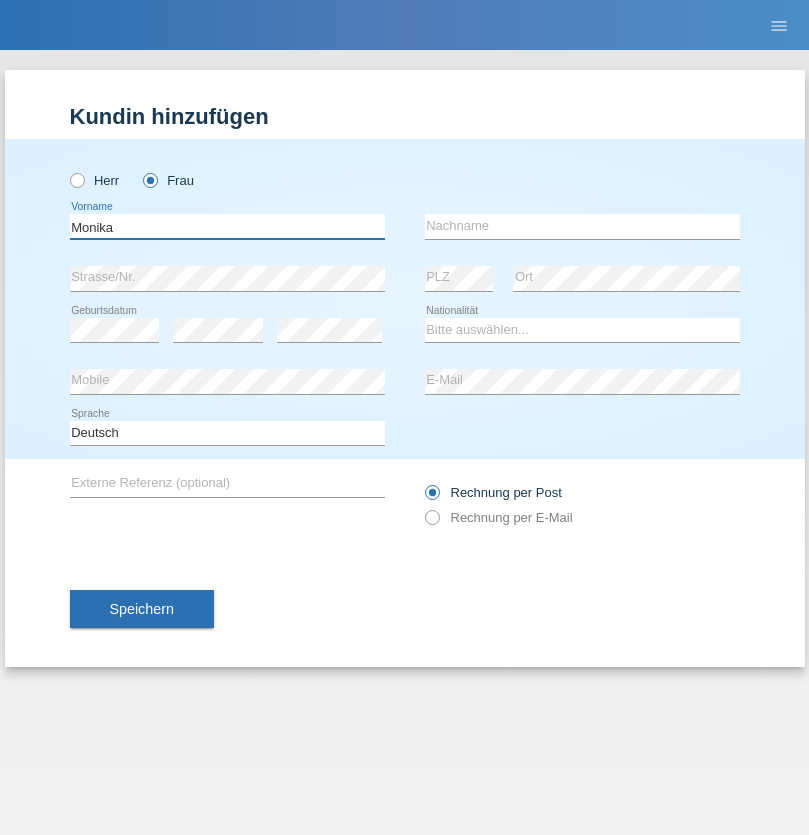 type on "Monika" 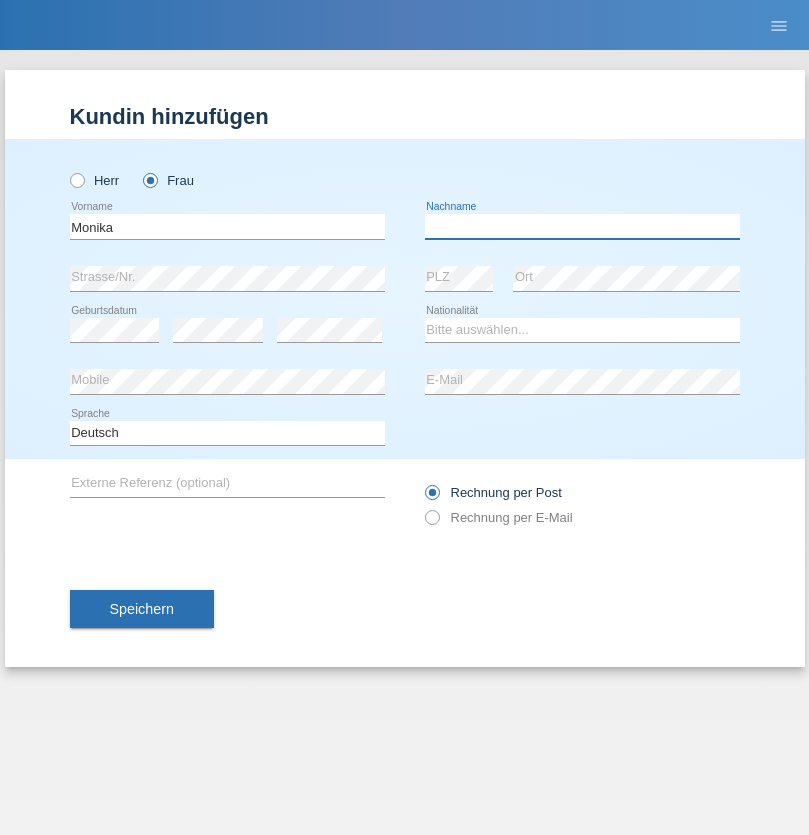 click at bounding box center (582, 226) 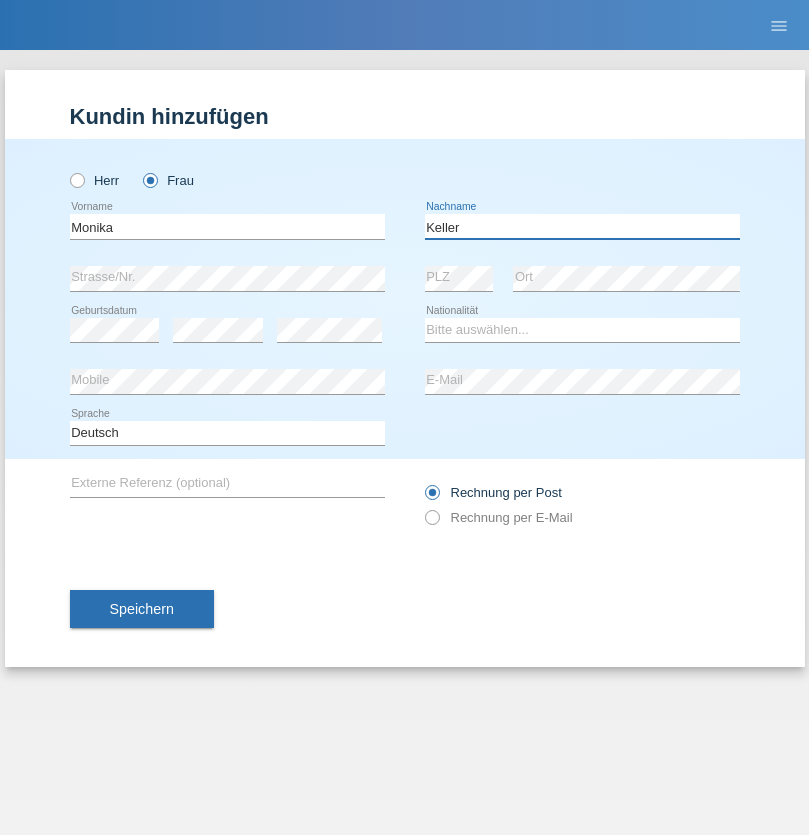 type on "Keller" 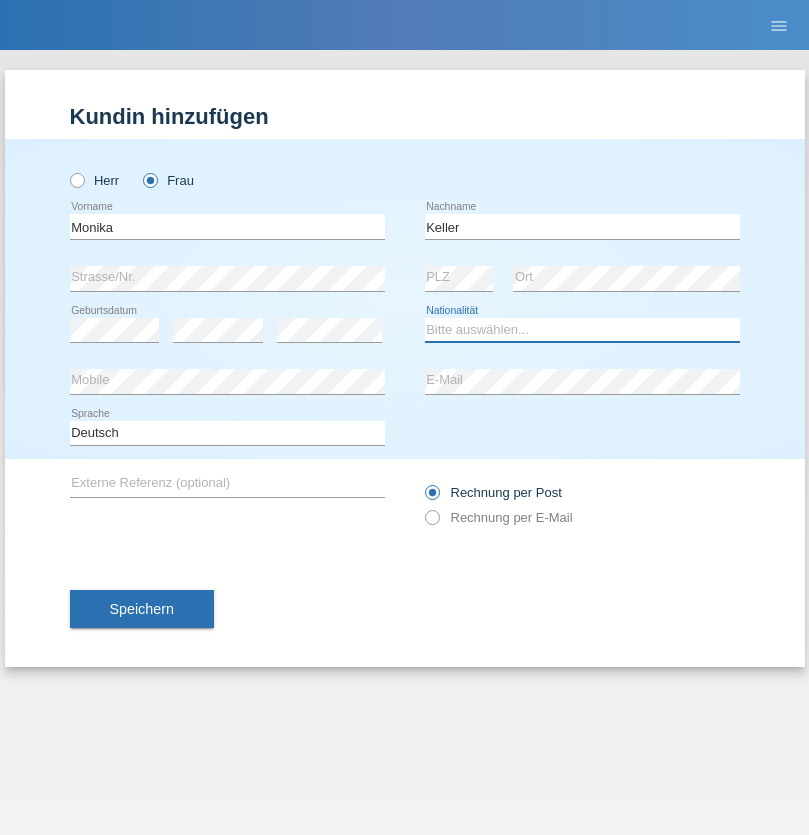 select on "CH" 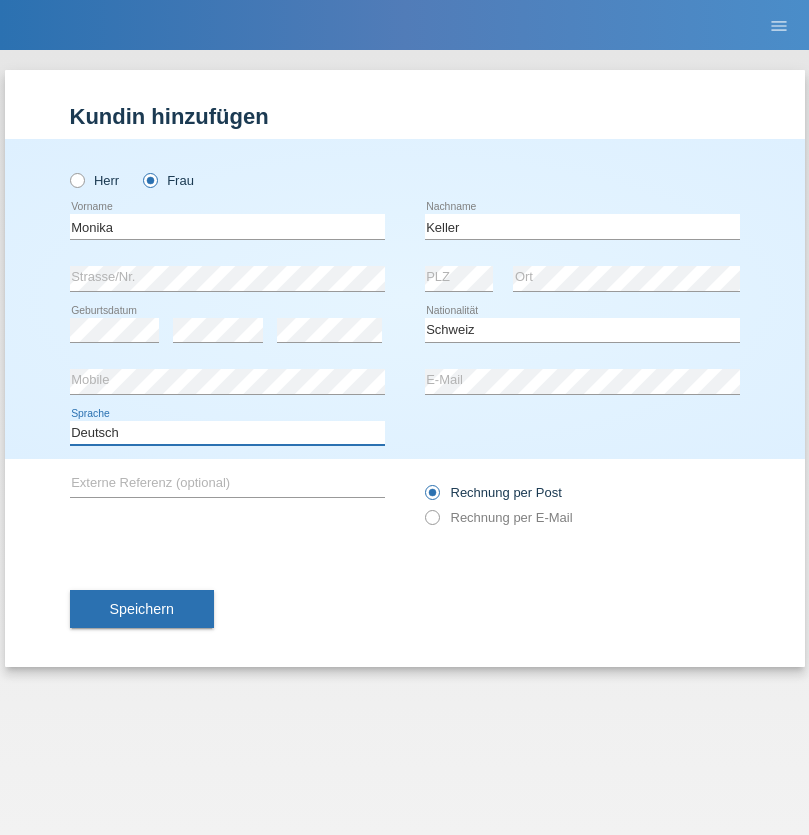 select on "en" 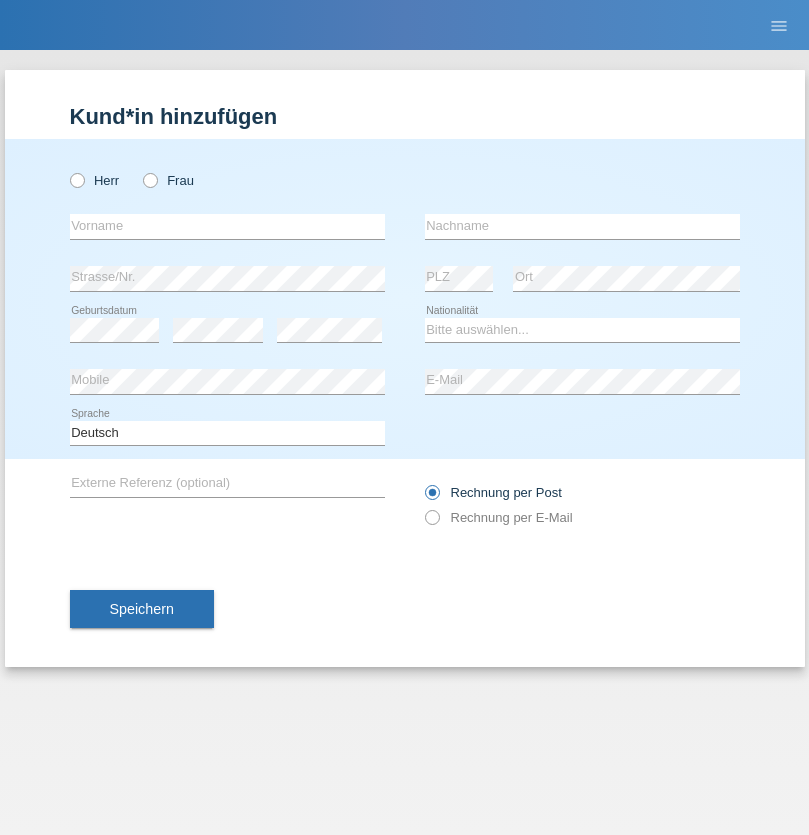 scroll, scrollTop: 0, scrollLeft: 0, axis: both 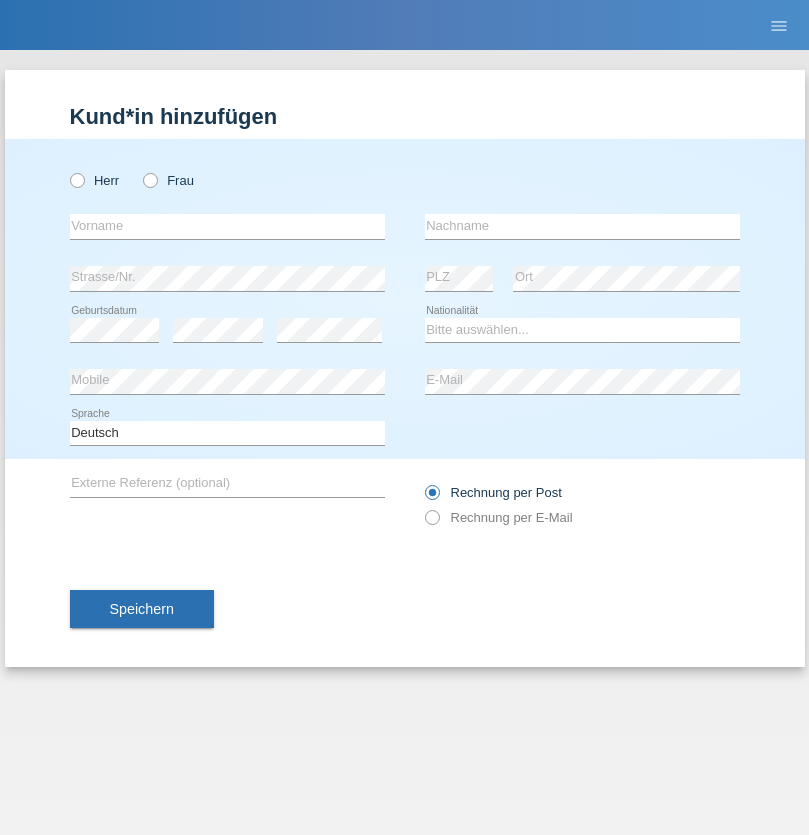 radio on "true" 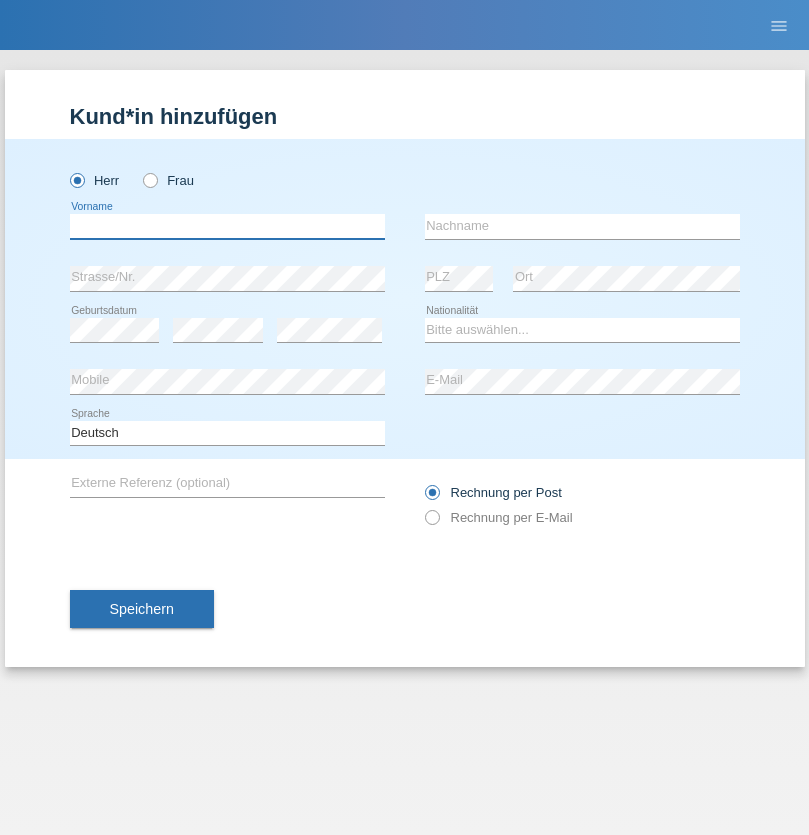click at bounding box center (227, 226) 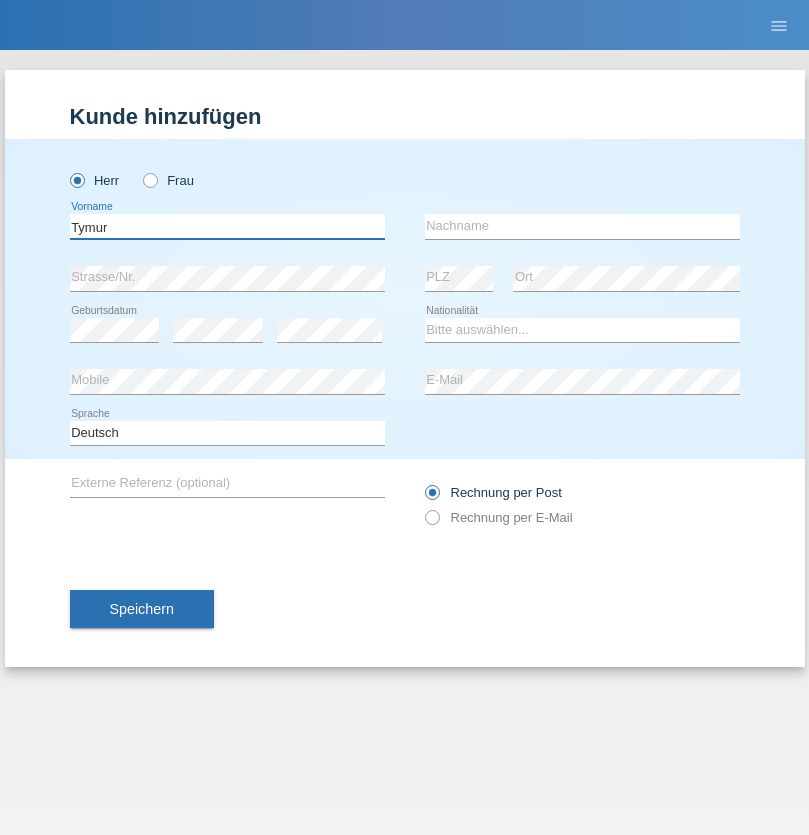 type on "Tymur" 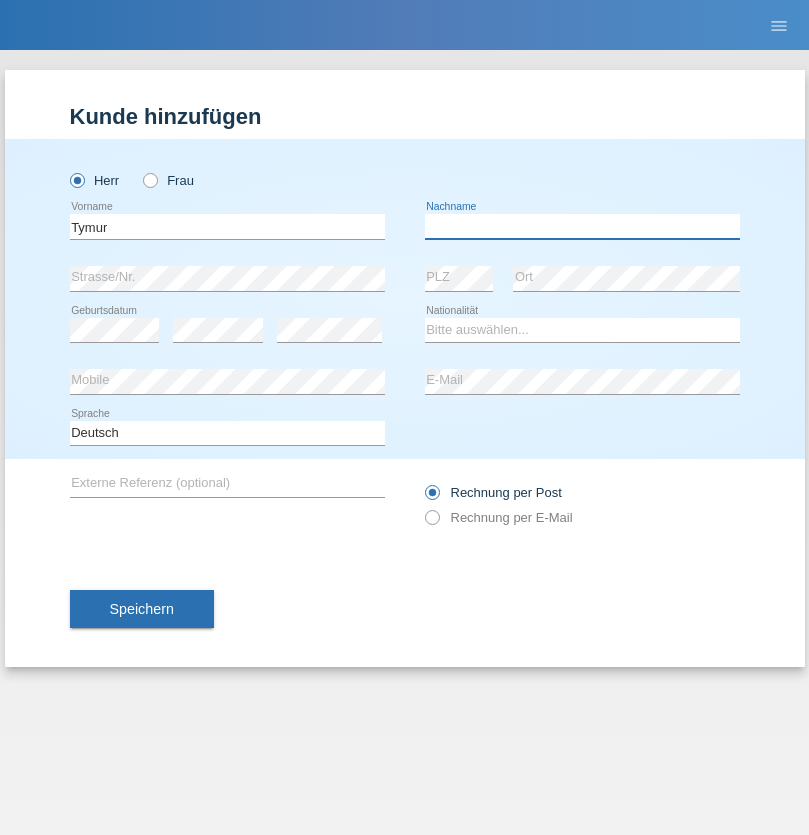 click at bounding box center [582, 226] 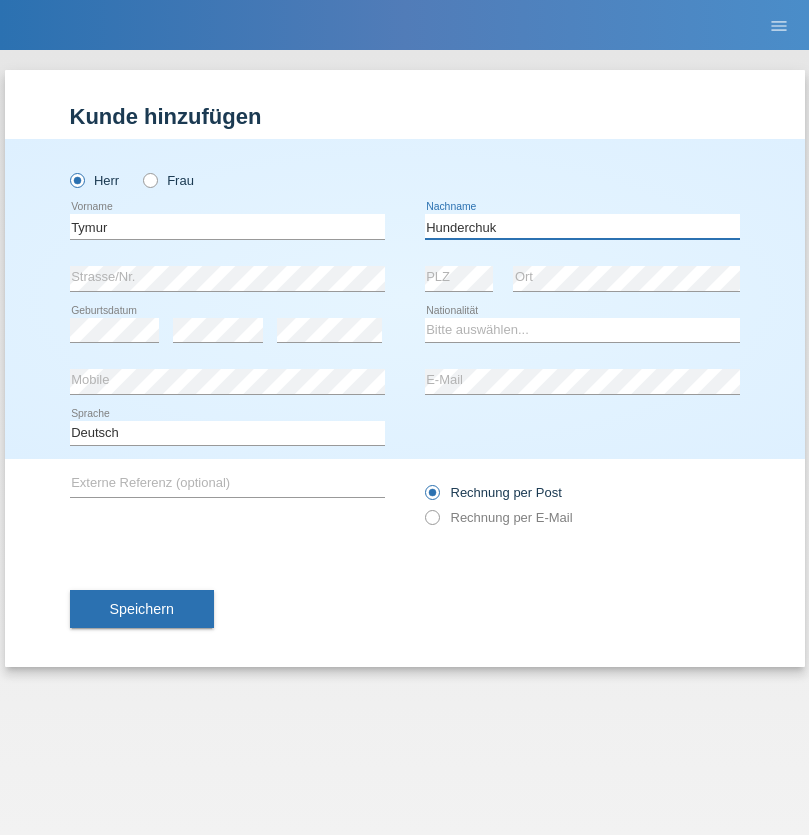 type on "Hunderchuk" 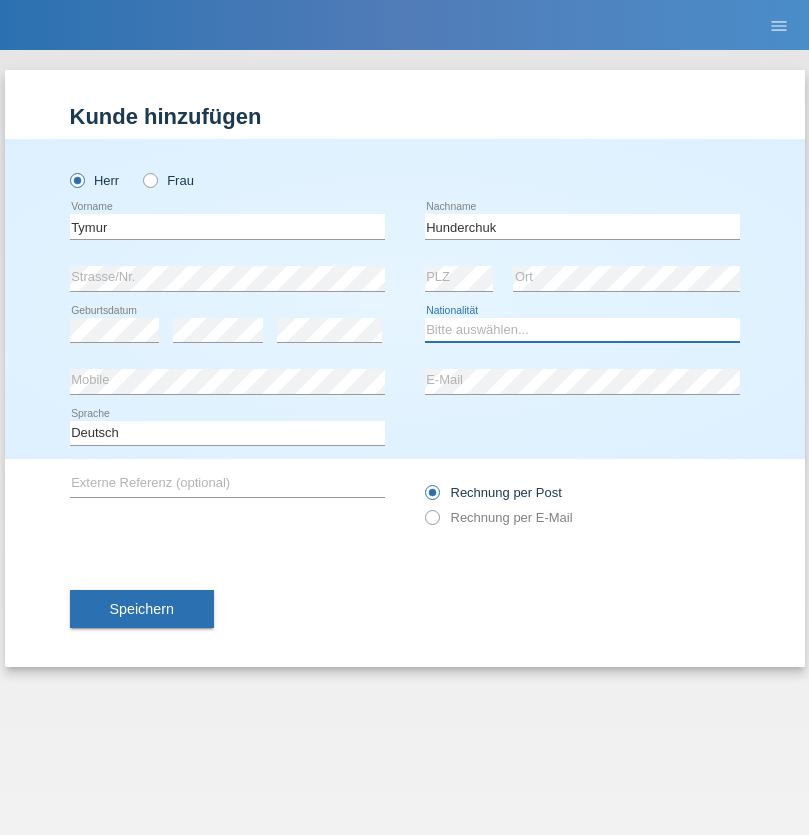 select on "UA" 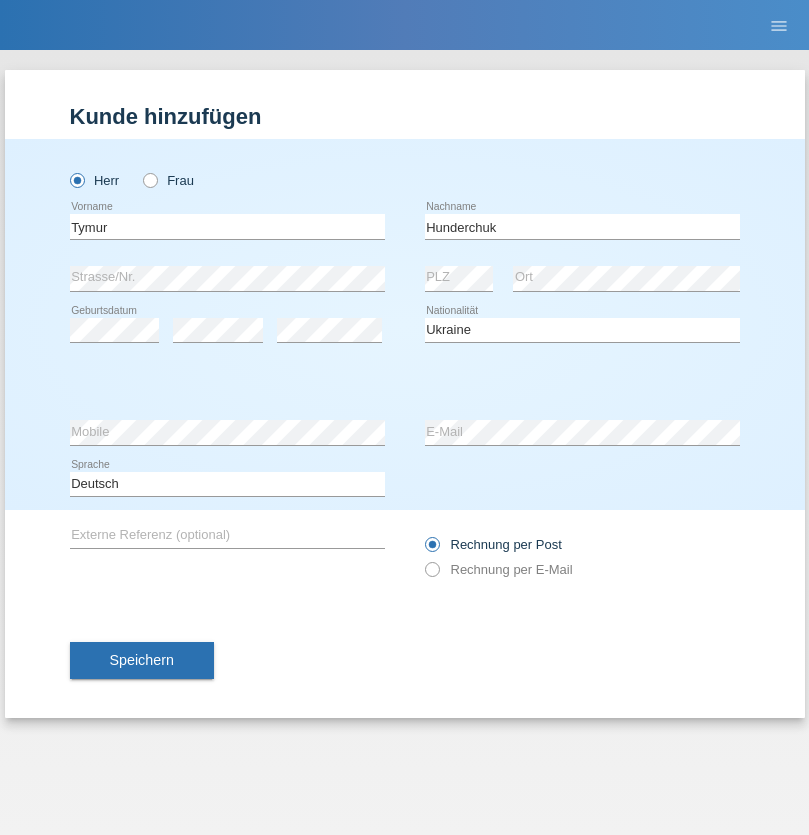 select on "C" 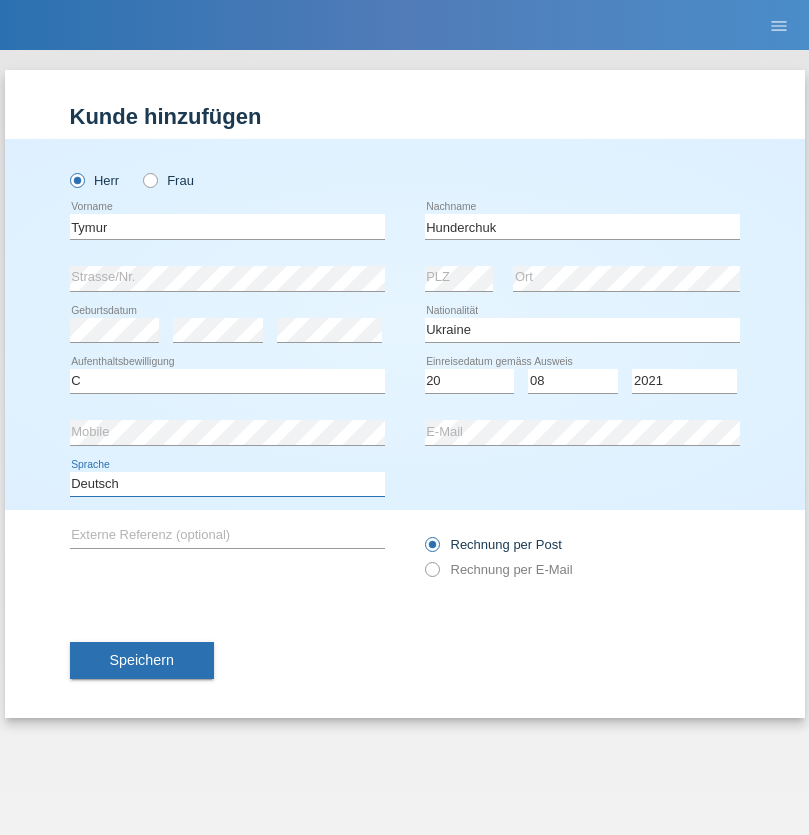 select on "en" 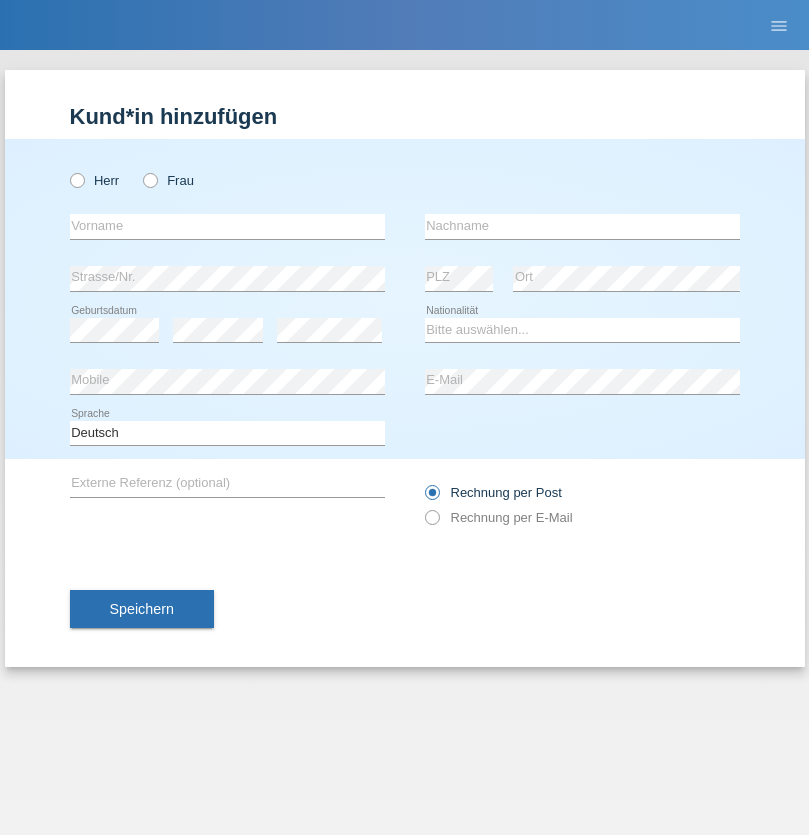 scroll, scrollTop: 0, scrollLeft: 0, axis: both 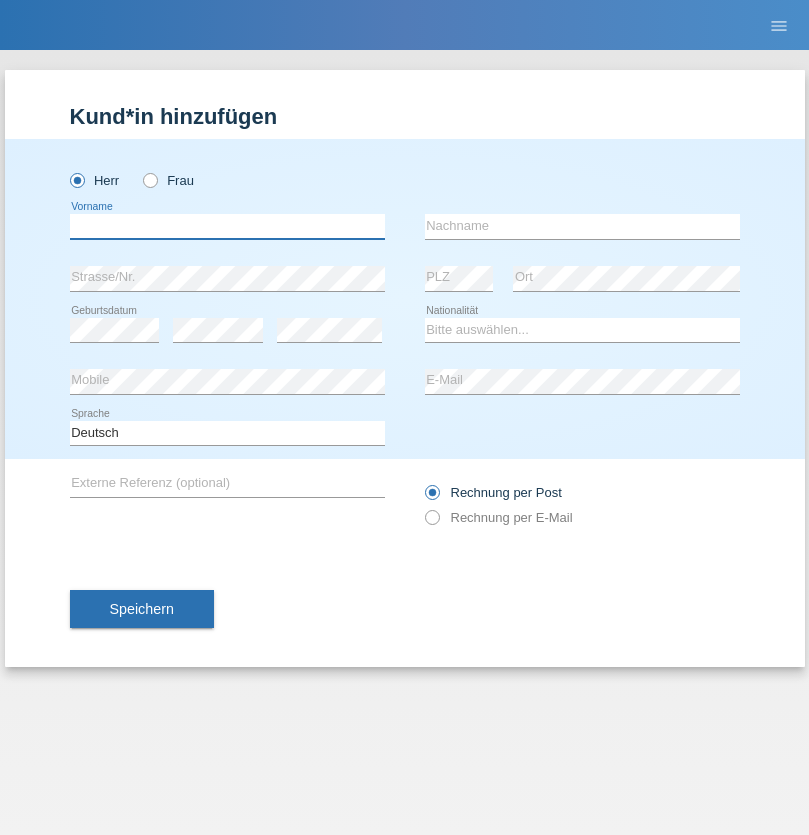 click at bounding box center [227, 226] 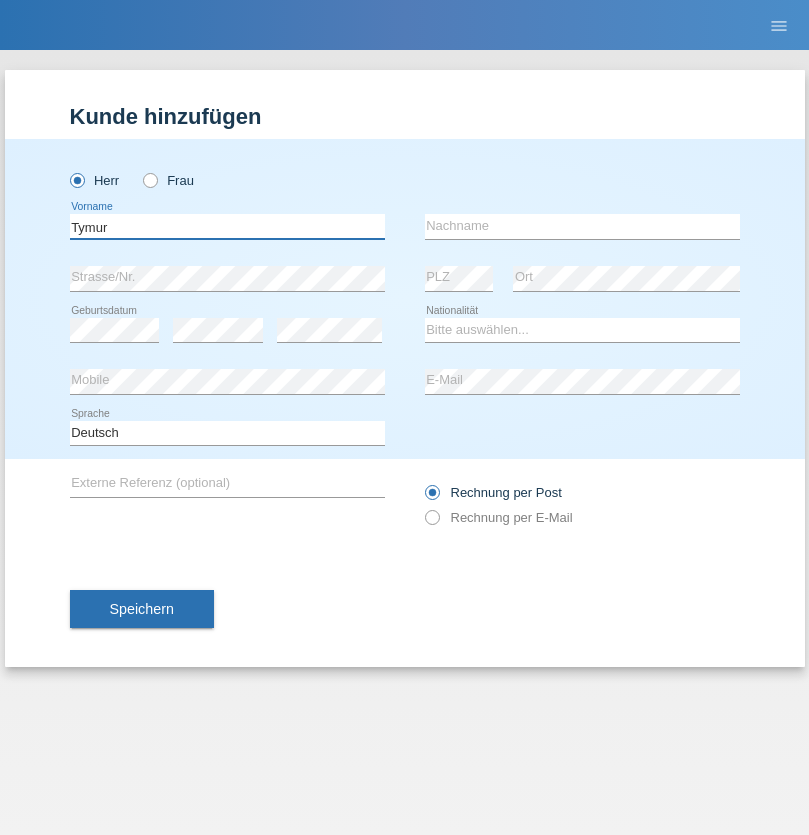 type on "Tymur" 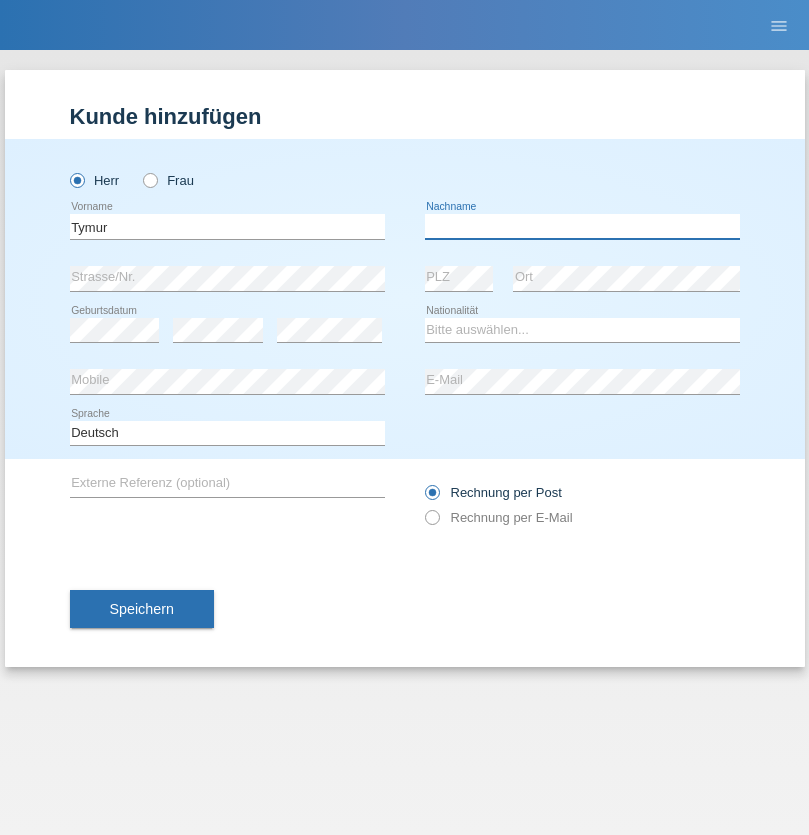 click at bounding box center [582, 226] 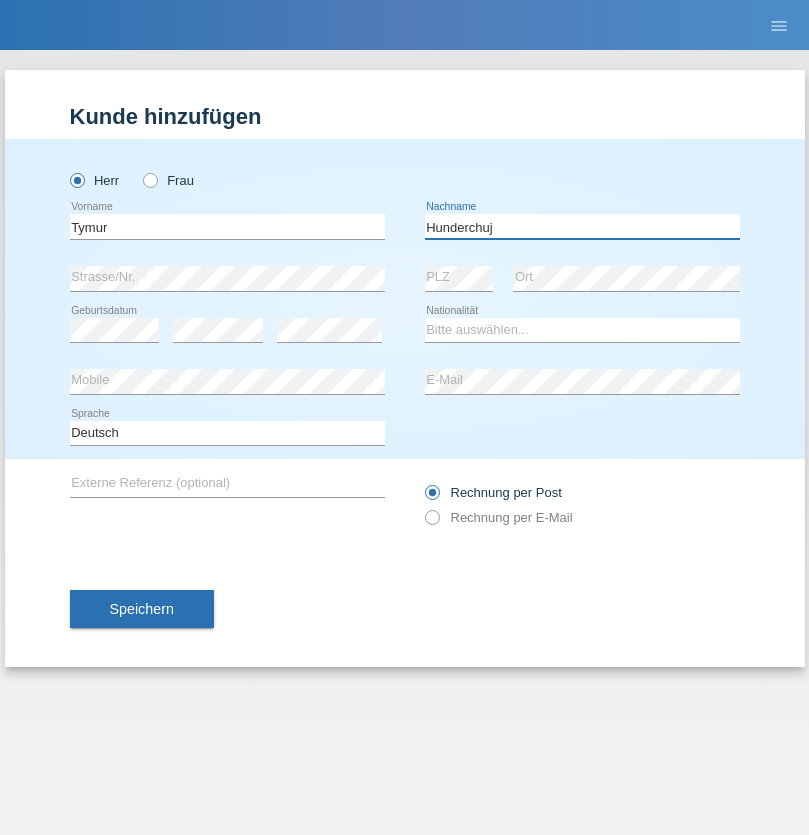 type on "Hunderchuj" 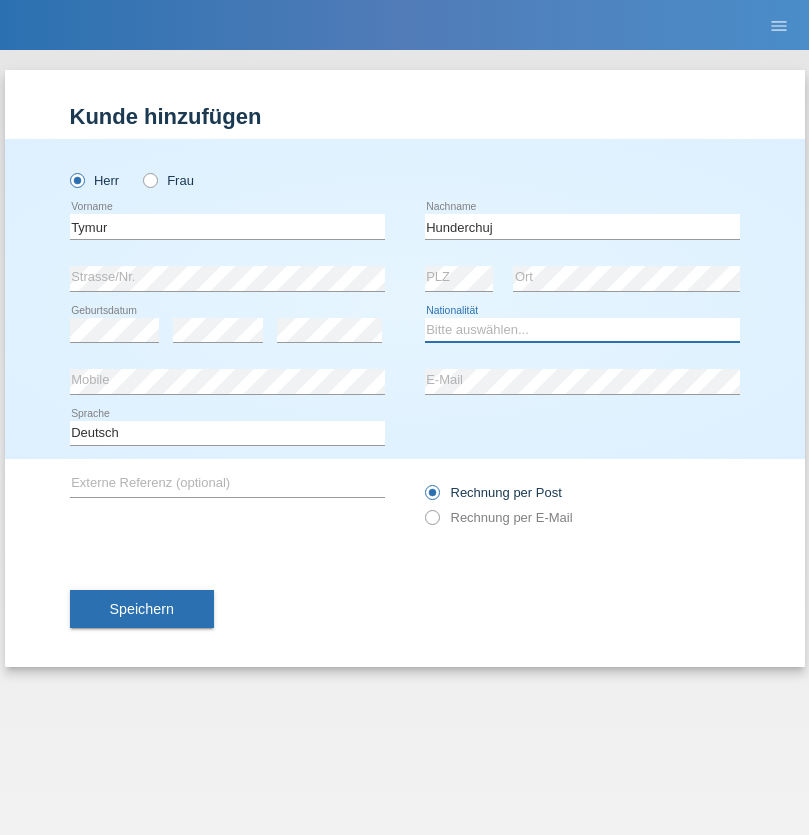 select on "UA" 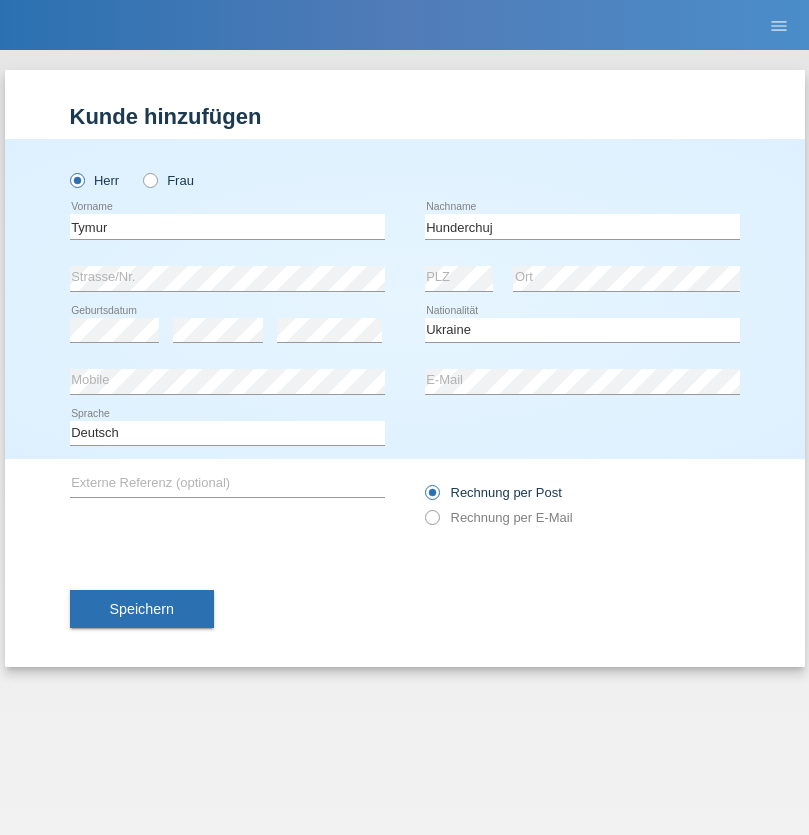 select on "C" 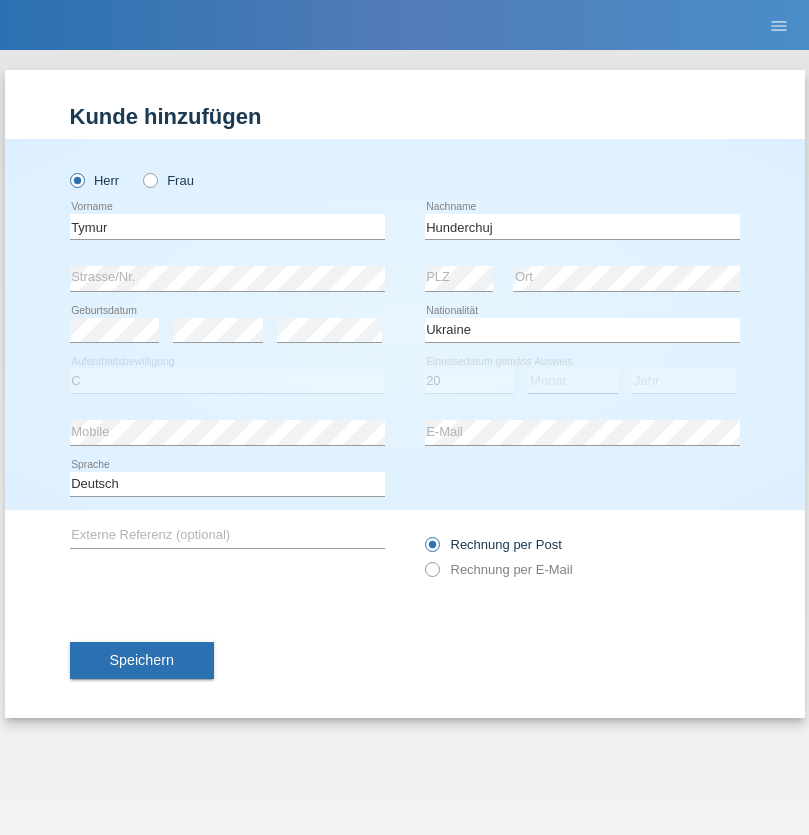 select on "08" 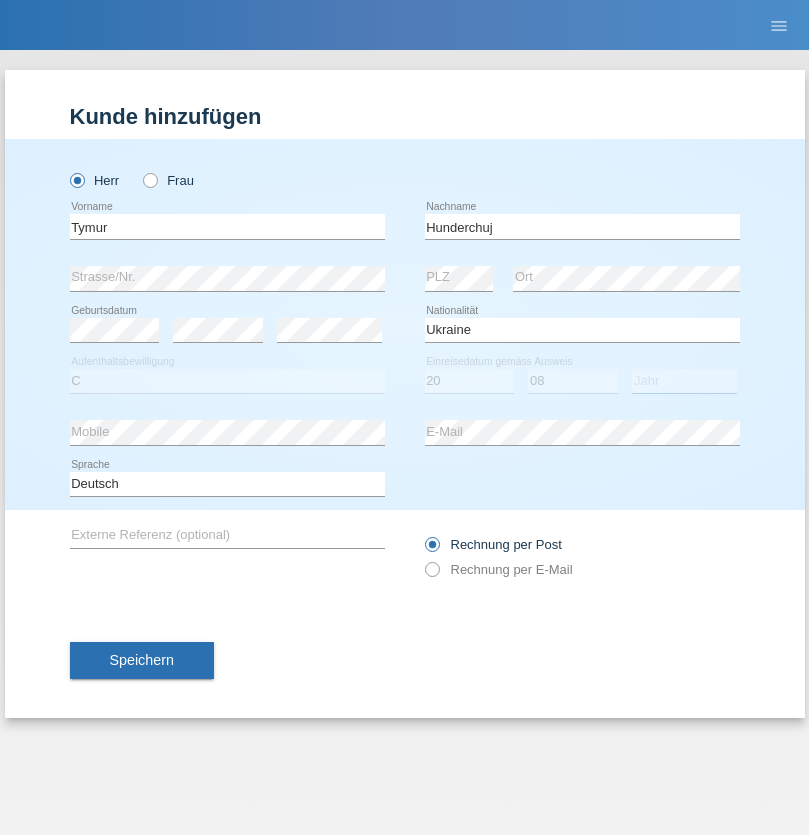 select on "2021" 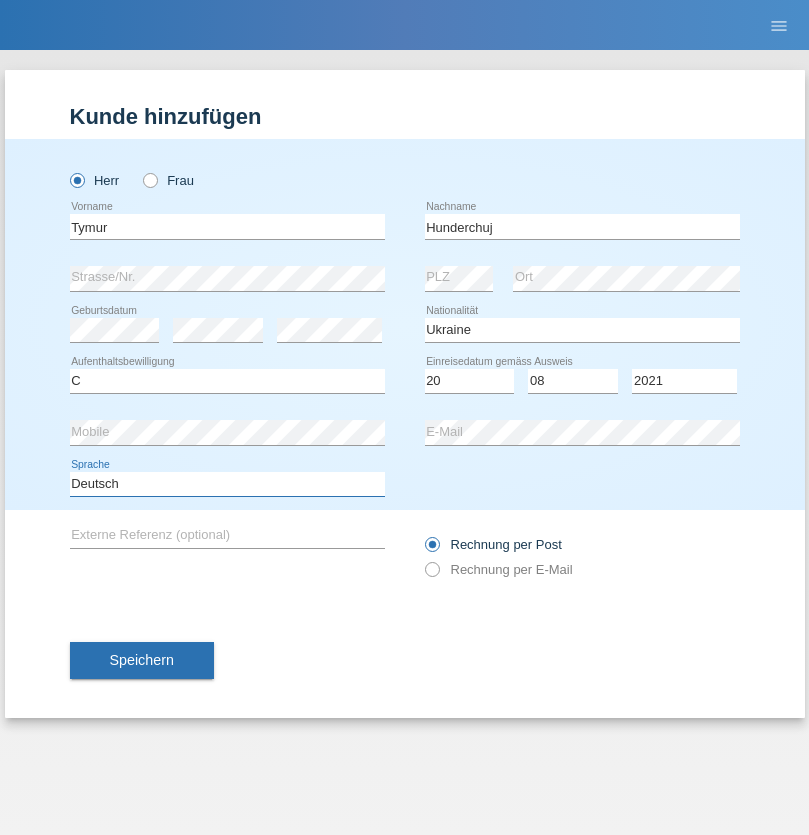 select on "en" 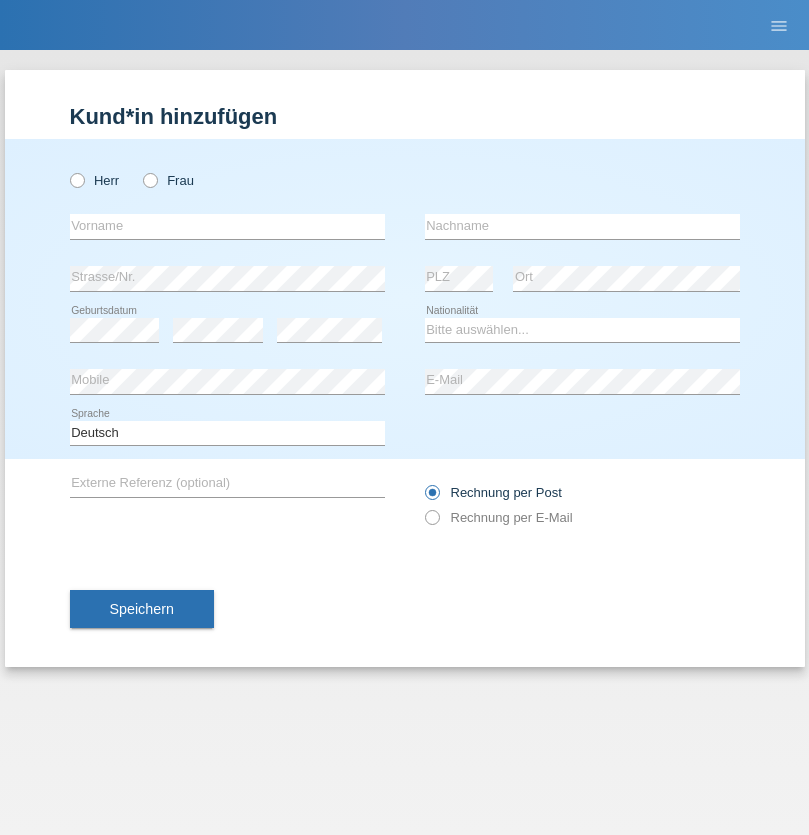 scroll, scrollTop: 0, scrollLeft: 0, axis: both 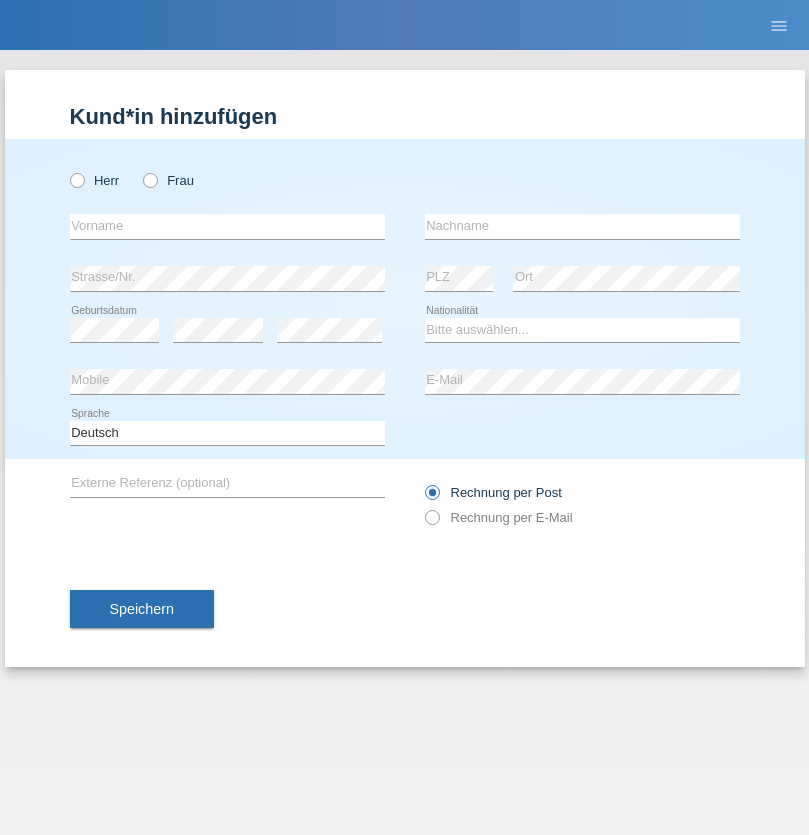 radio on "true" 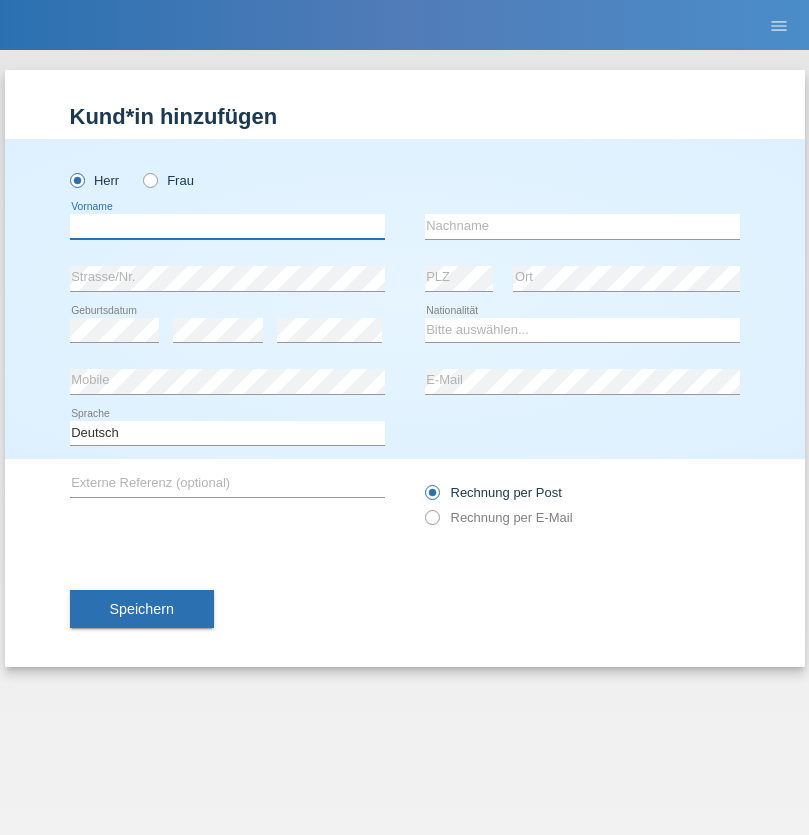 click at bounding box center [227, 226] 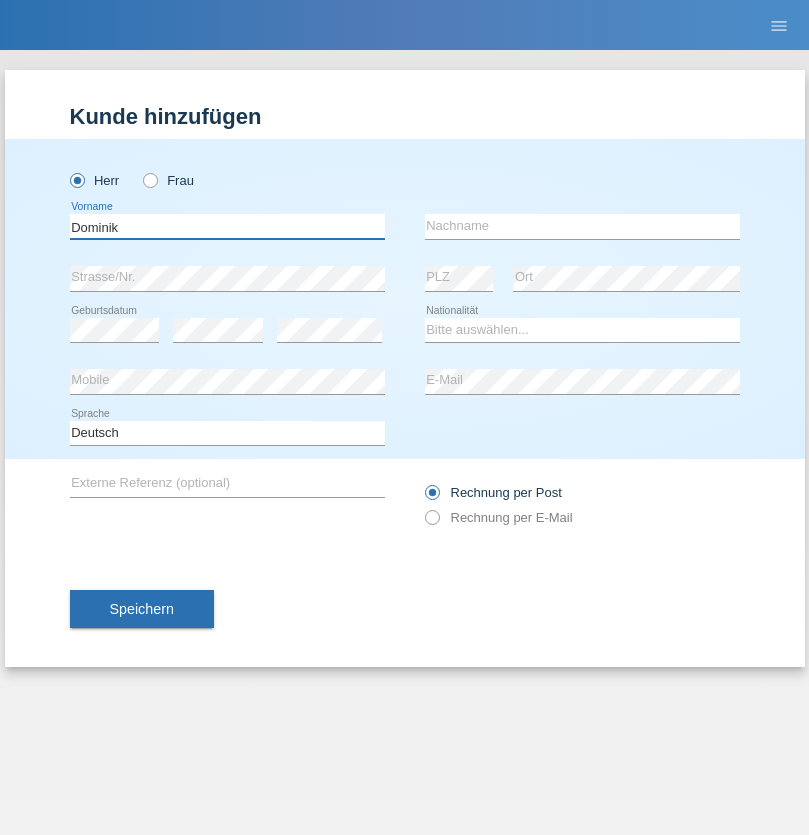type on "Dominik" 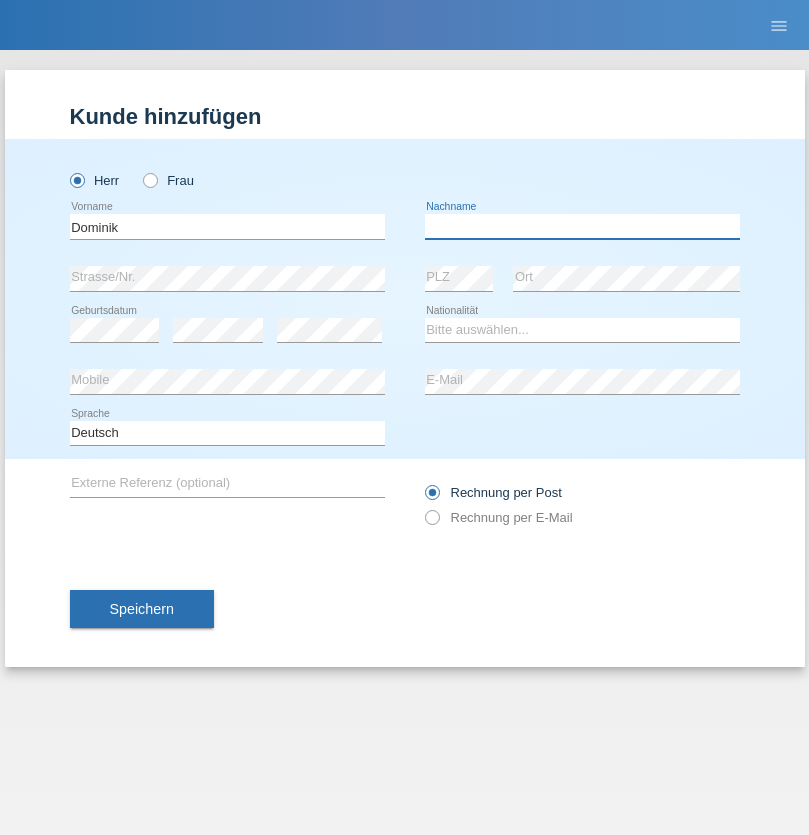 click at bounding box center (582, 226) 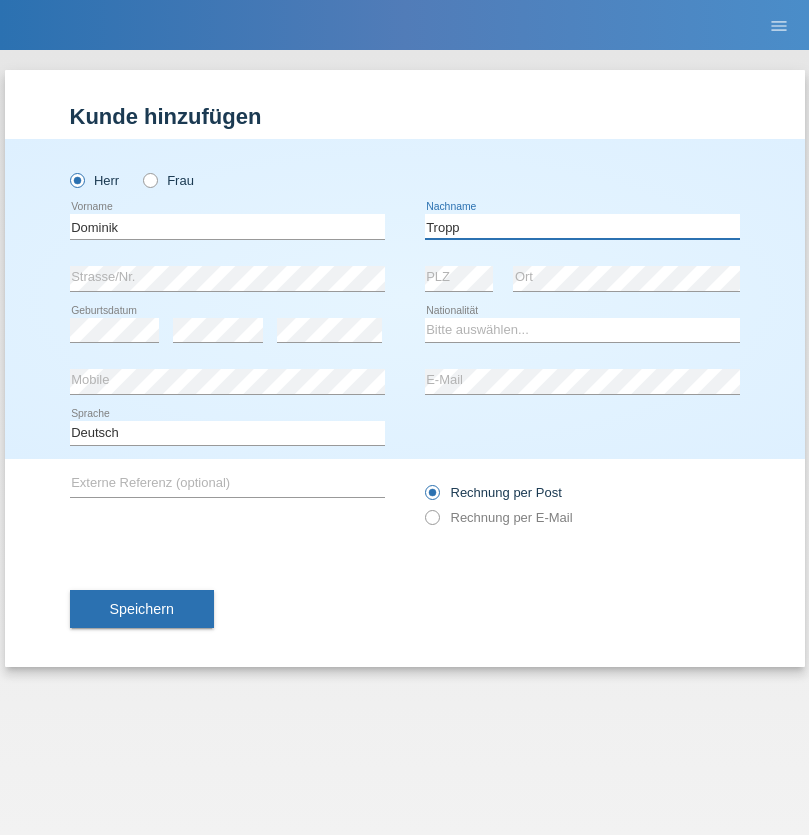 type on "Tropp" 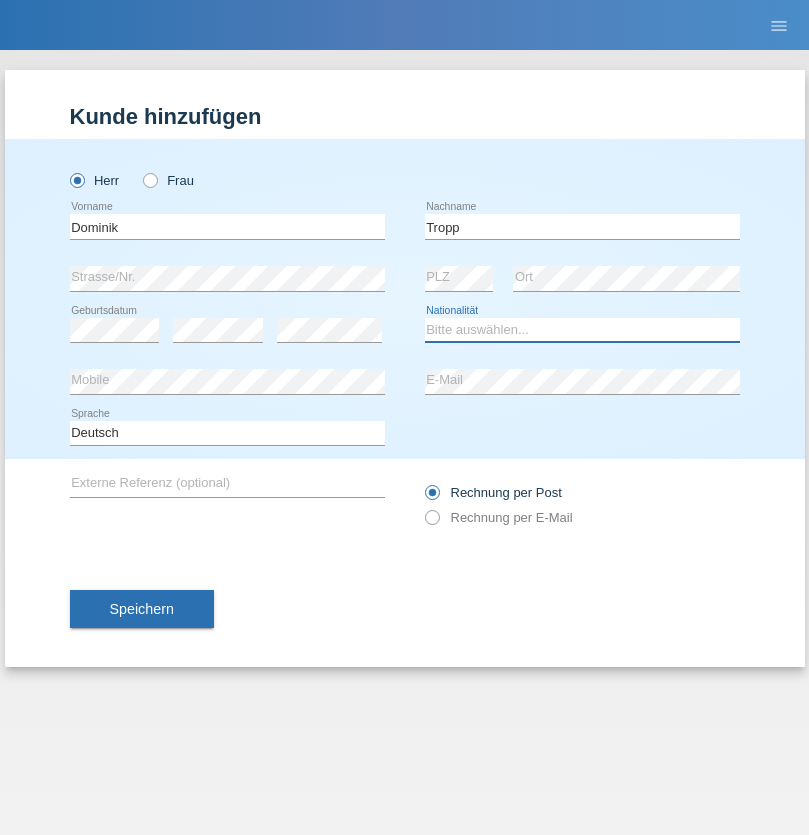 select on "SK" 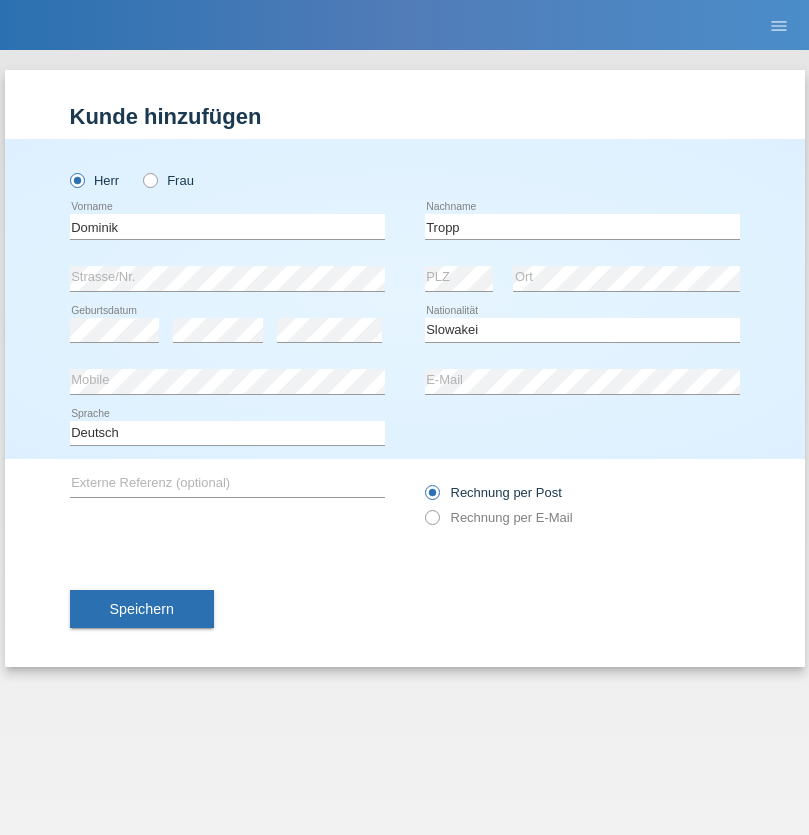 select on "C" 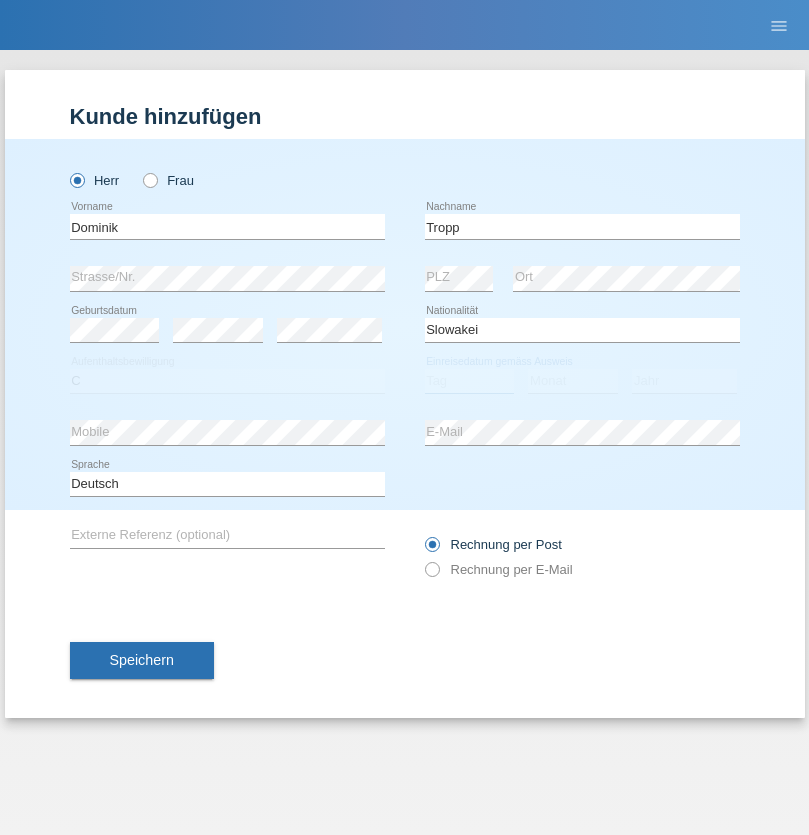 select on "09" 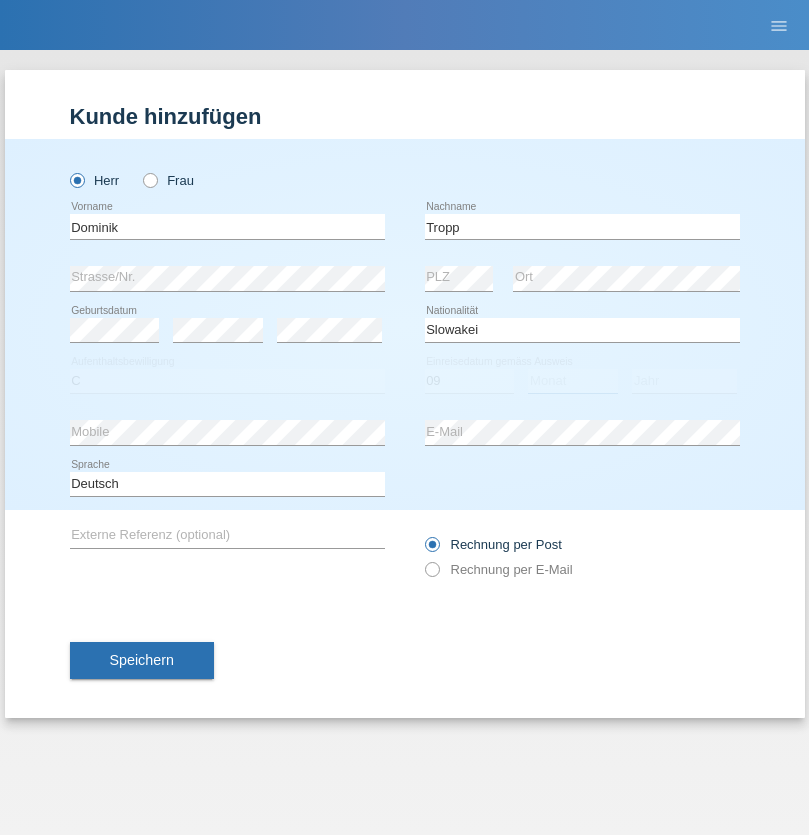 select on "08" 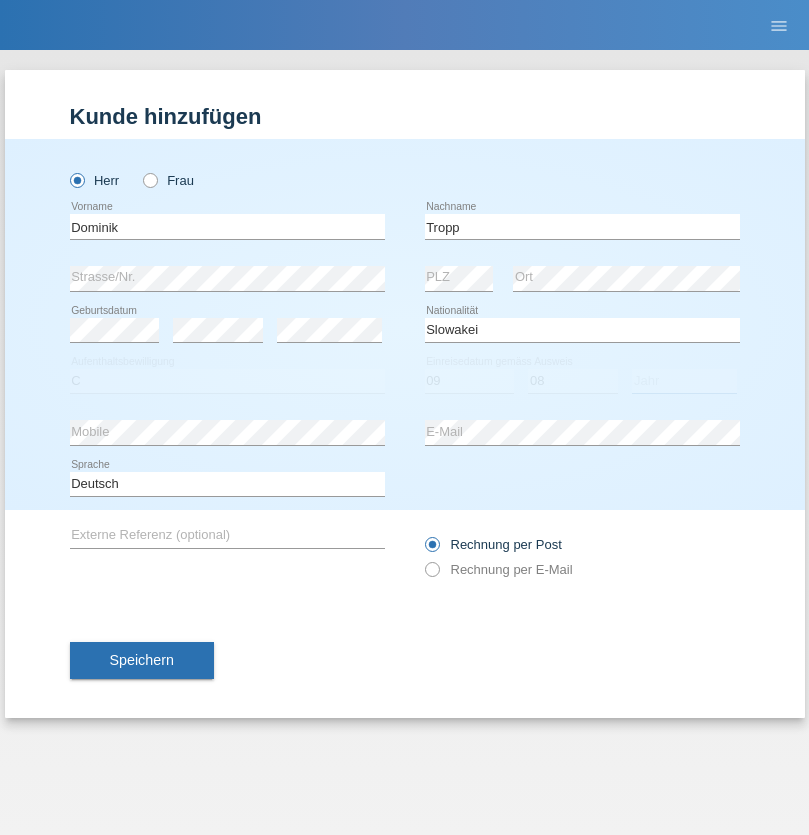 select on "2021" 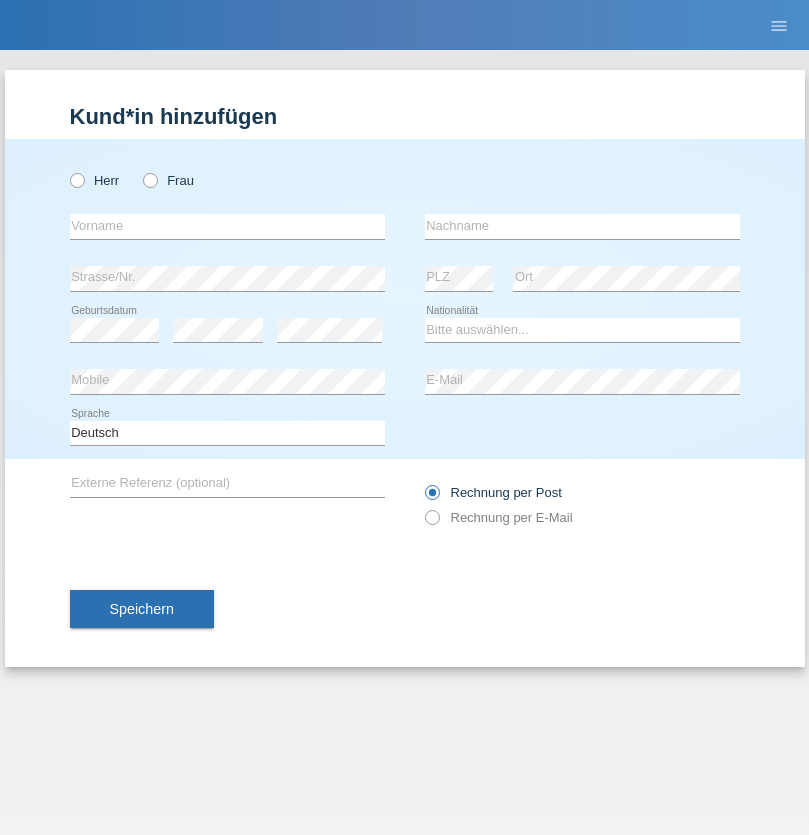 scroll, scrollTop: 0, scrollLeft: 0, axis: both 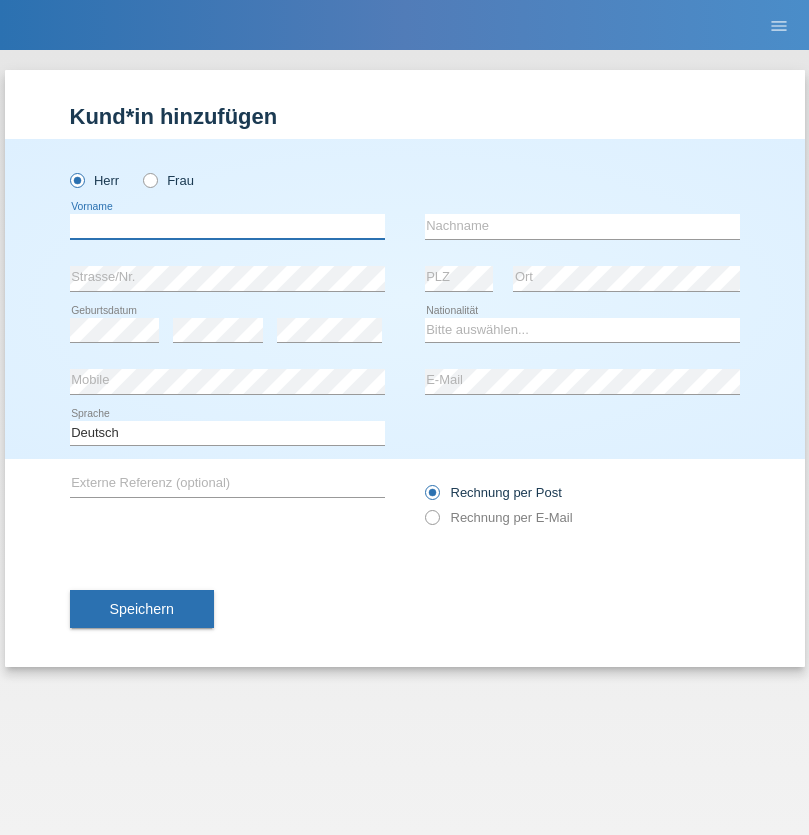 click at bounding box center (227, 226) 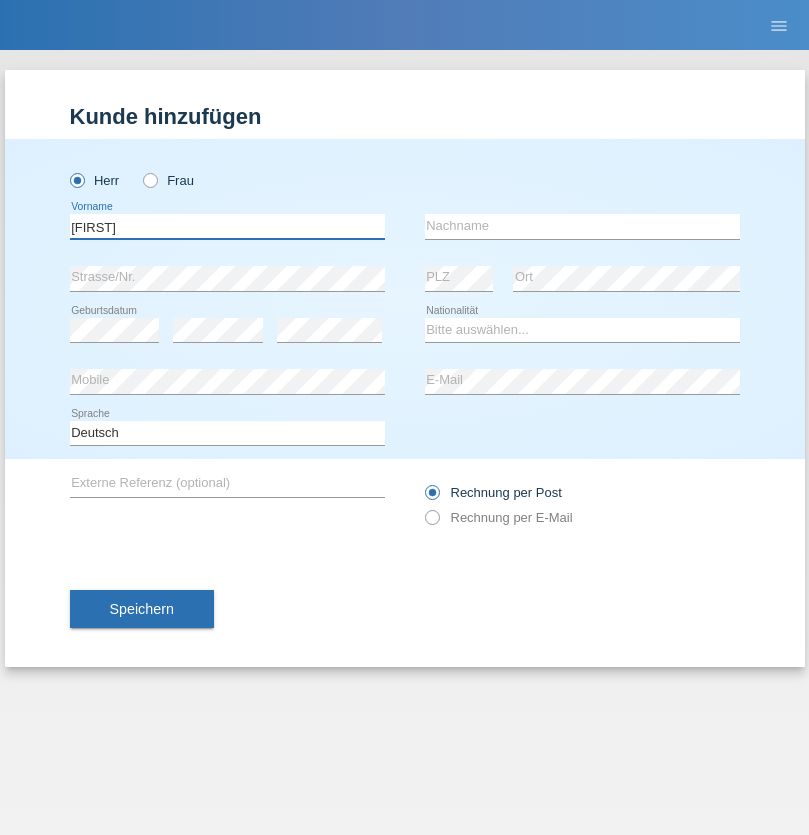 type on "Dirk" 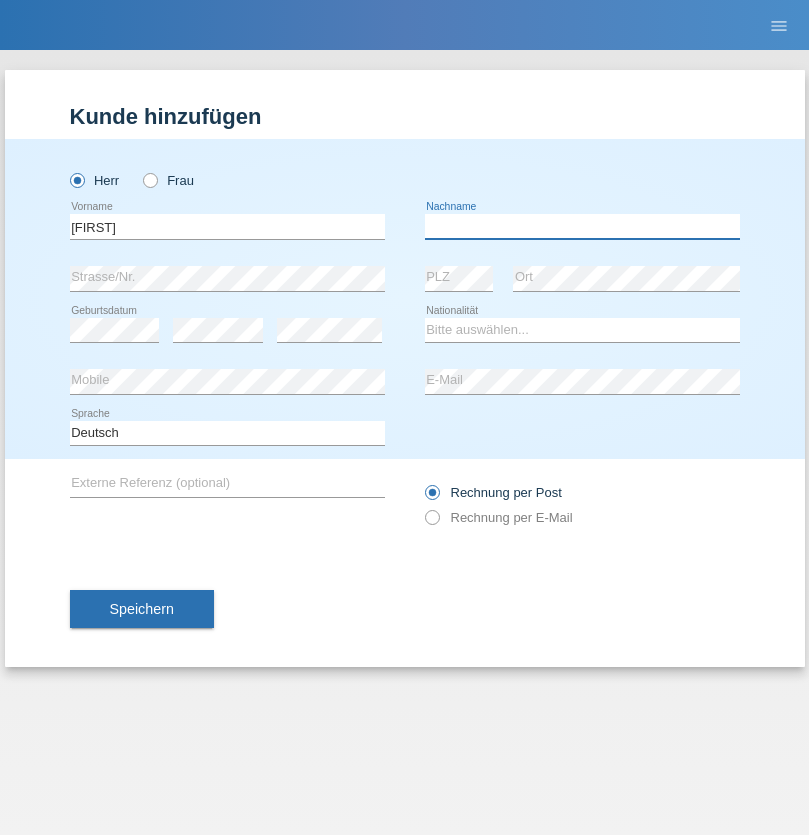 click at bounding box center [582, 226] 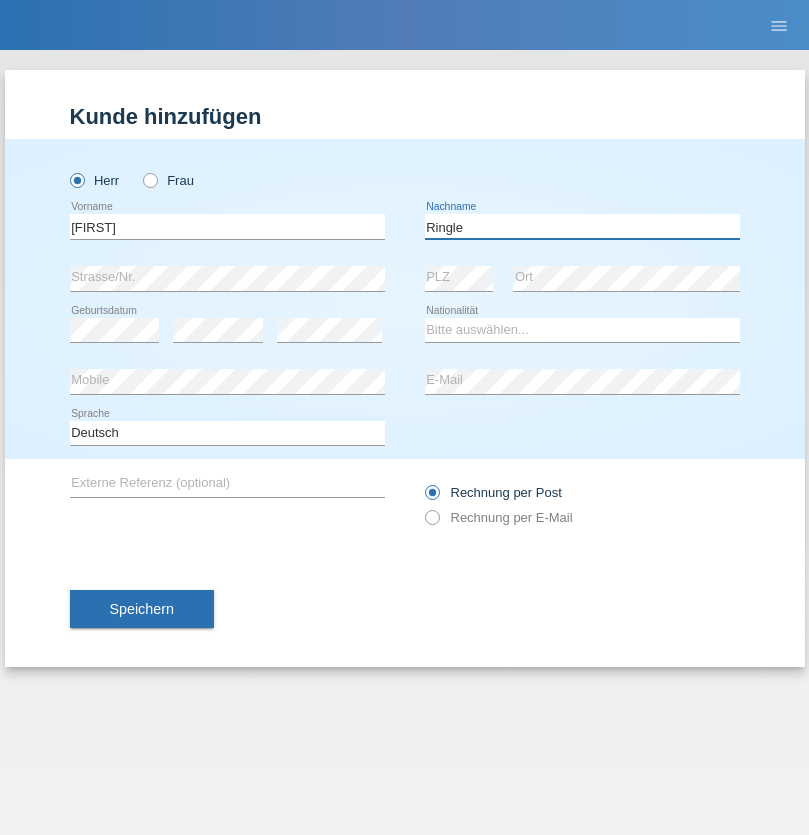 type on "Ringle" 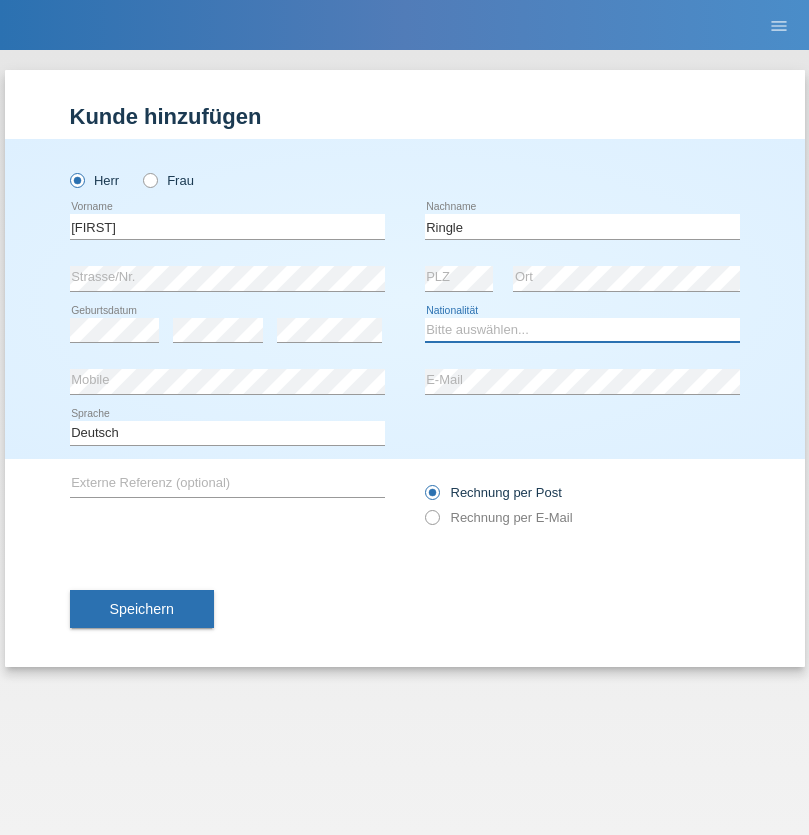 select on "DE" 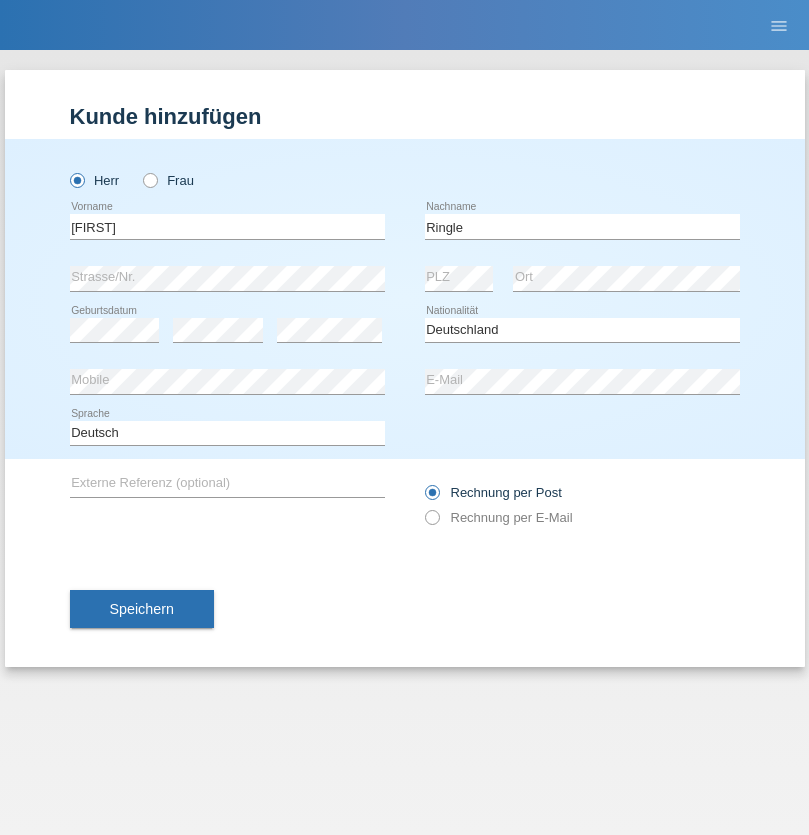 select on "C" 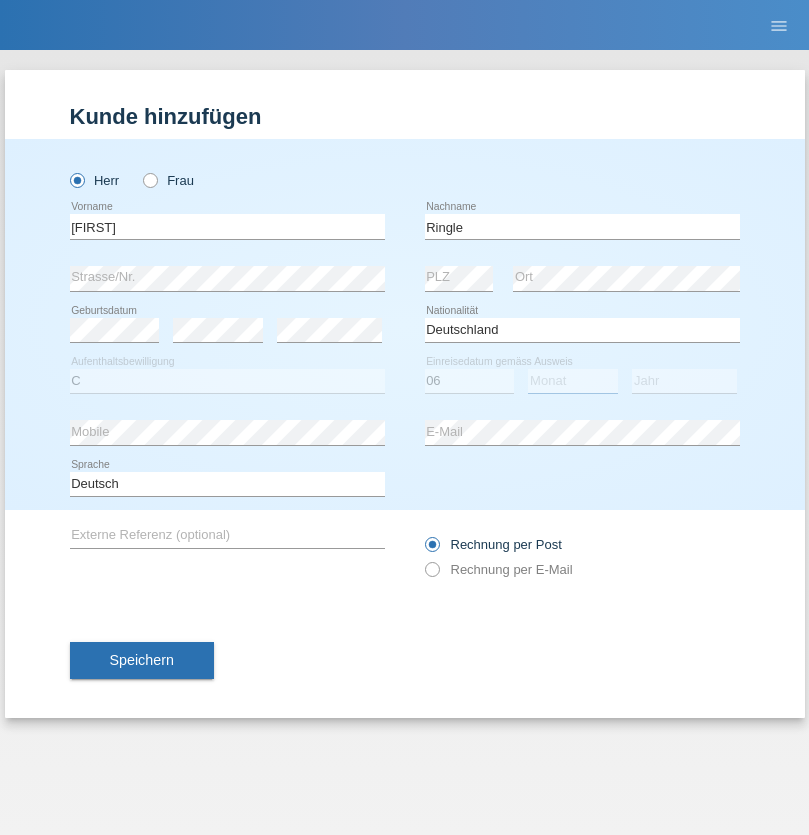 select on "01" 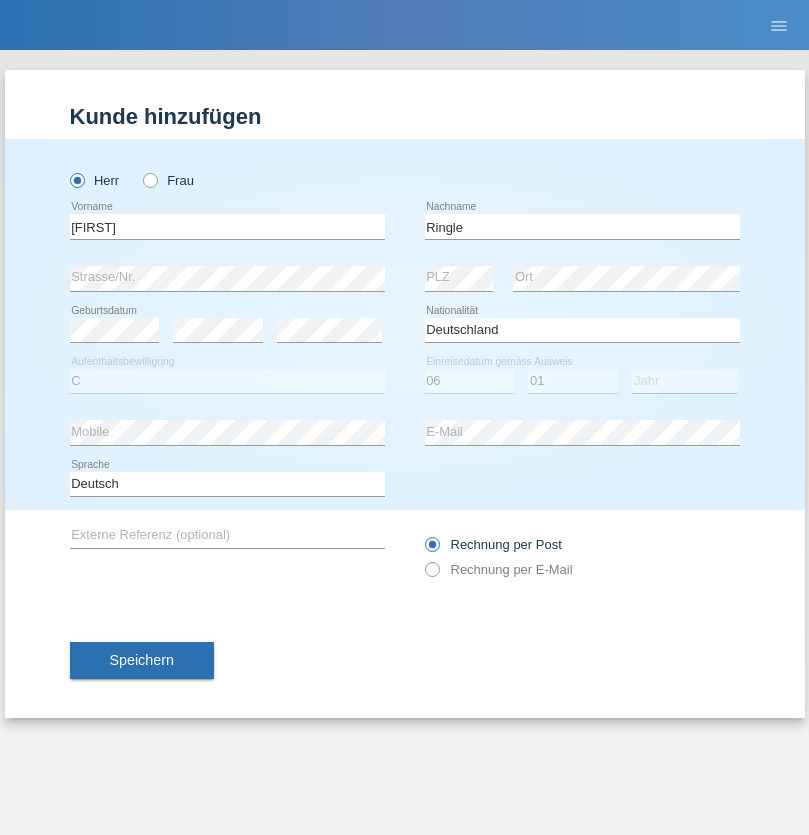 select on "2021" 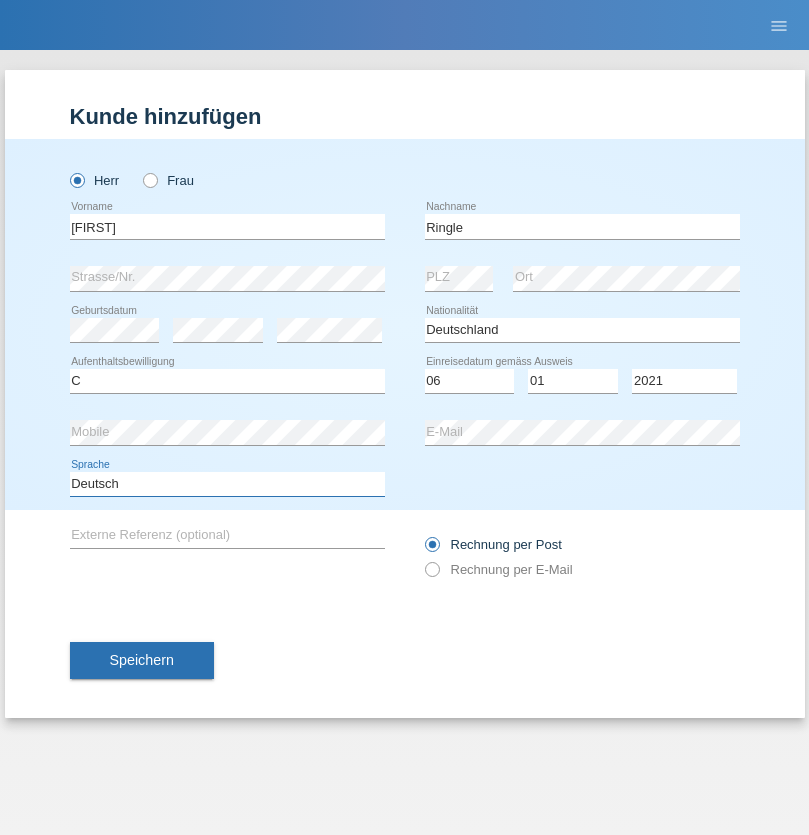 select on "en" 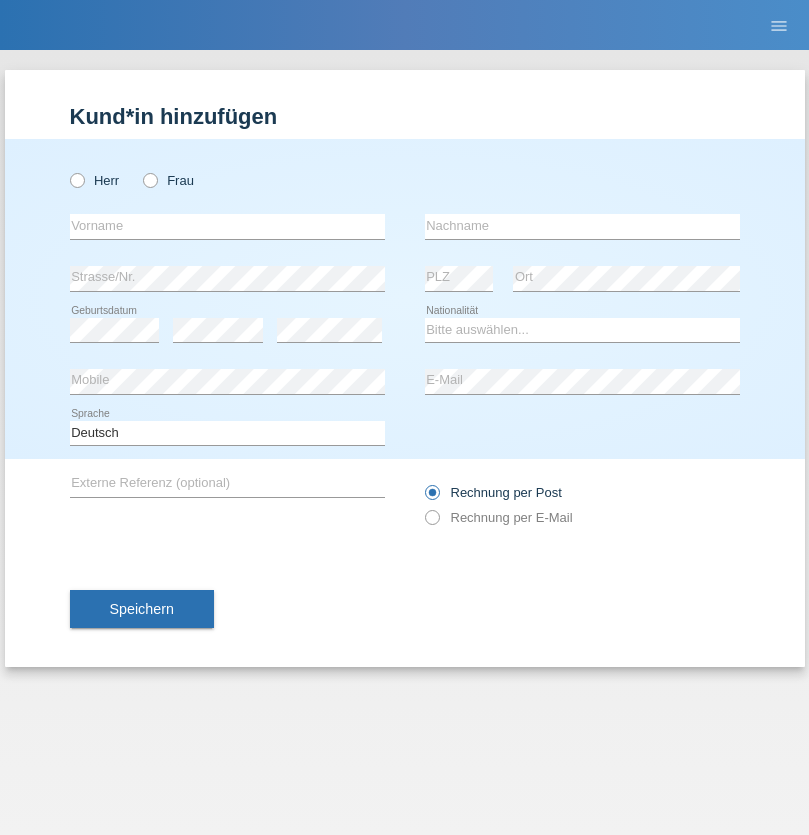 scroll, scrollTop: 0, scrollLeft: 0, axis: both 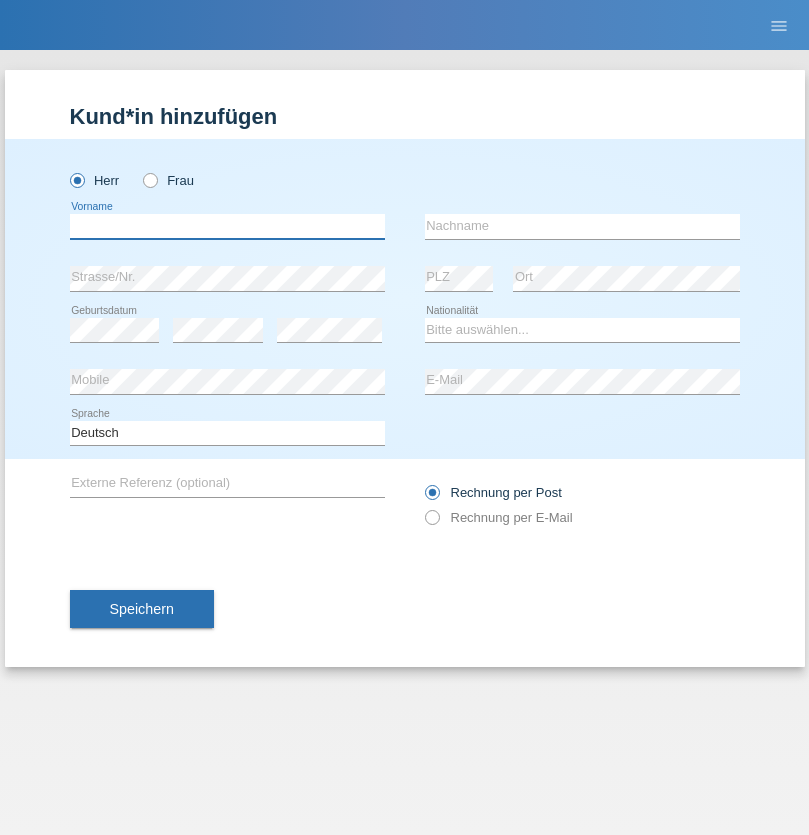 click at bounding box center [227, 226] 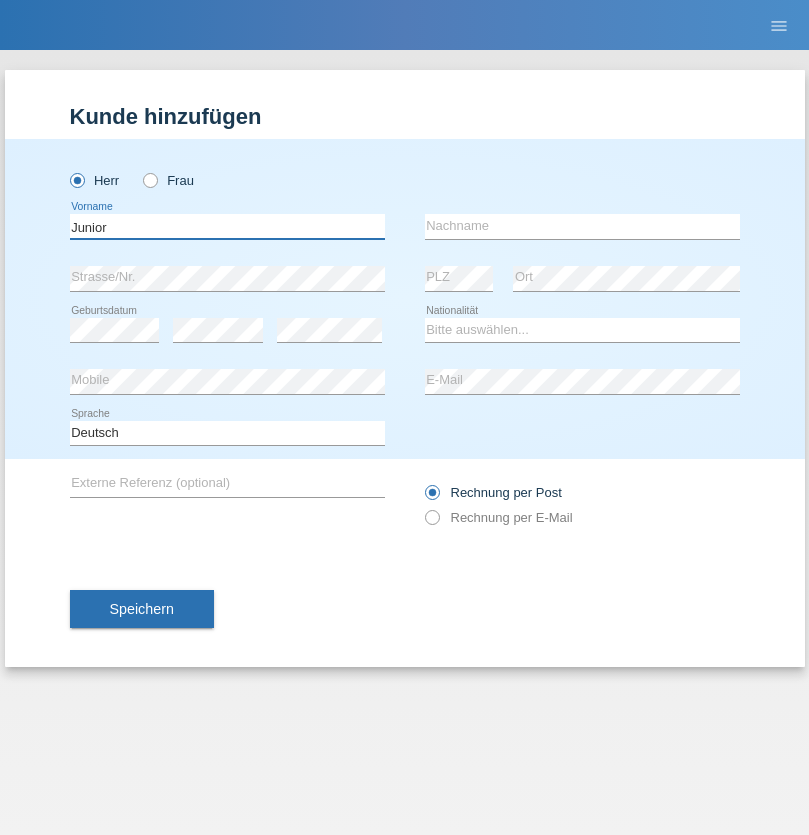 type on "Junior" 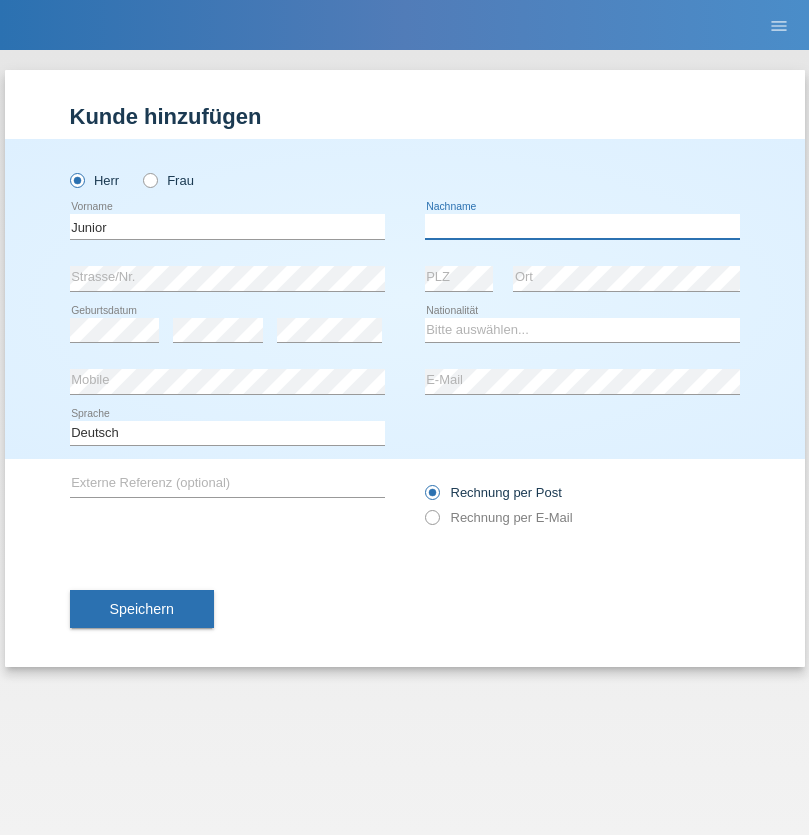 click at bounding box center [582, 226] 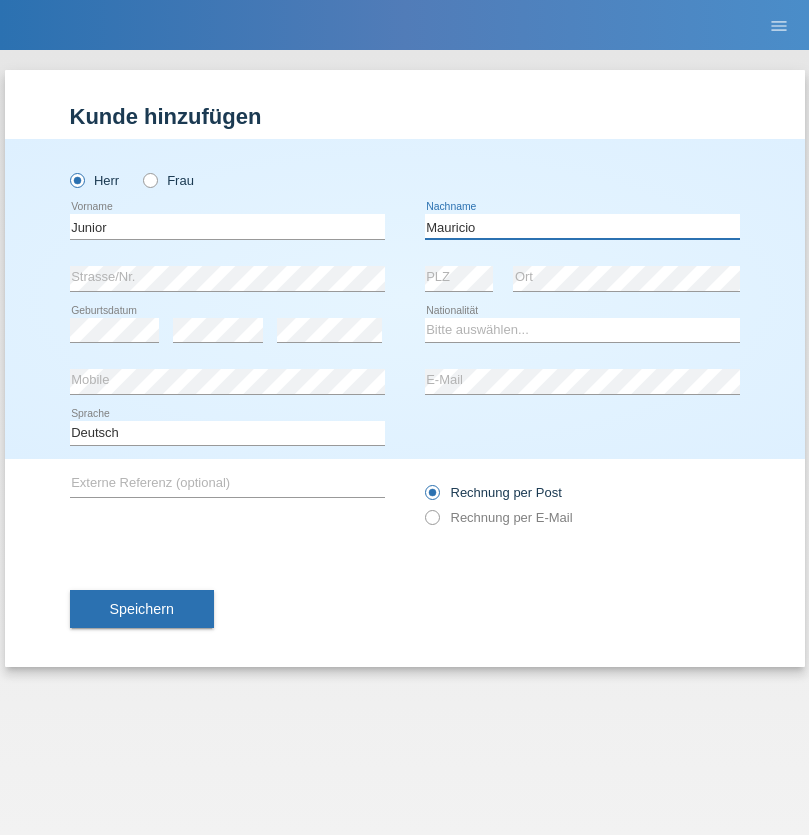 type on "Mauricio" 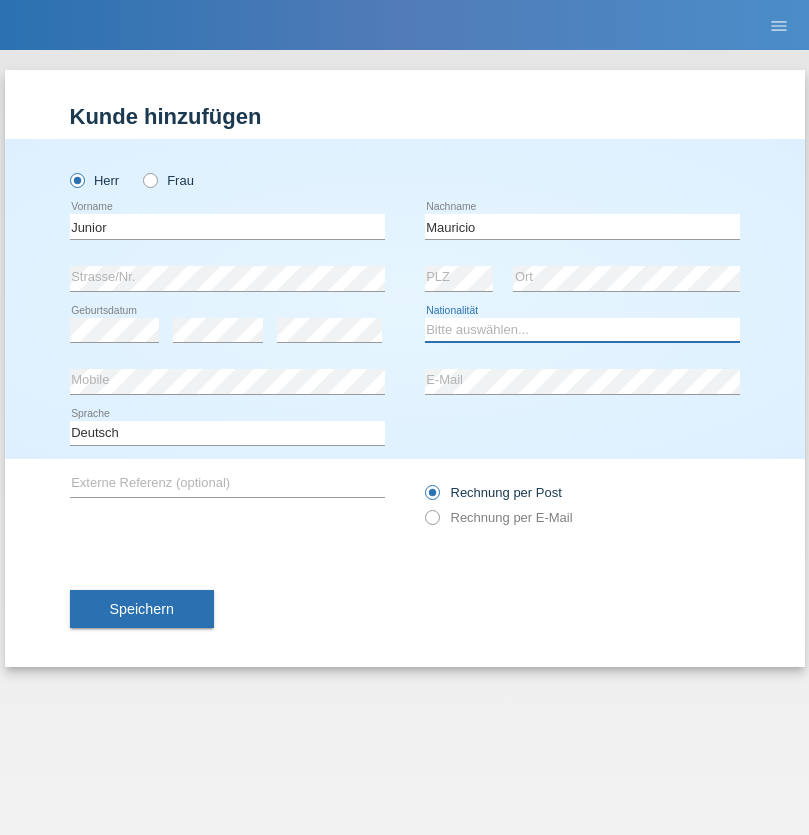 select on "CH" 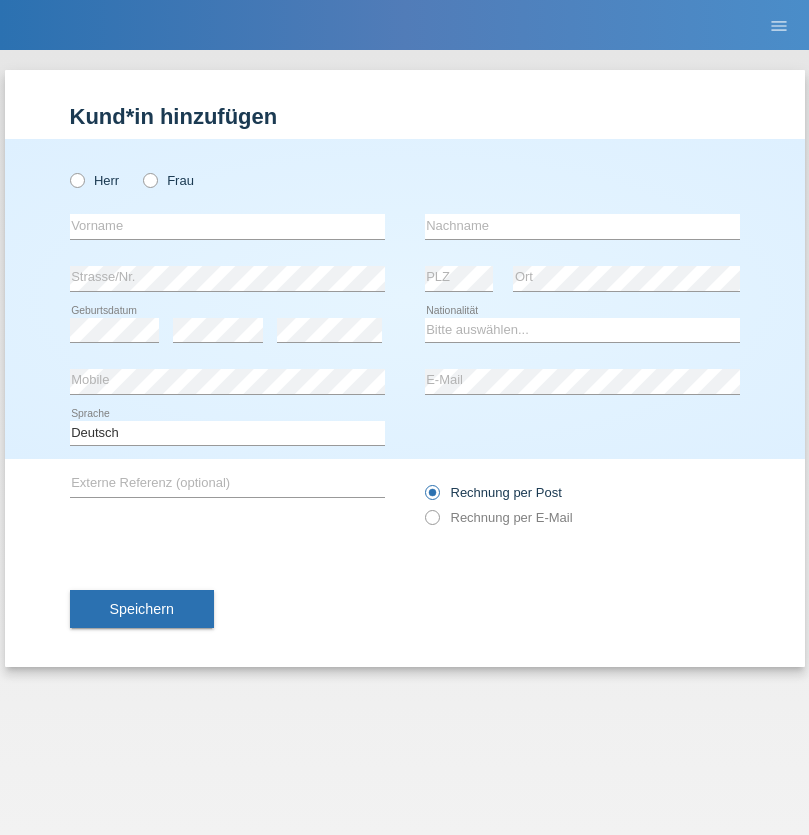 scroll, scrollTop: 0, scrollLeft: 0, axis: both 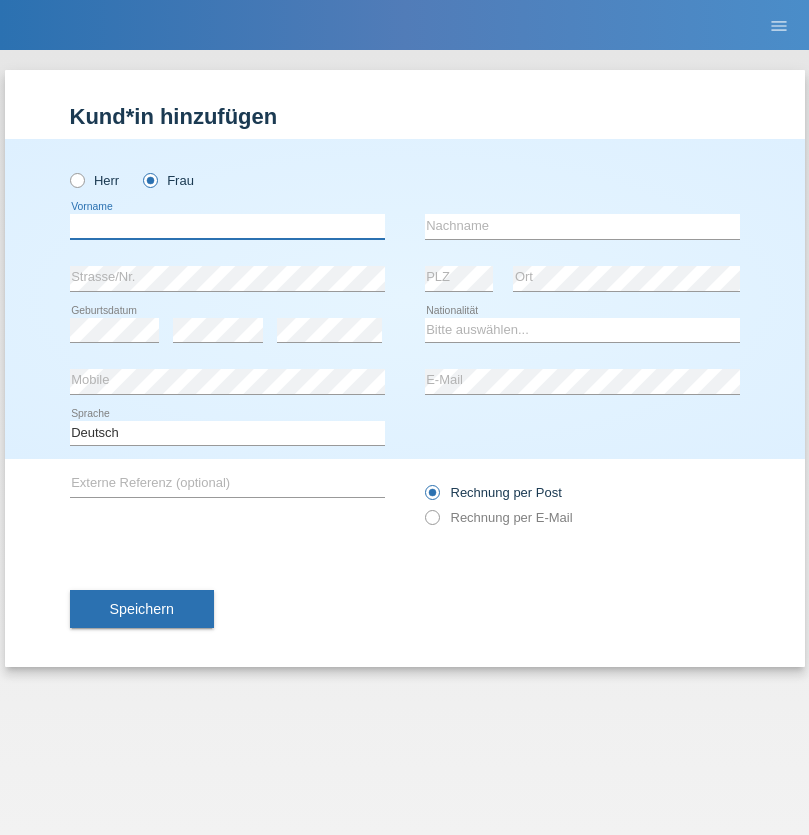 click at bounding box center [227, 226] 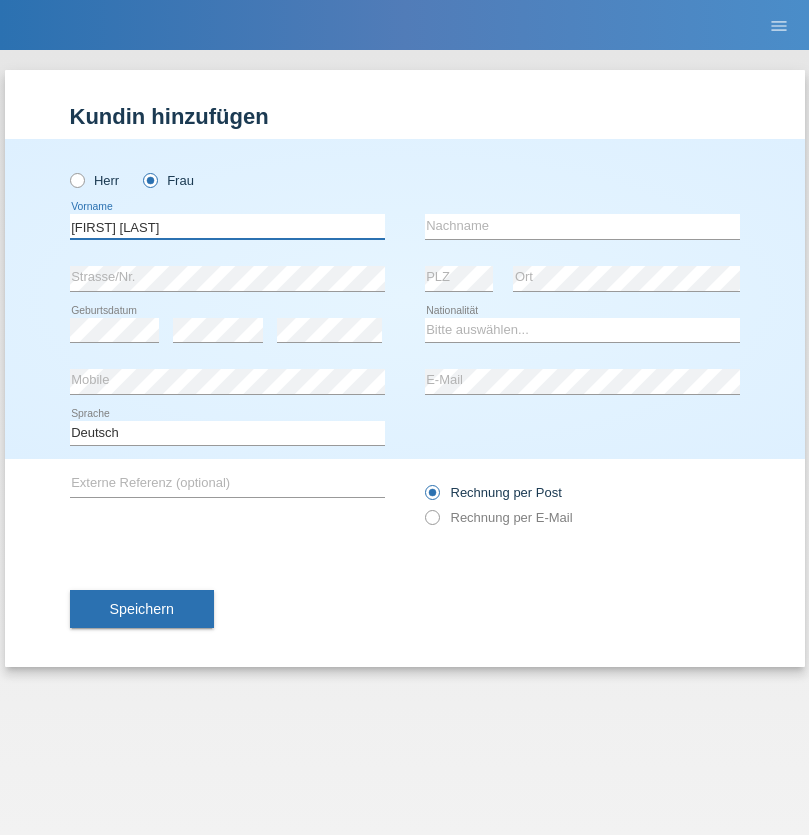 type on "Maria Fernanda" 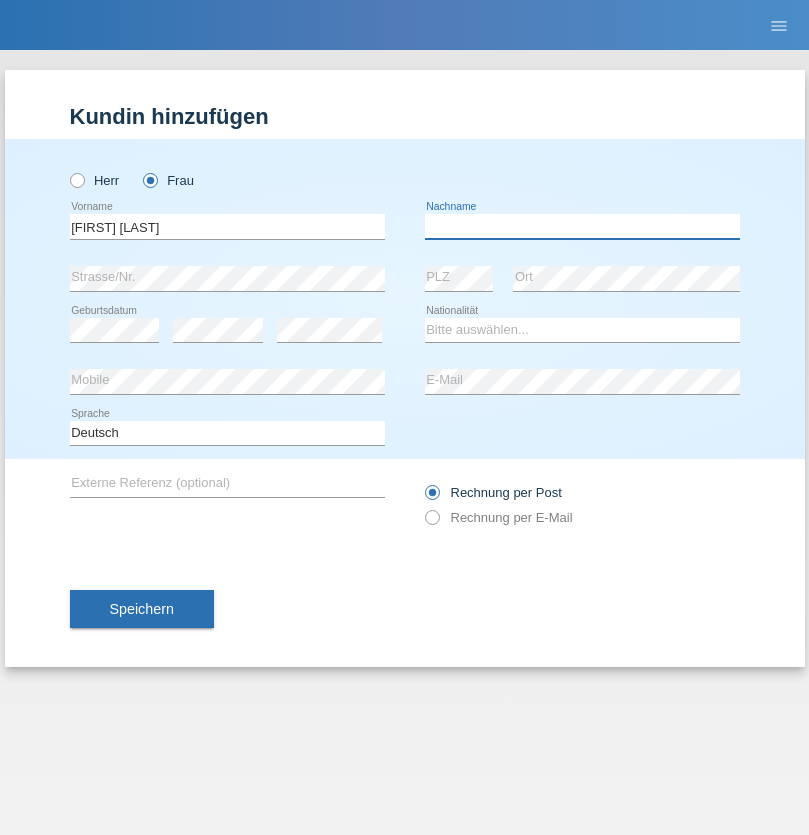 click at bounding box center [582, 226] 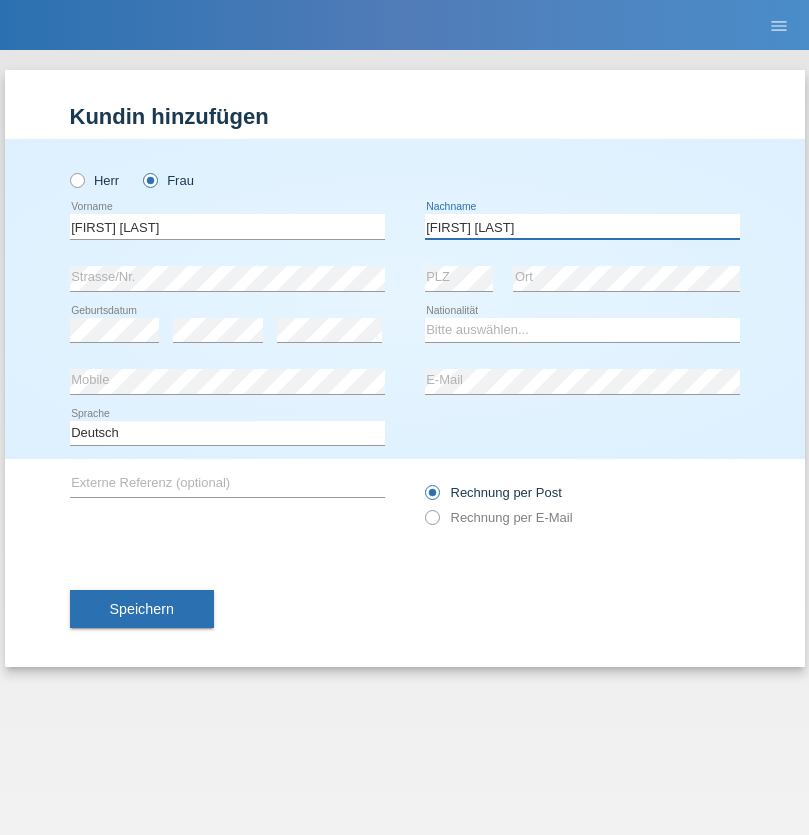 type on "Knusel Campillo" 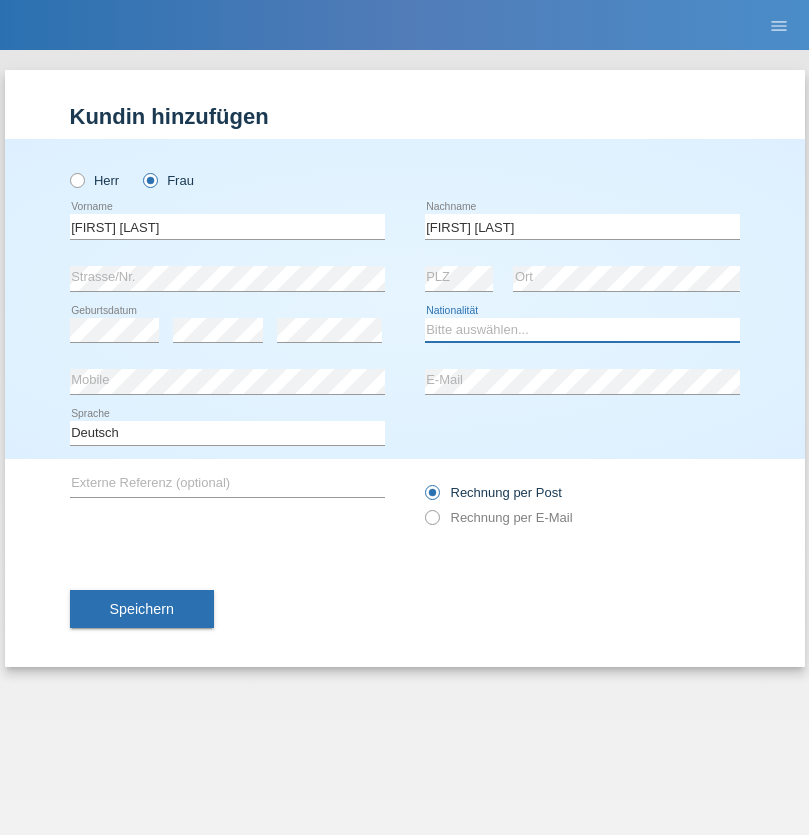 select on "CH" 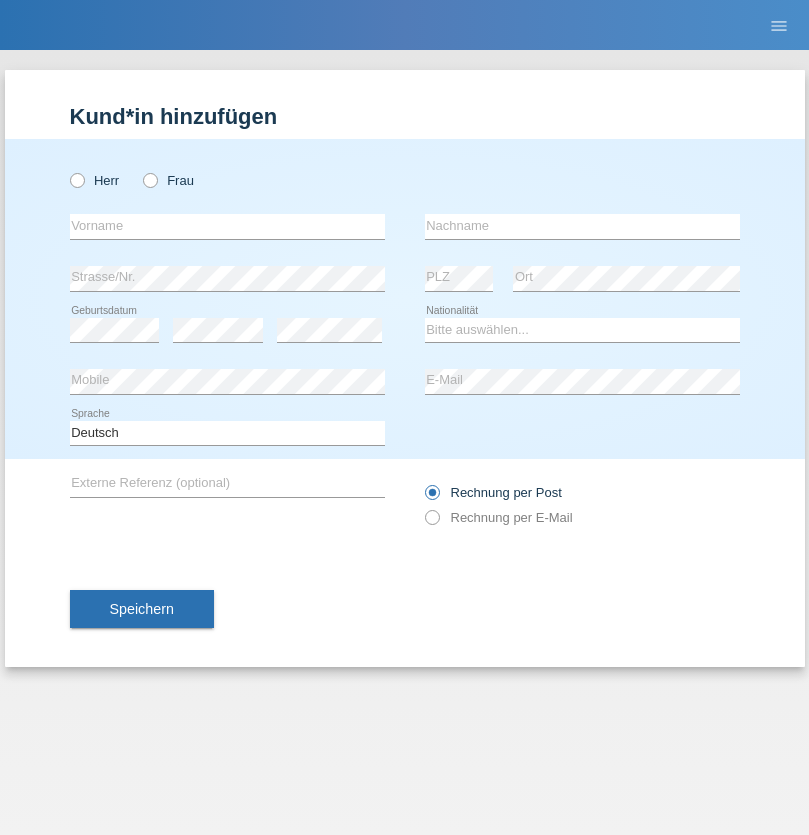 scroll, scrollTop: 0, scrollLeft: 0, axis: both 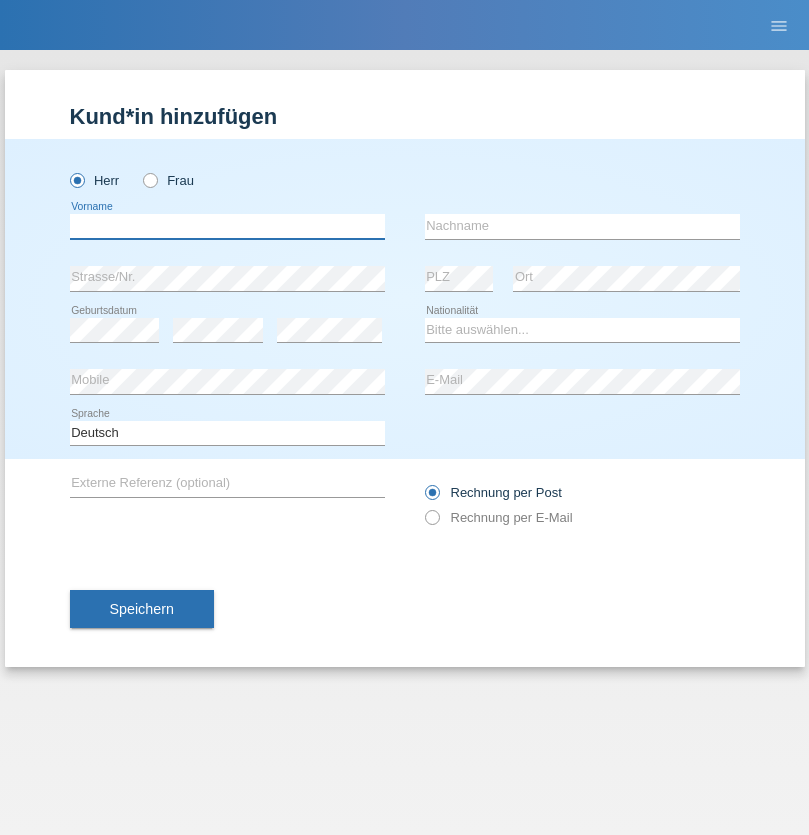click at bounding box center [227, 226] 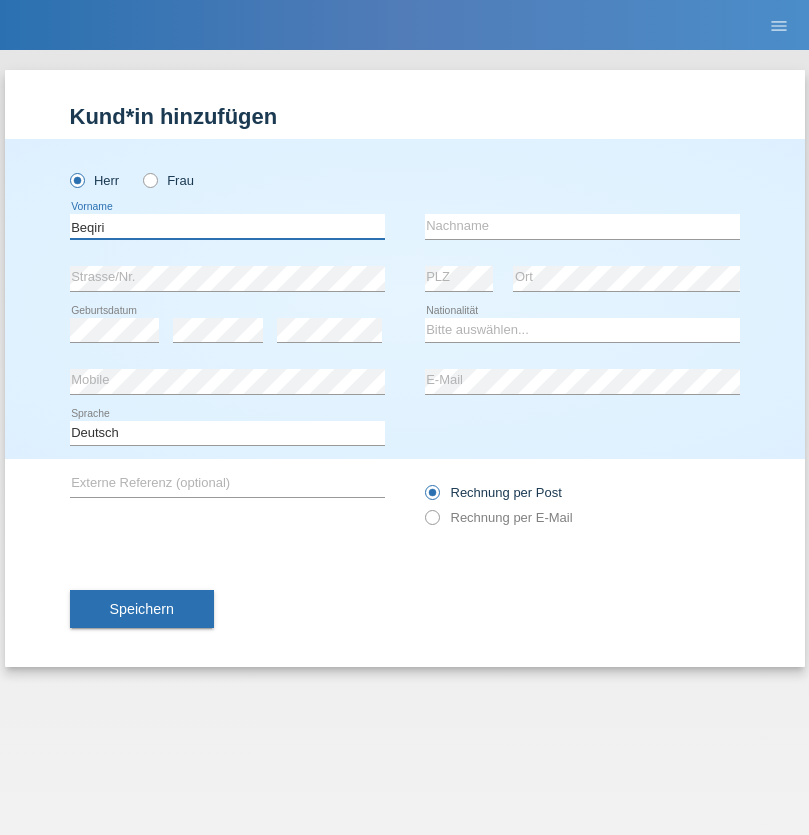 type on "Beqiri" 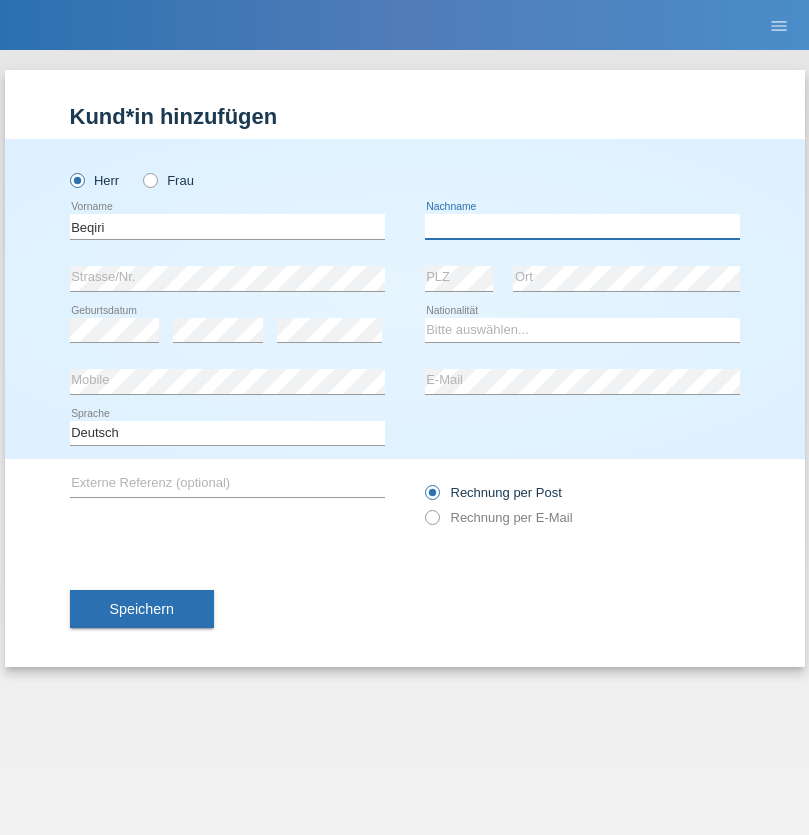 click at bounding box center (582, 226) 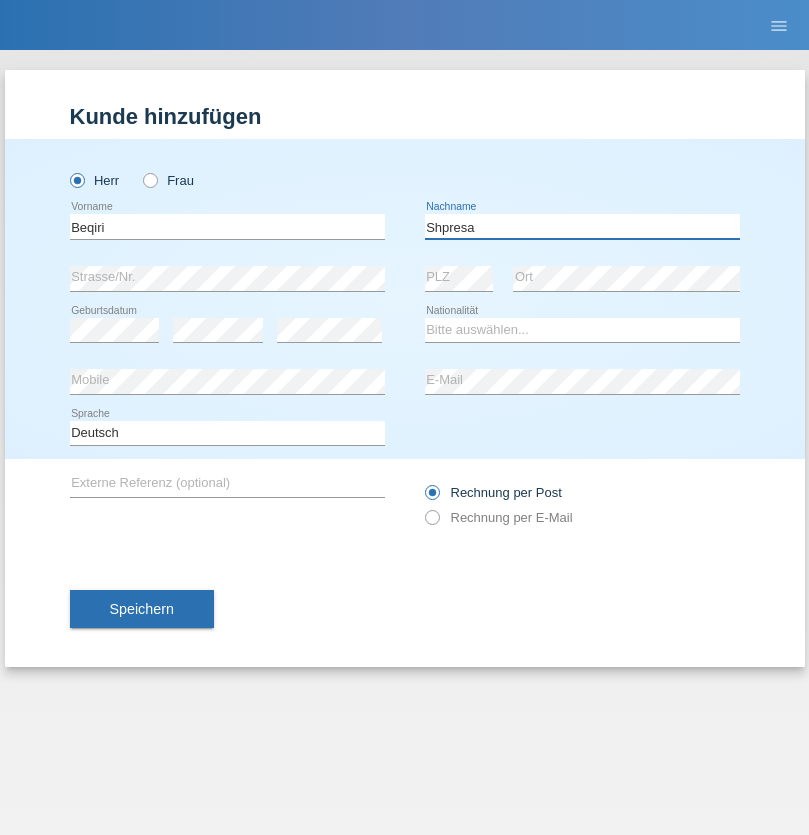 type on "Shpresa" 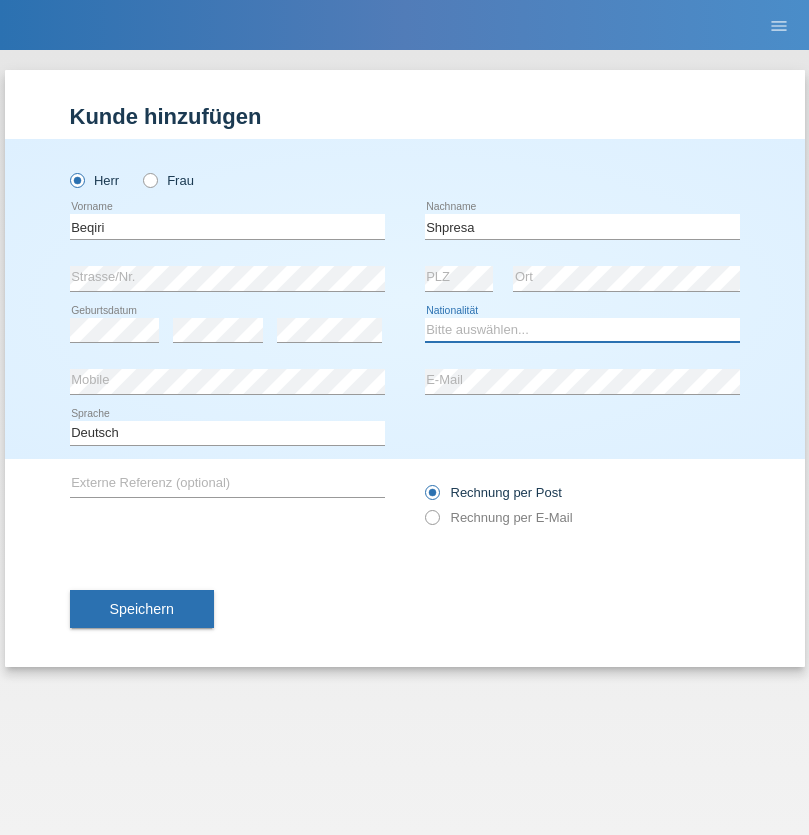 select on "XK" 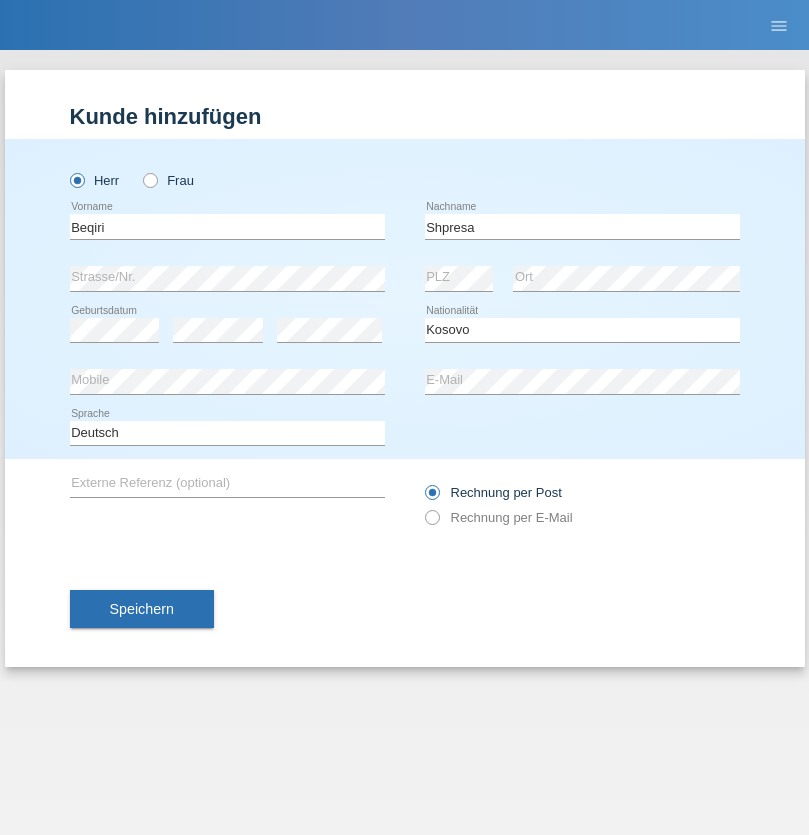 select on "C" 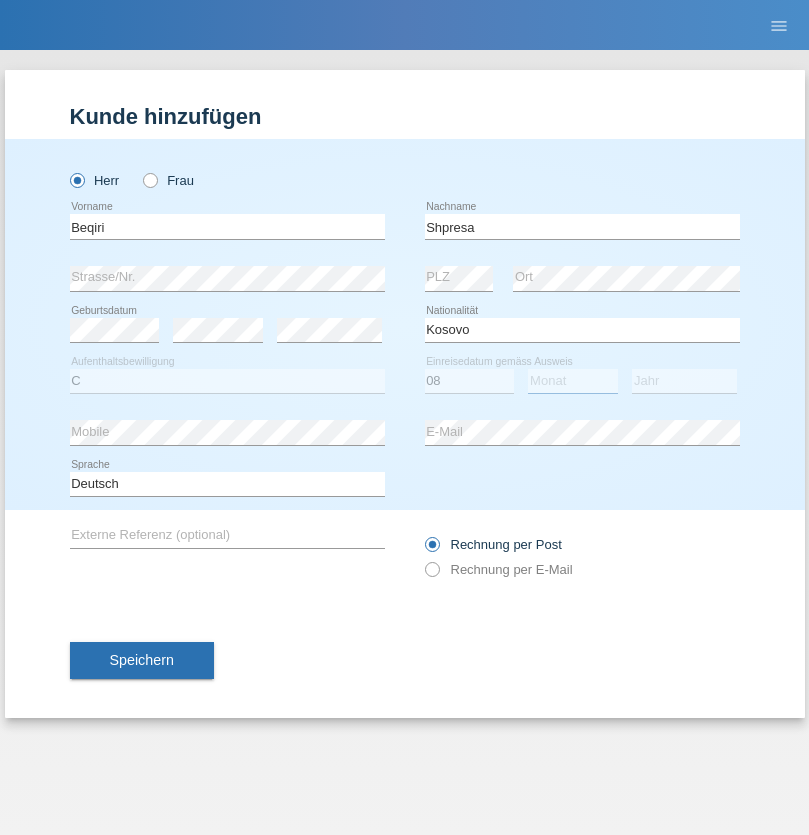 select on "02" 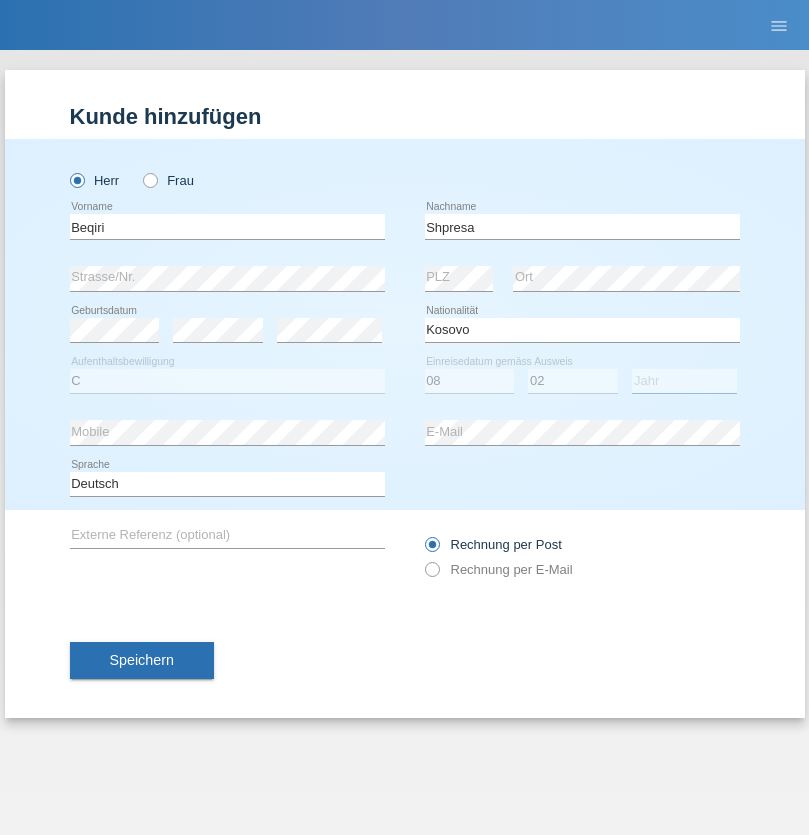 select on "1979" 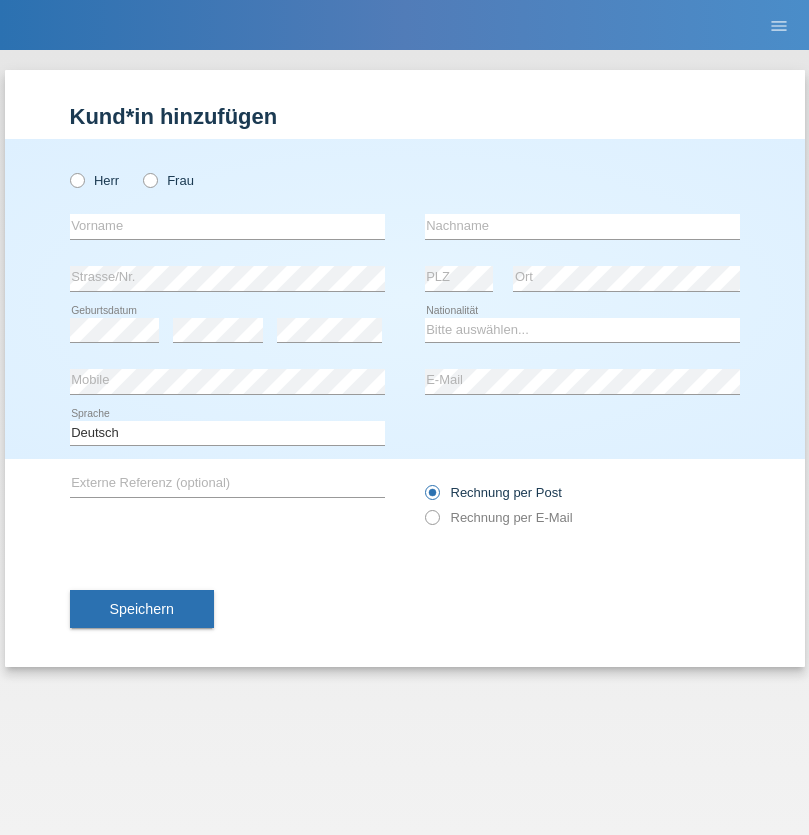 scroll, scrollTop: 0, scrollLeft: 0, axis: both 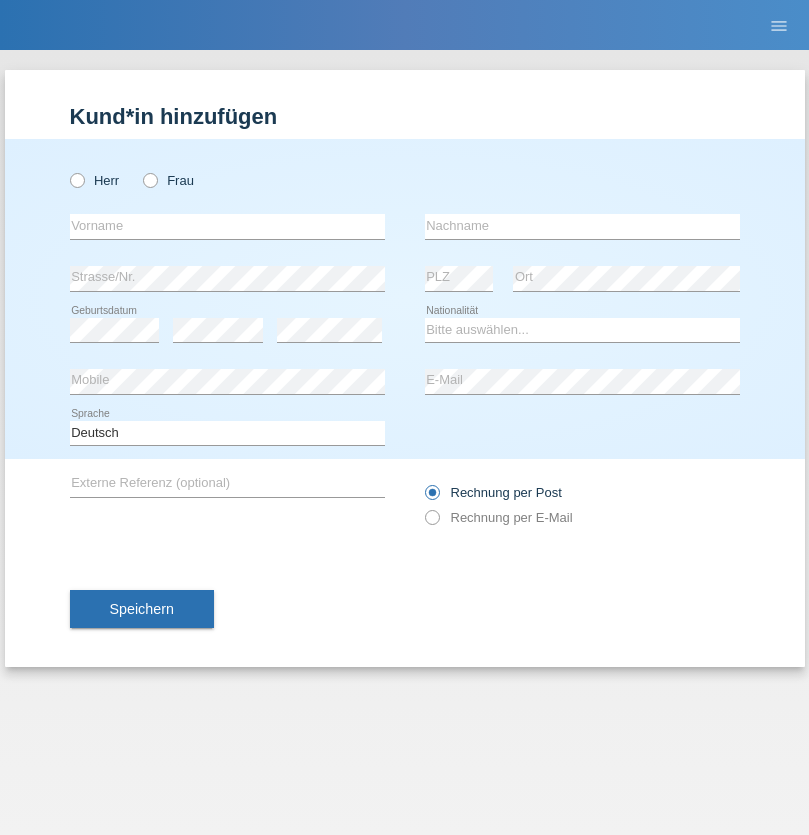 radio on "true" 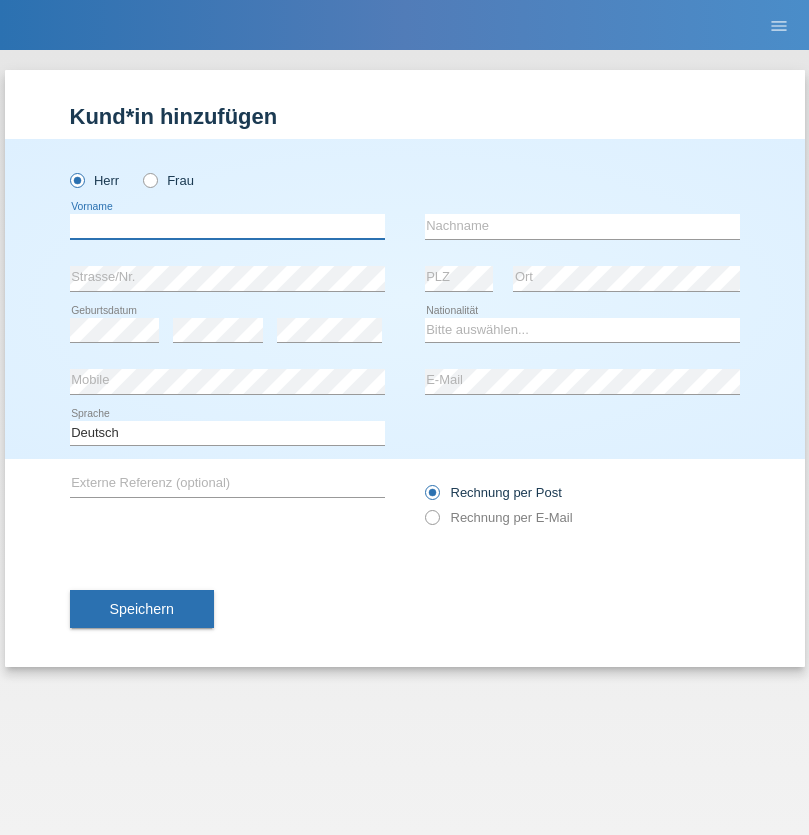 click at bounding box center (227, 226) 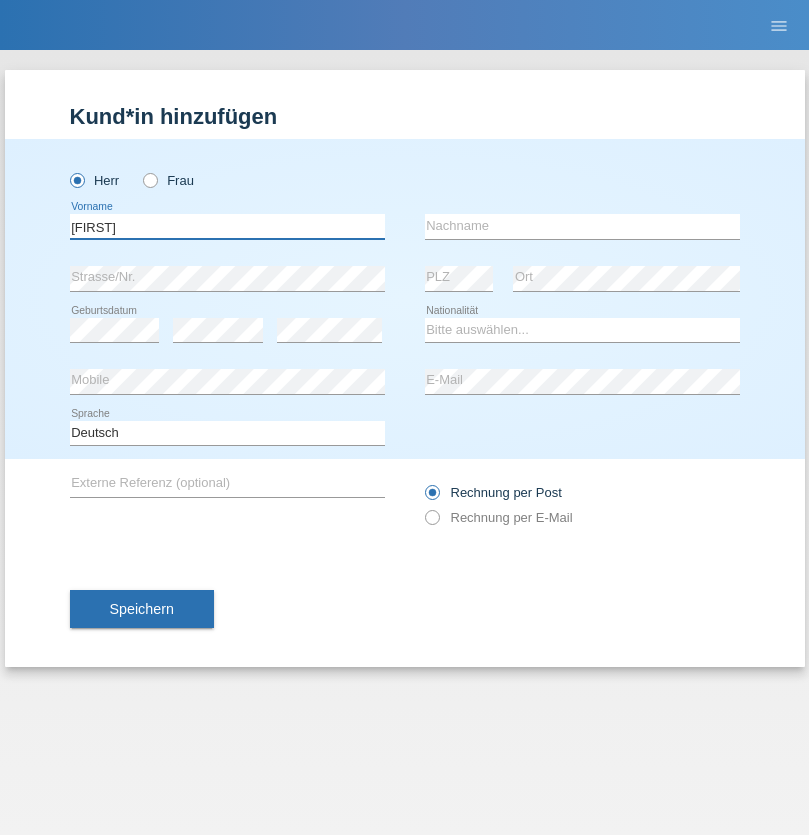 type on "[FIRST]" 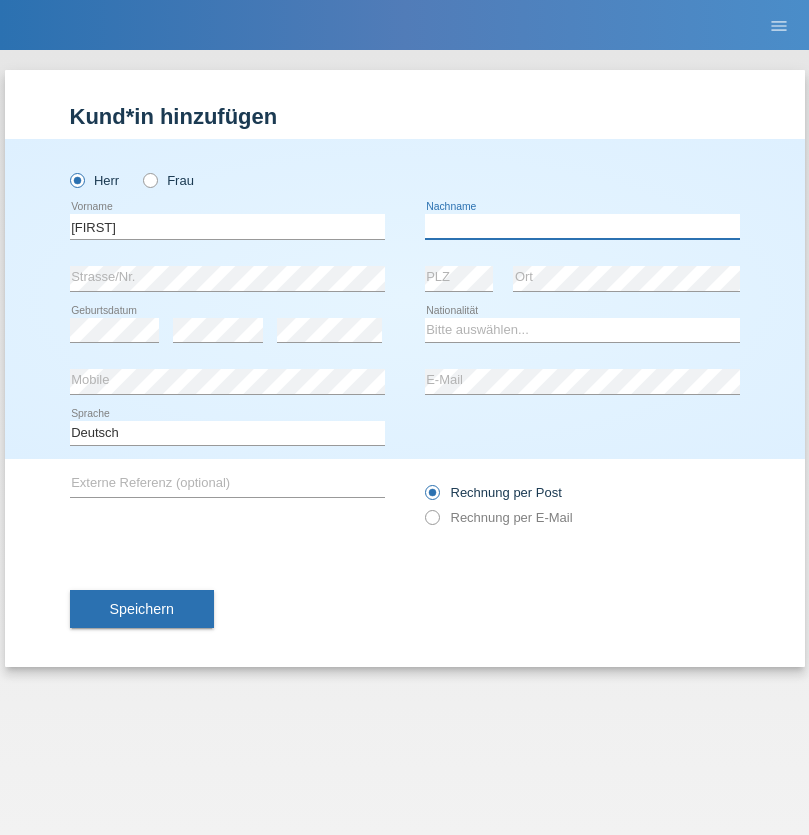 click at bounding box center [582, 226] 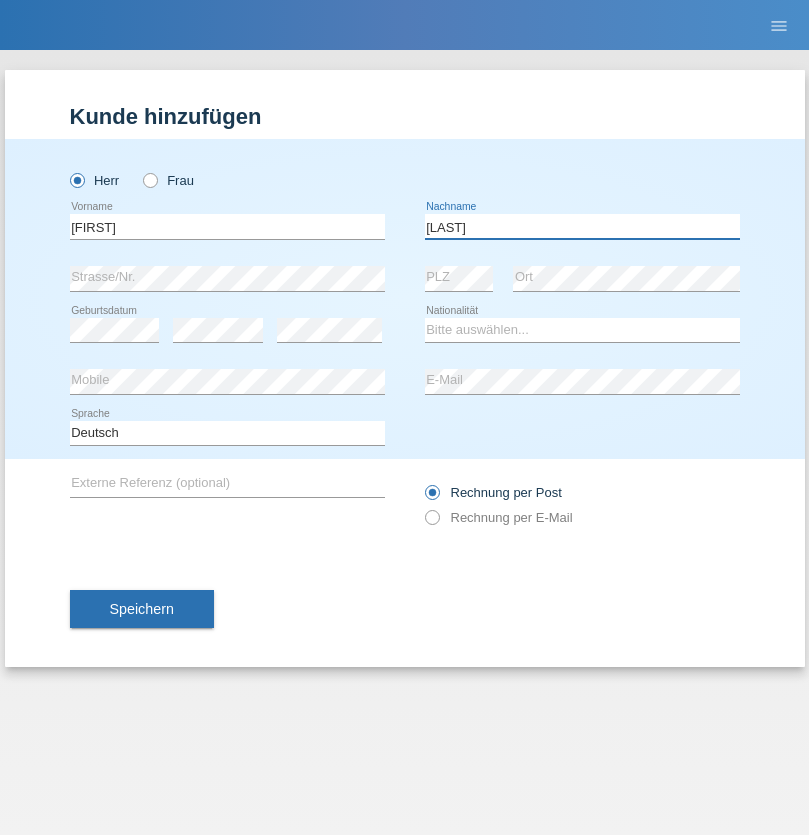 type on "[LAST]" 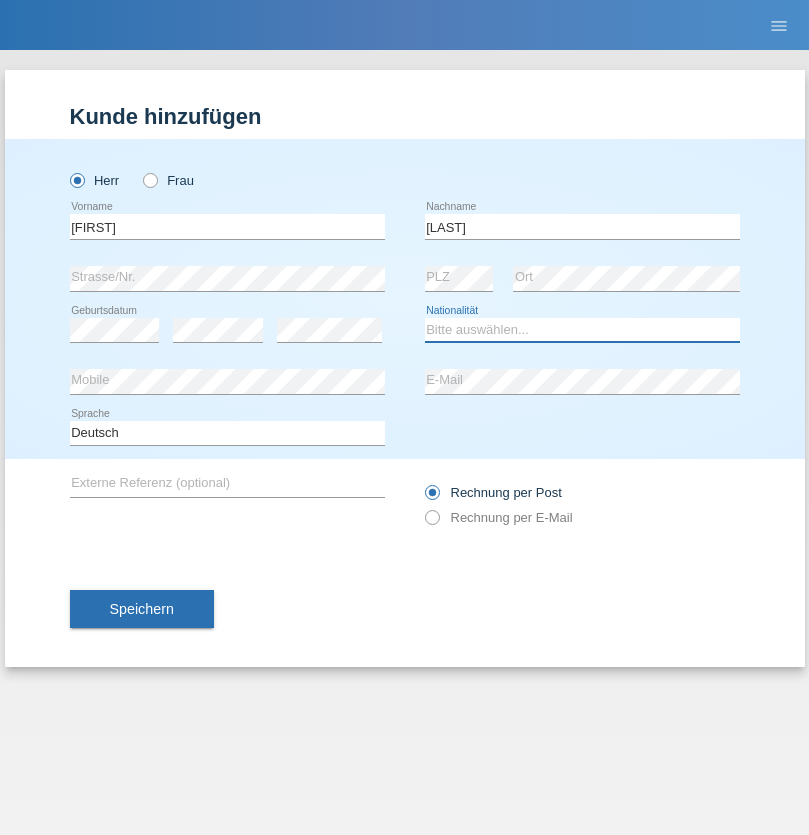 select on "CH" 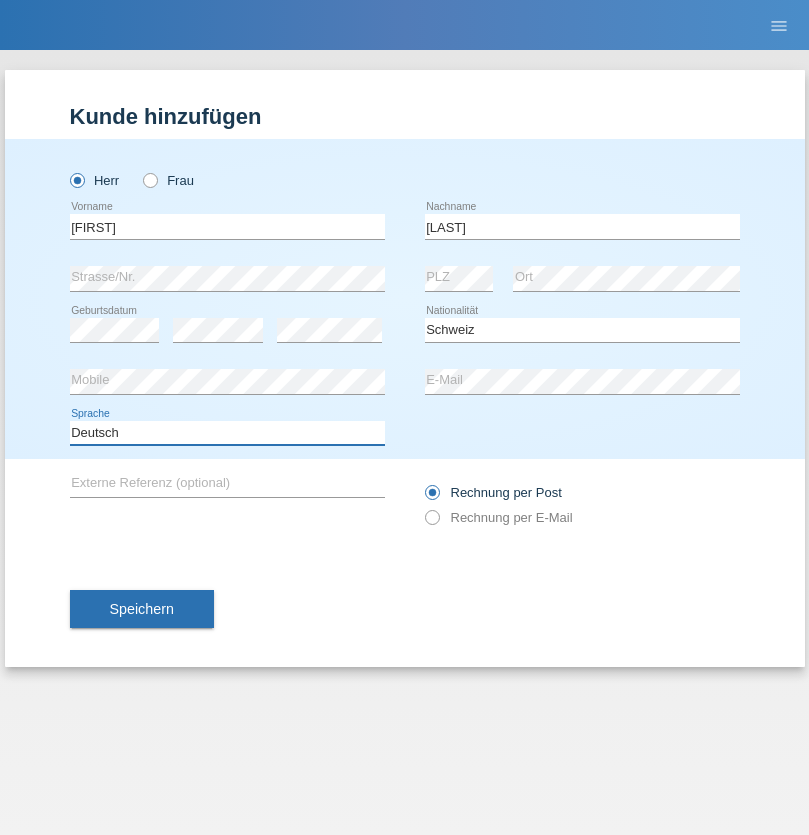 select on "en" 